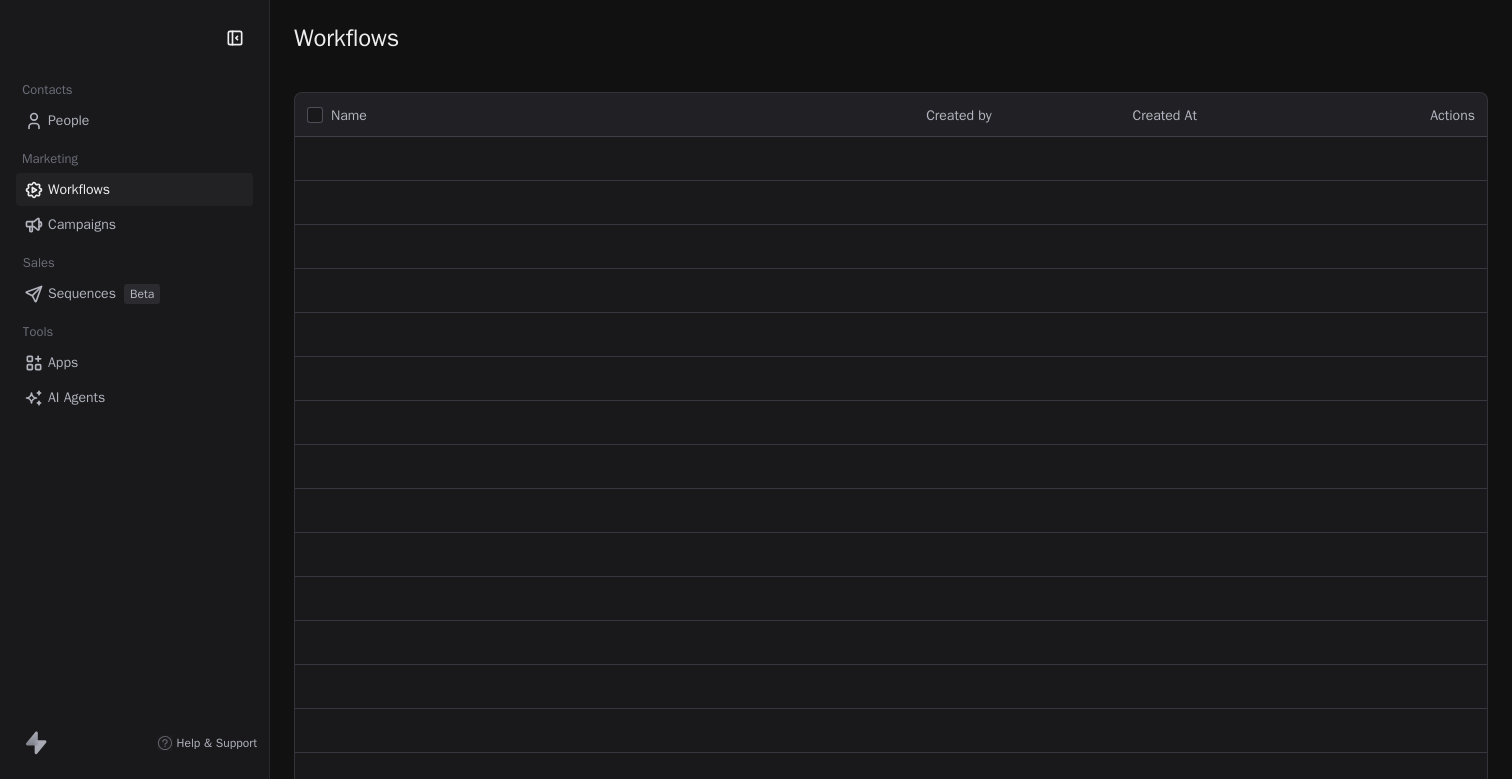 scroll, scrollTop: 0, scrollLeft: 0, axis: both 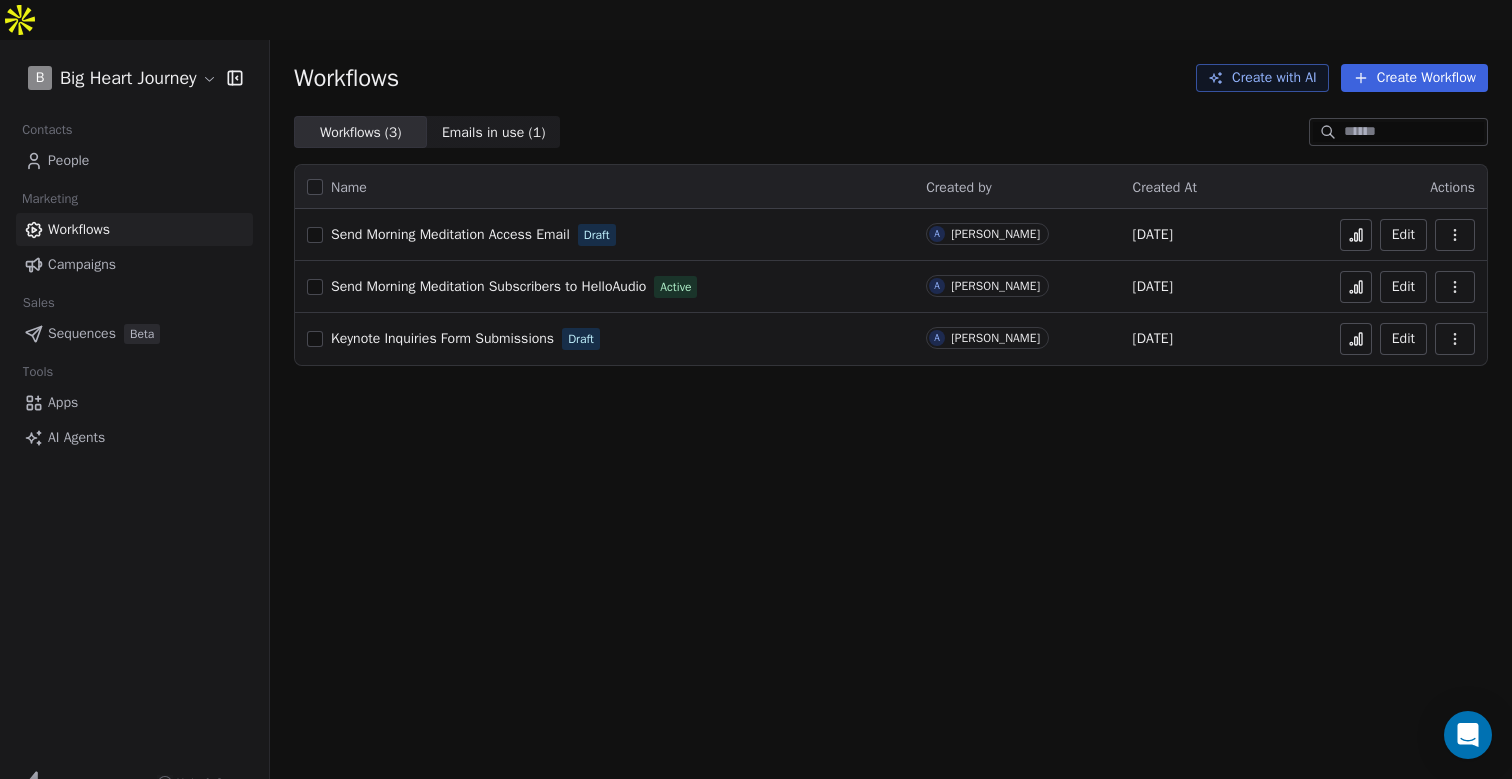 click 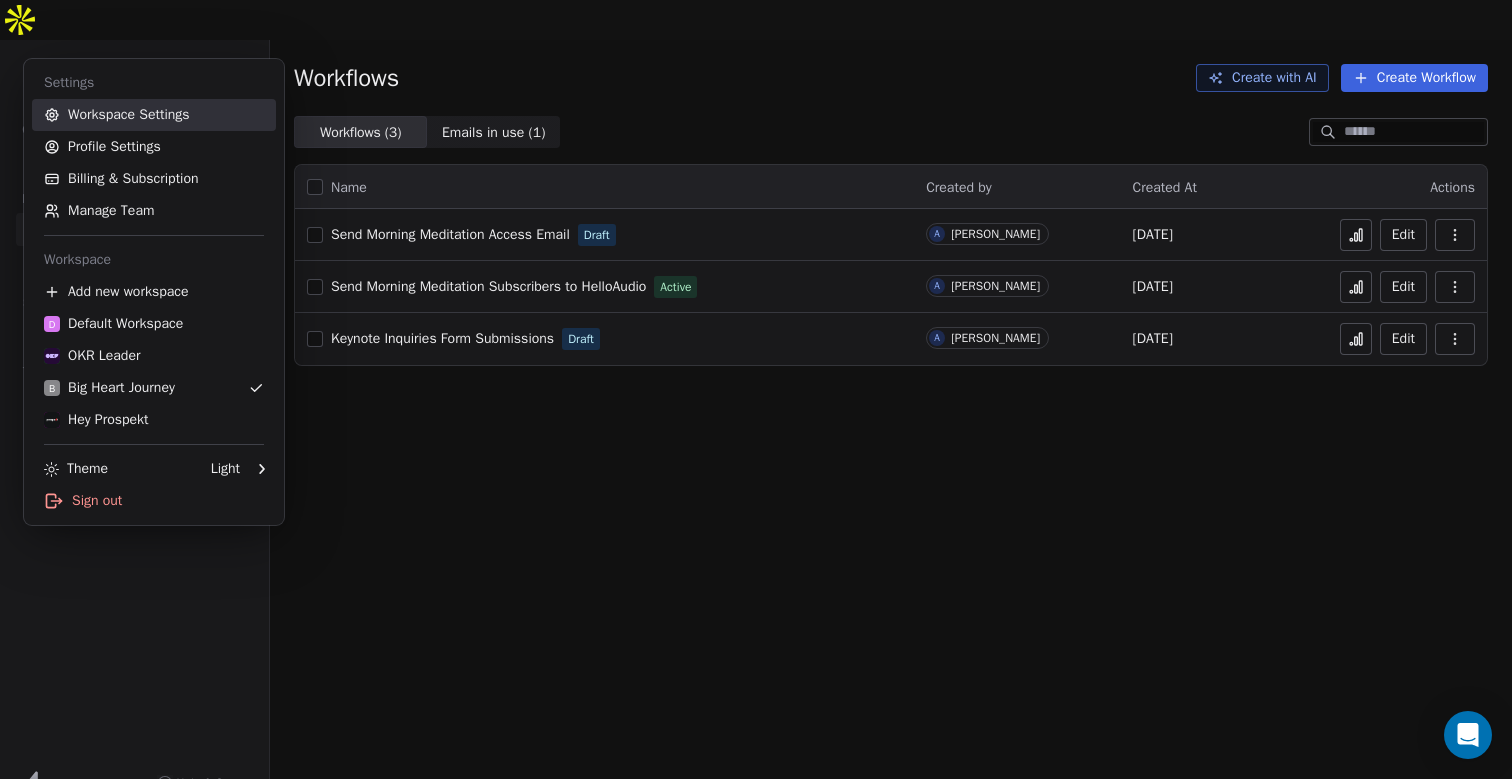 click on "Workspace Settings" at bounding box center [154, 115] 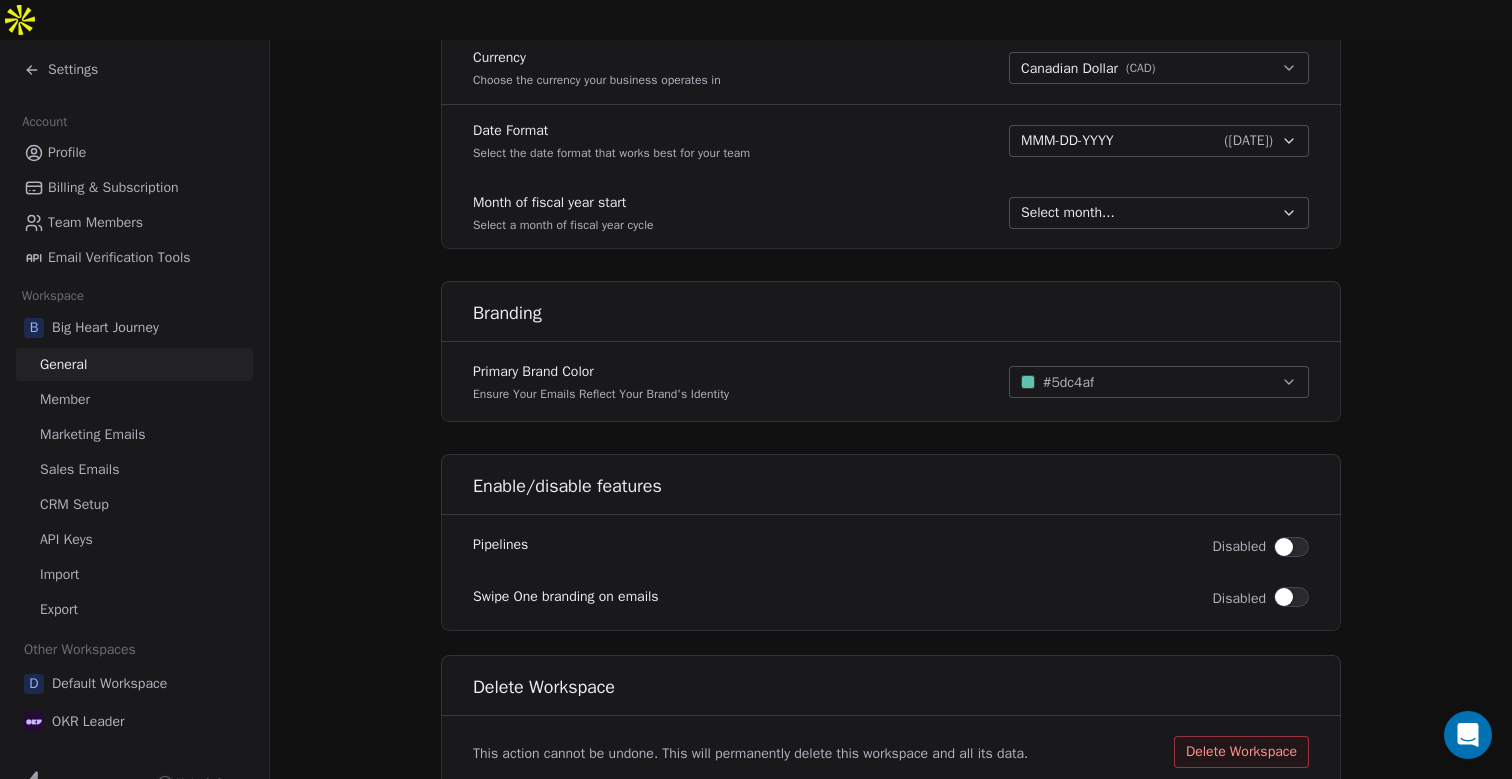 scroll, scrollTop: 1093, scrollLeft: 0, axis: vertical 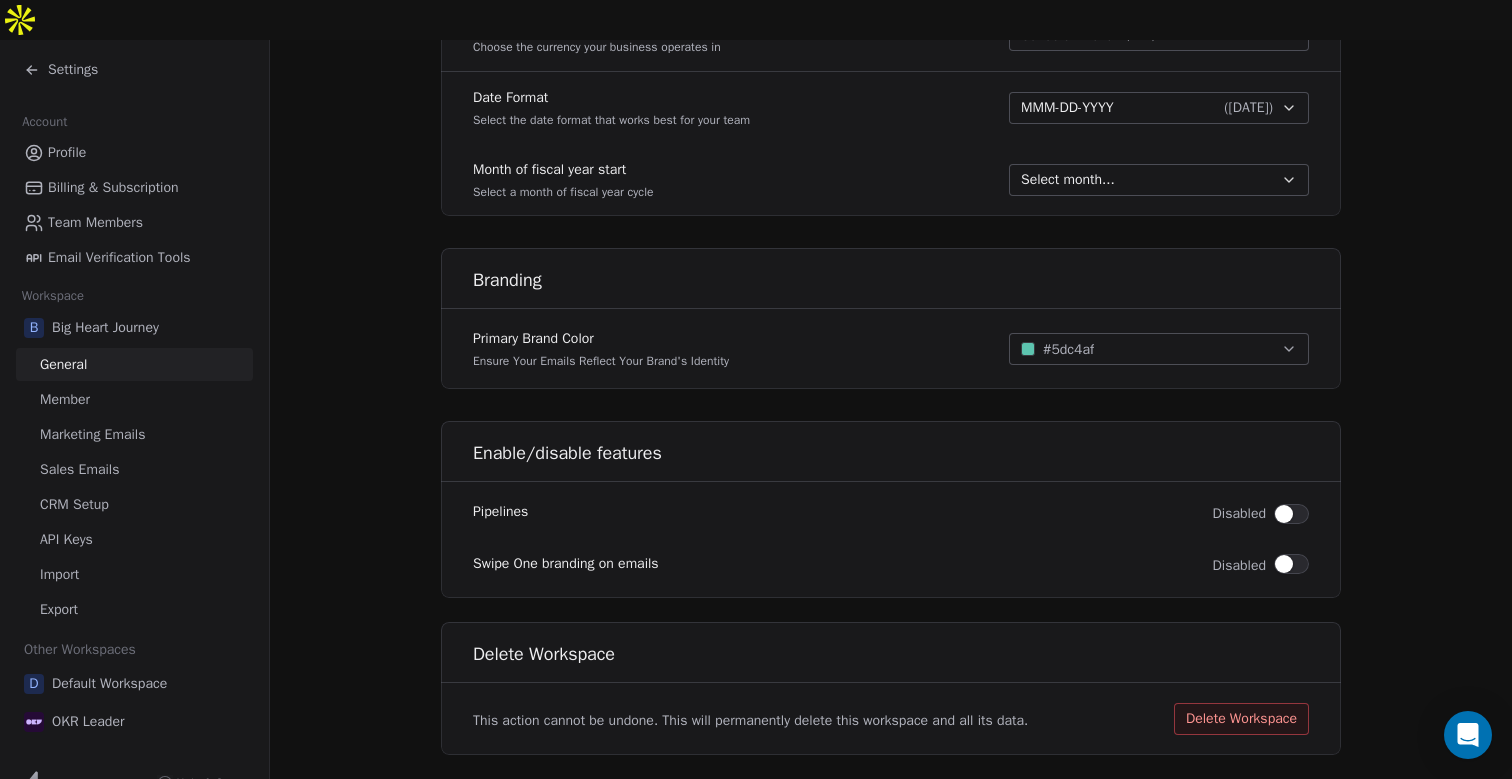 click on "Member" at bounding box center [65, 399] 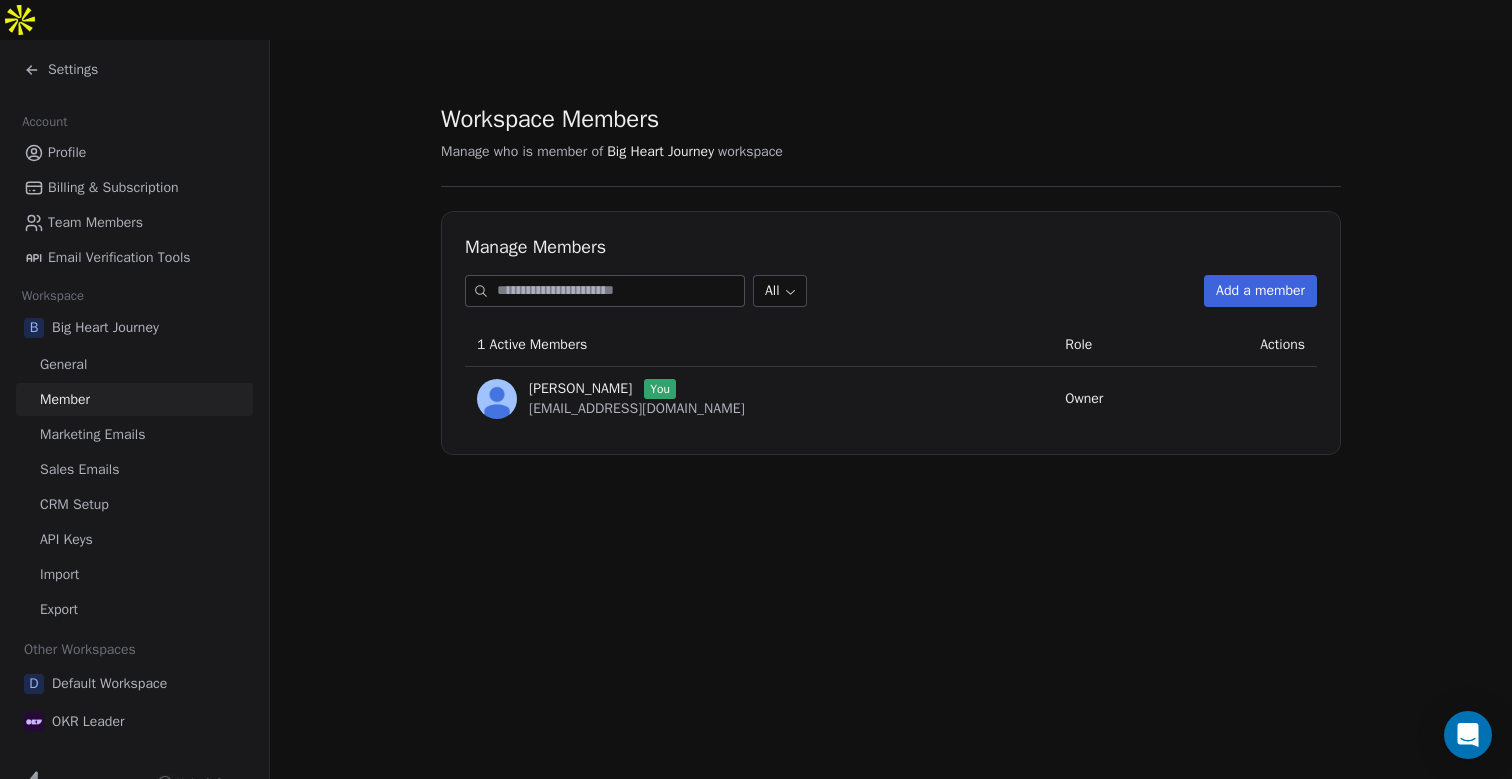 click on "Marketing Emails" at bounding box center [92, 434] 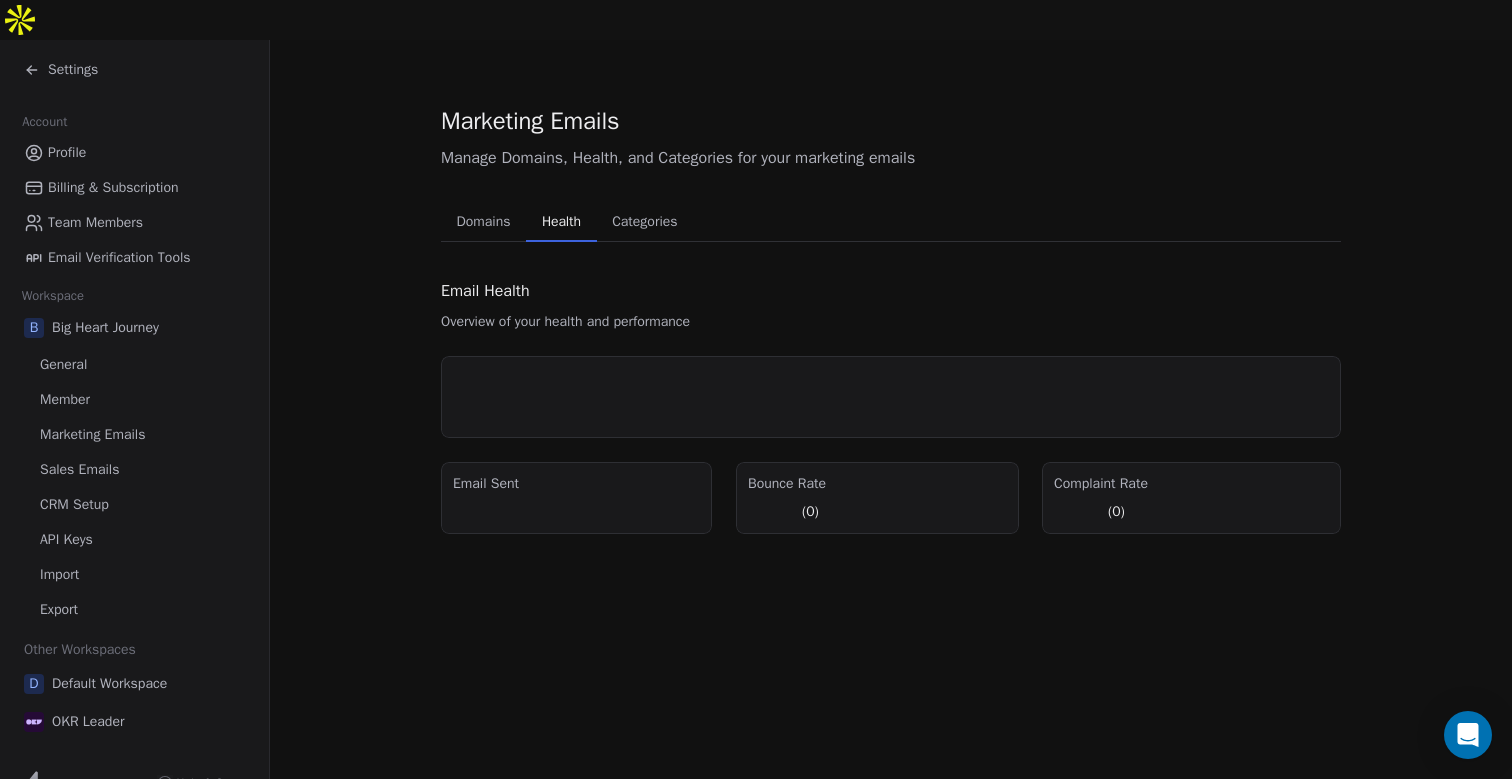 click on "Health" at bounding box center (561, 222) 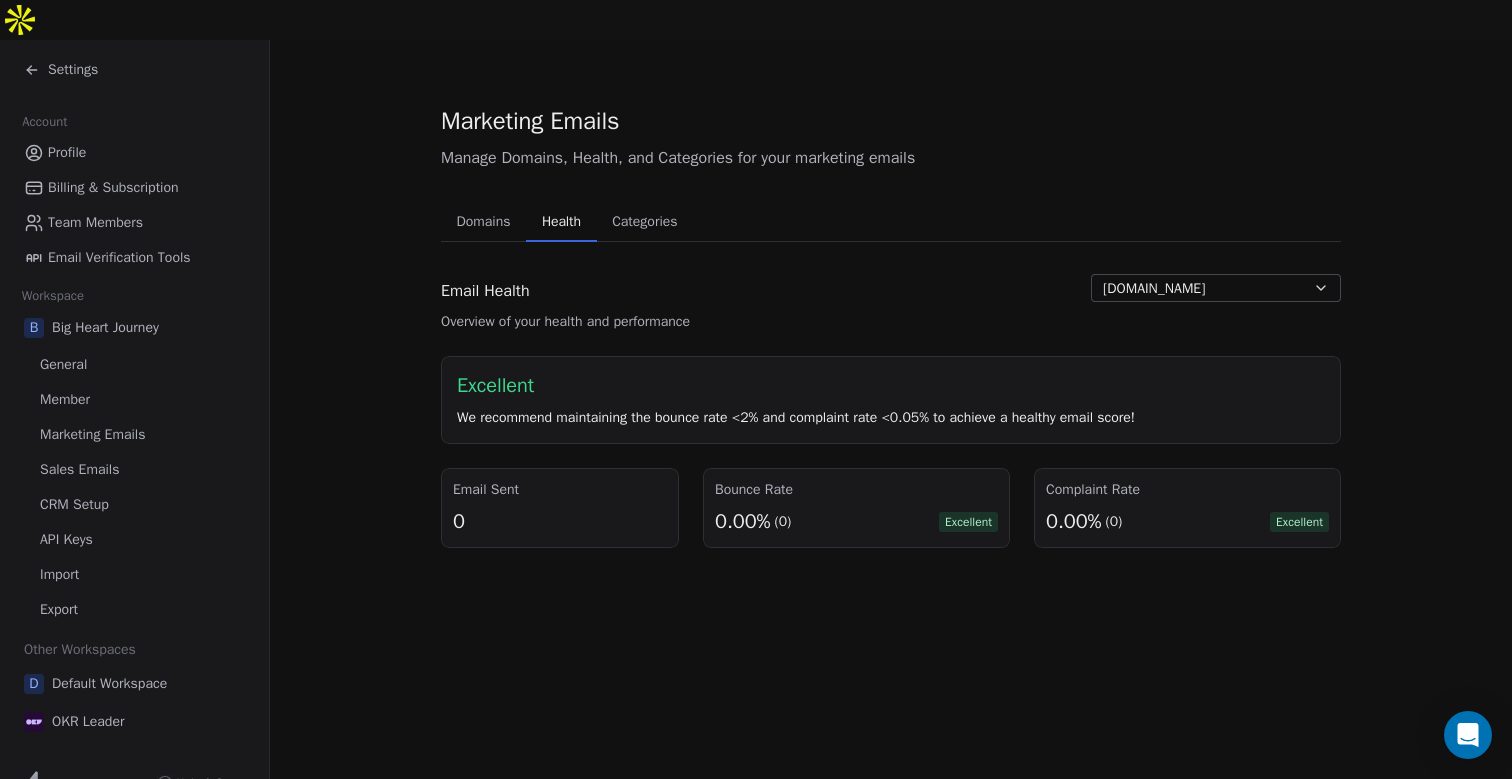 click on "CRM Setup" at bounding box center [74, 504] 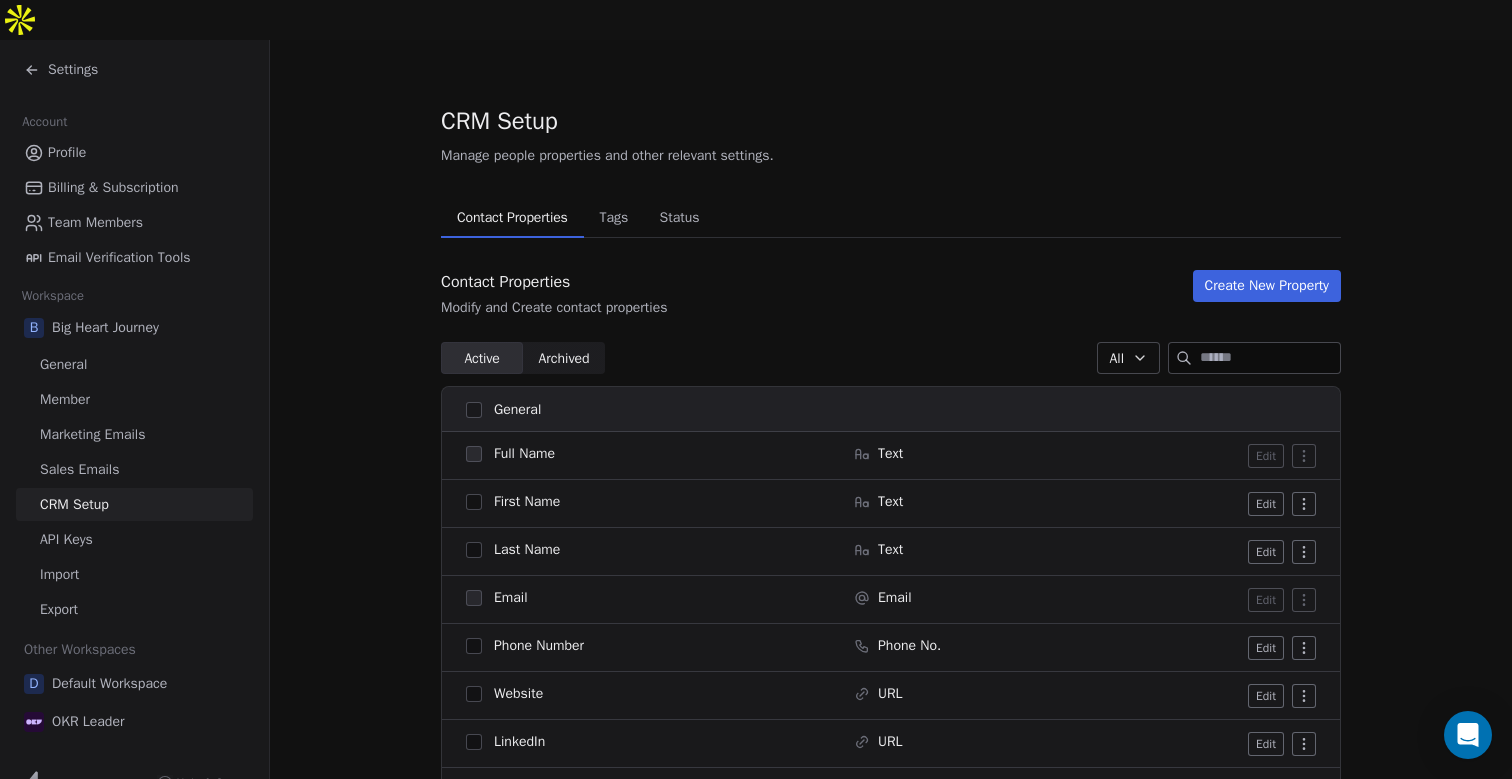 click on "Tags" at bounding box center [613, 218] 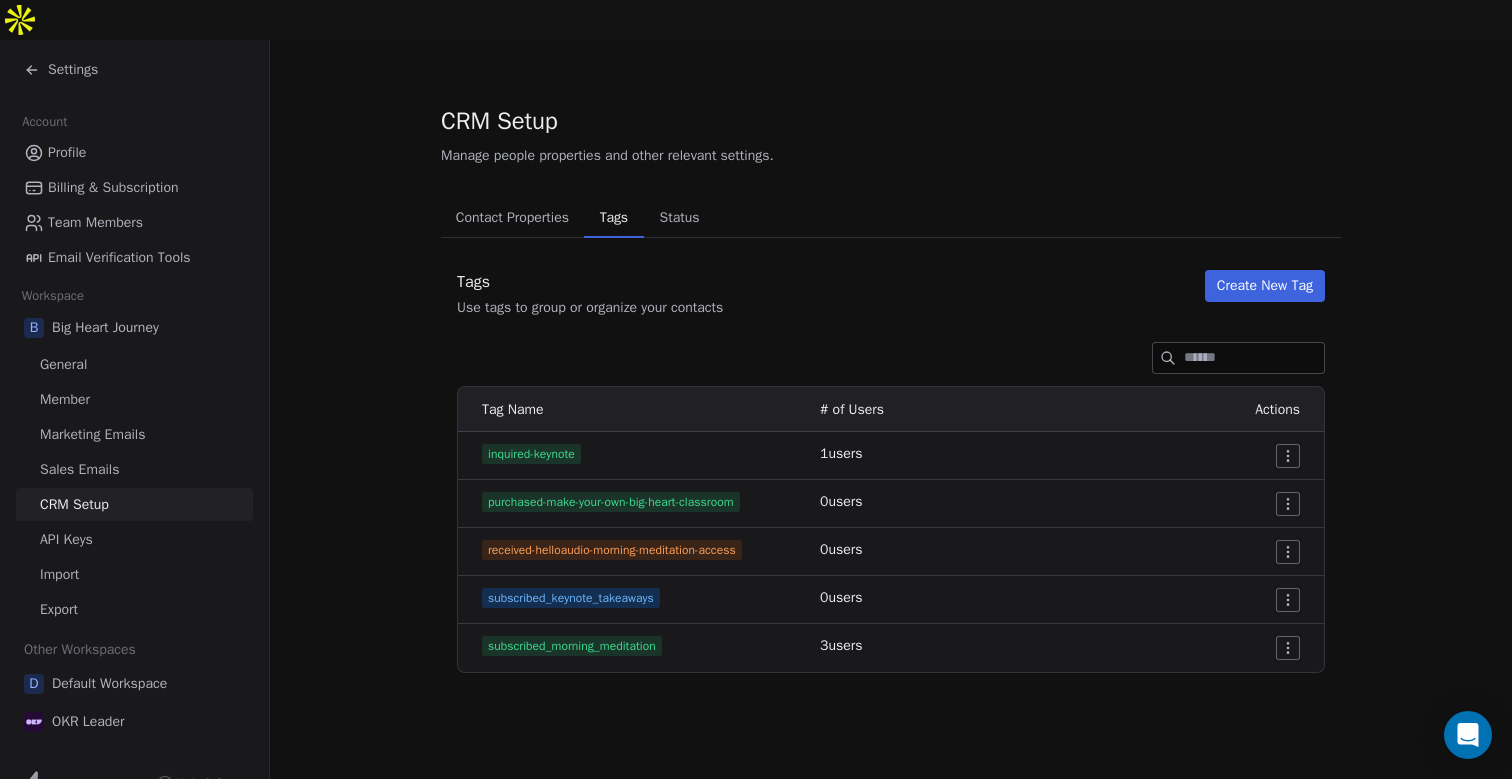 click on "Settings Account Profile Billing & Subscription Team Members Email Verification Tools Workspace B Big Heart Journey General Member Marketing Emails Sales Emails CRM Setup API Keys Import Export Other Workspaces D Default Workspace OKR Leader Hey Prospekt Help & Support CRM Setup Manage people properties and other relevant settings. Contact Properties Contact Properties Tags Tags Status Status Tags Use tags to group or organize your contacts Create New Tag Tag Name # of Users Actions inquired-keynote 1  users purchased-make-your-own-big-heart-classroom 0  users received-helloaudio-morning-meditation-access 0  users subscribed_keynote_takeaways 0  users subscribed_morning_meditation 3  users" at bounding box center (756, 409) 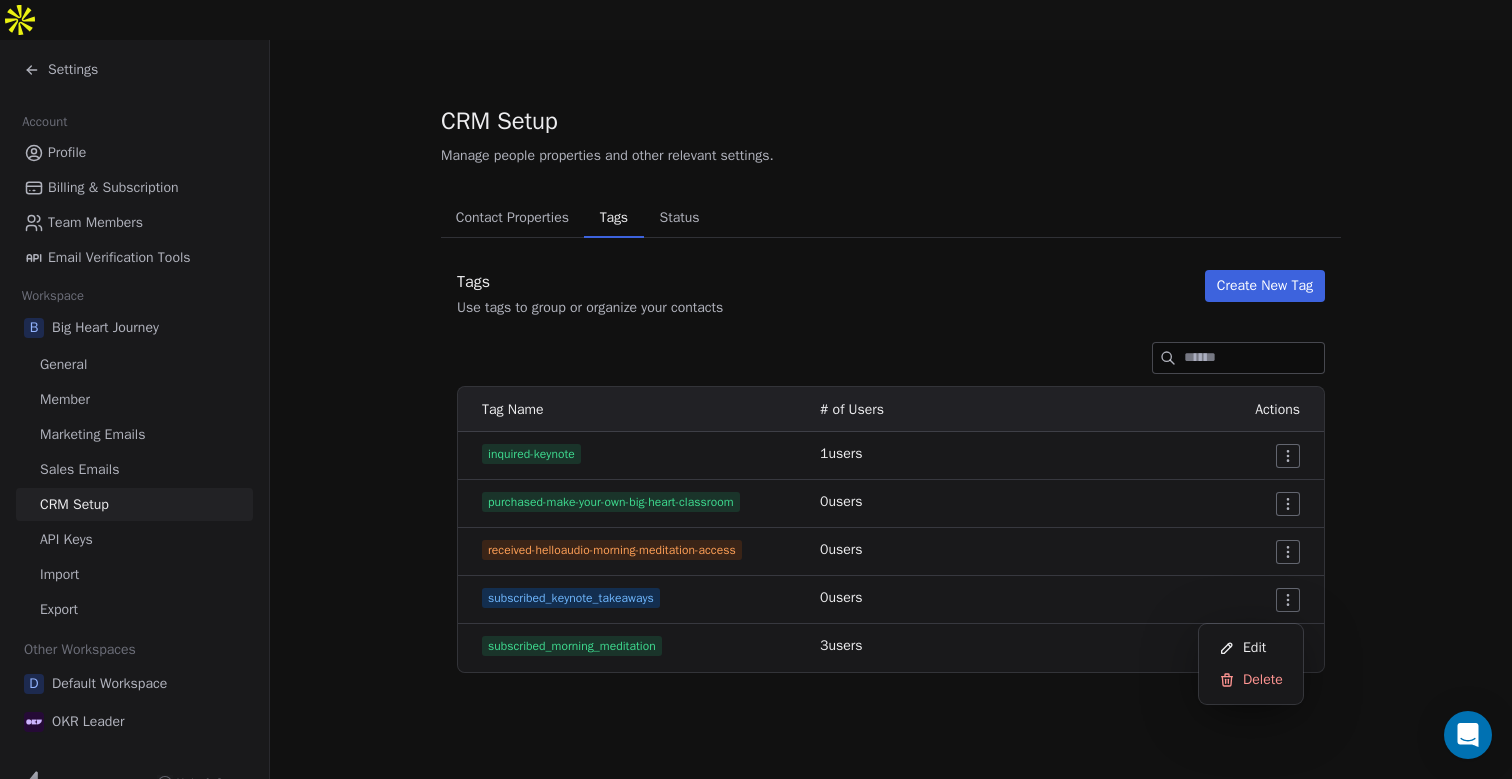 drag, startPoint x: 1259, startPoint y: 645, endPoint x: 1359, endPoint y: 642, distance: 100.04499 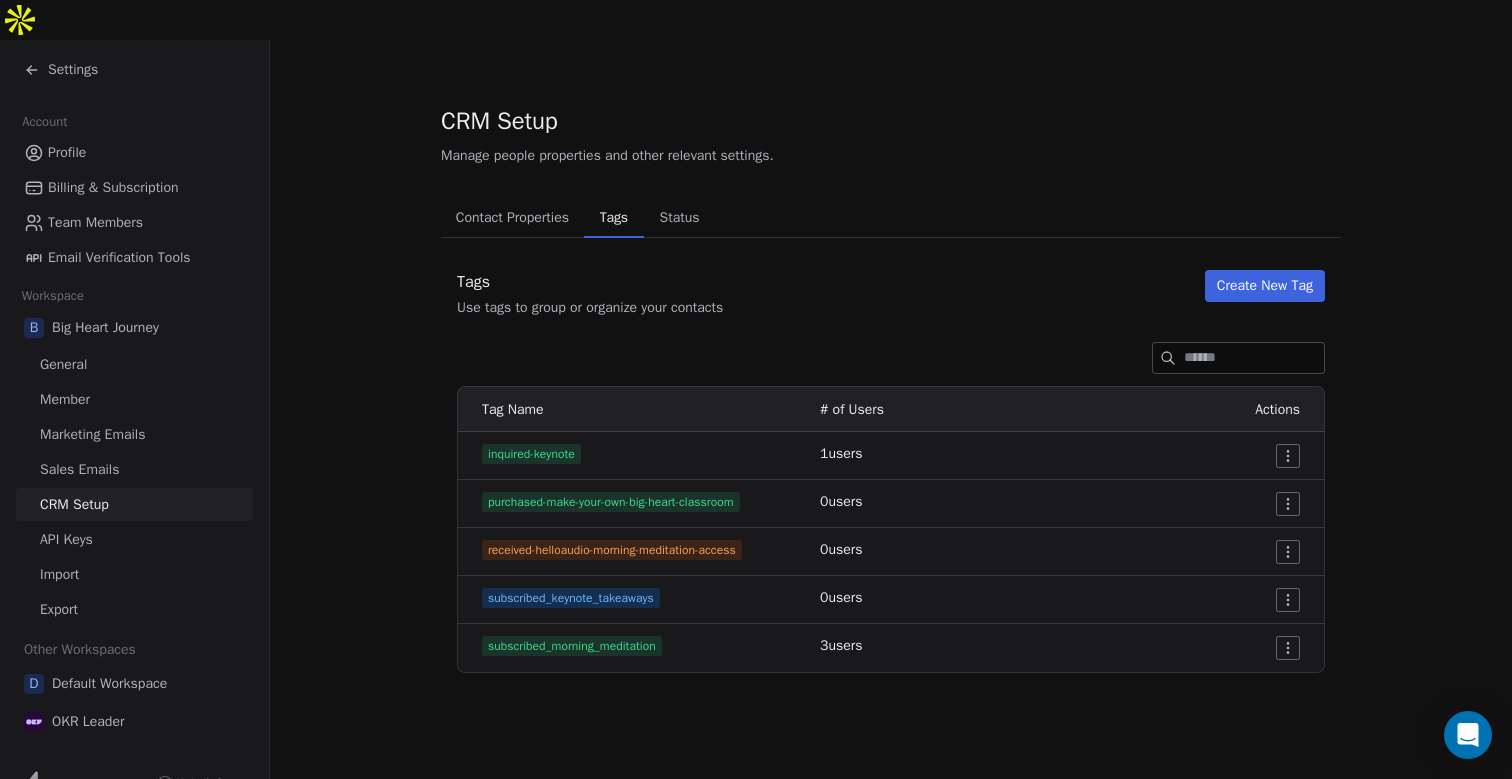 click on "Create New Tag" at bounding box center [1265, 286] 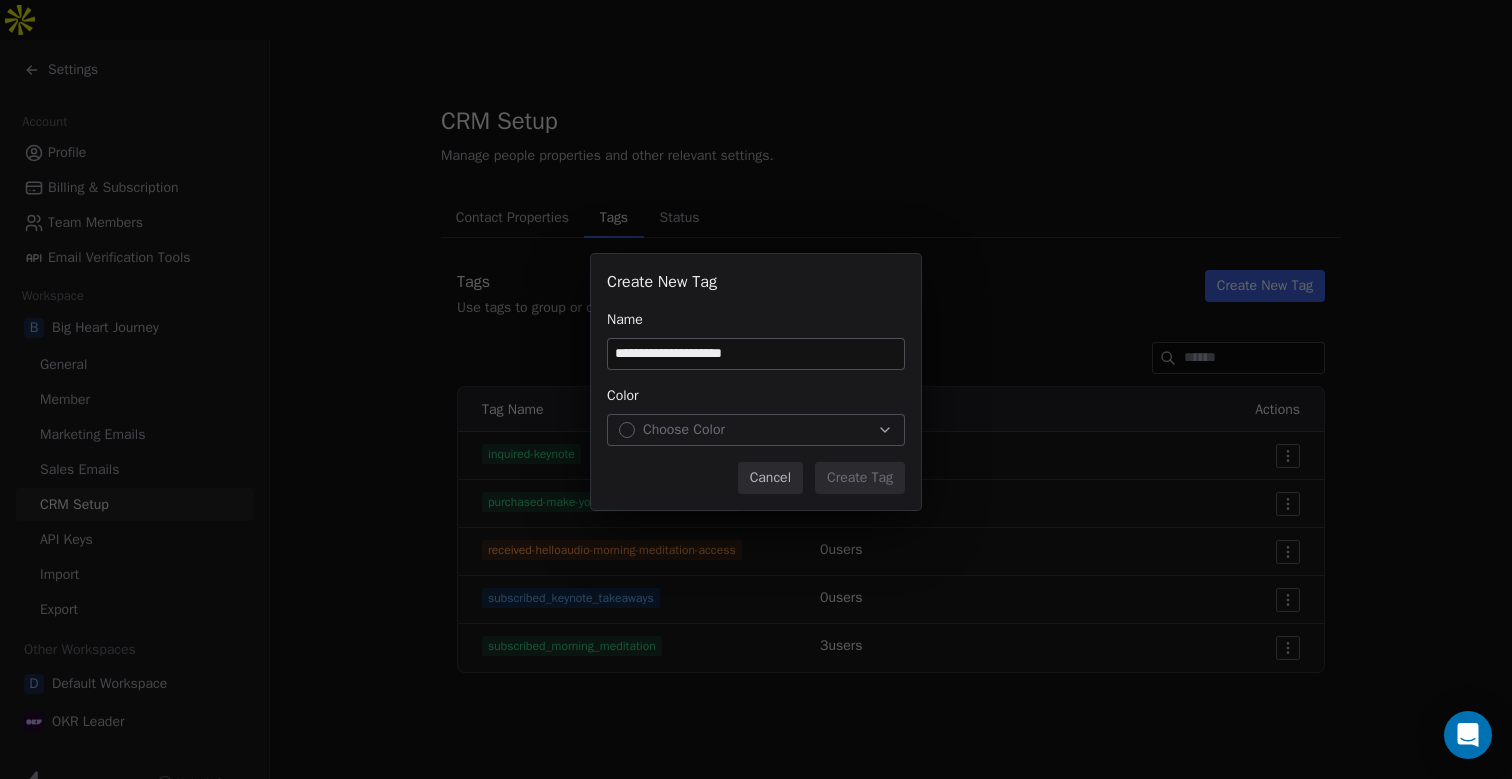 type on "**********" 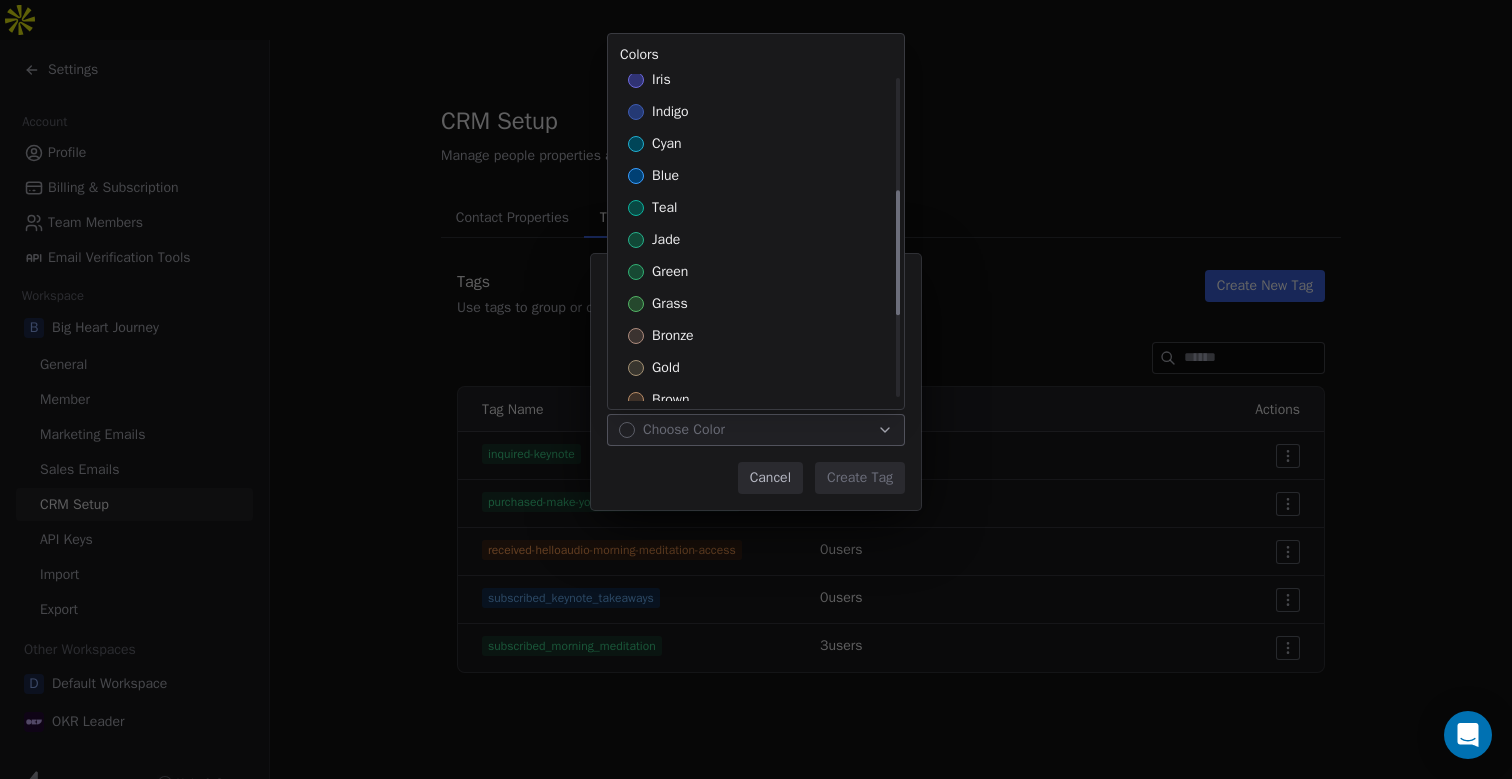 scroll, scrollTop: 299, scrollLeft: 0, axis: vertical 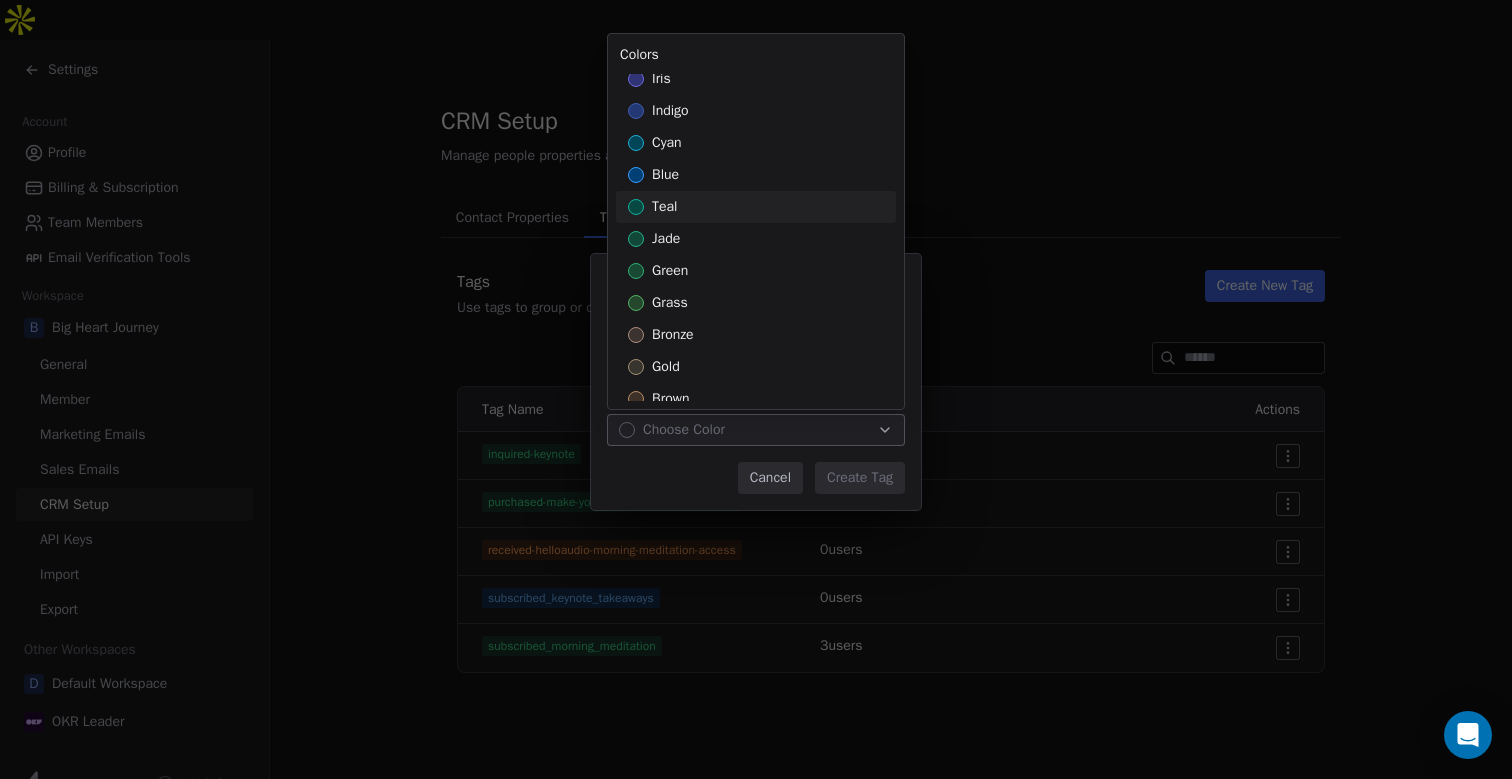 click on "teal" at bounding box center (756, 207) 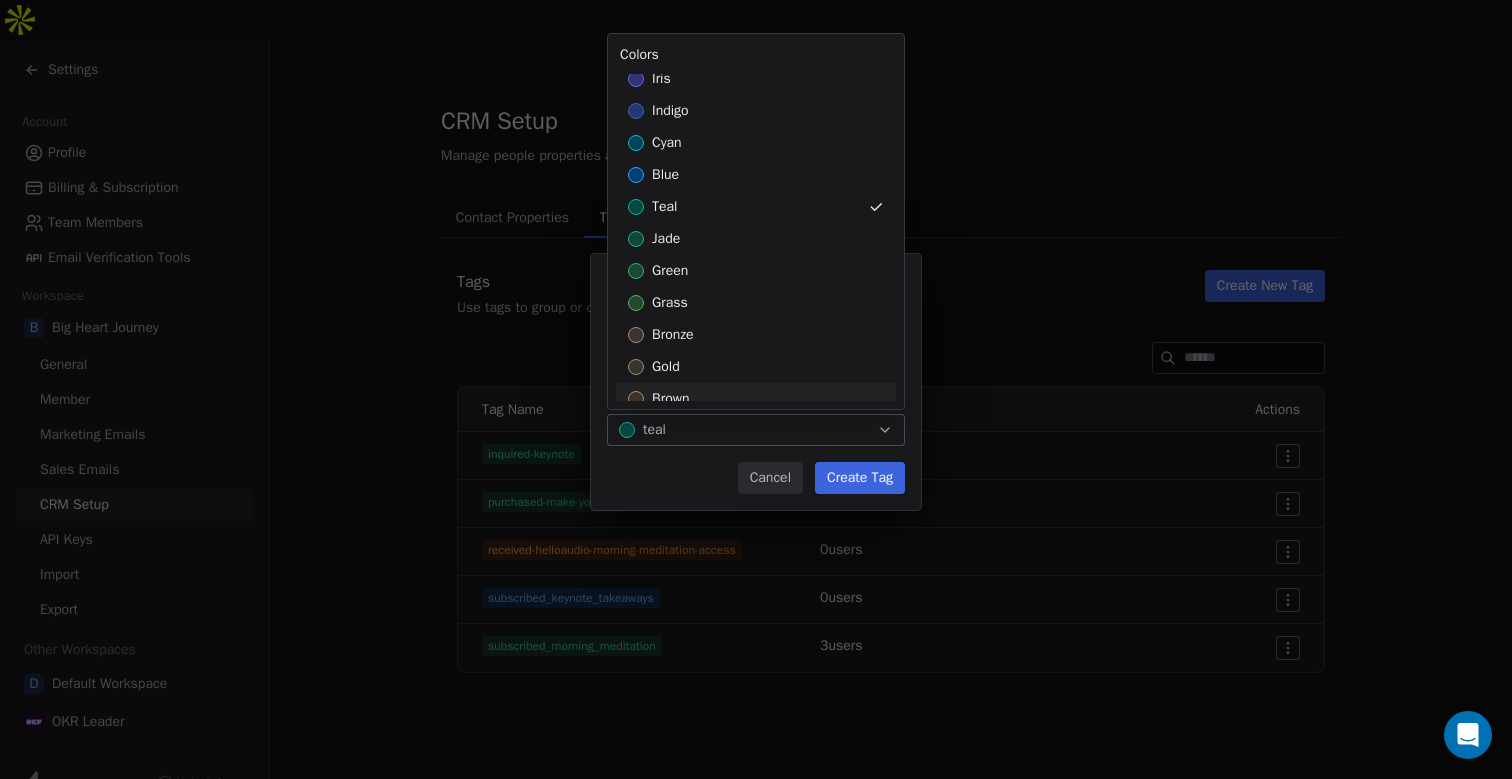 click on "**********" at bounding box center (756, 389) 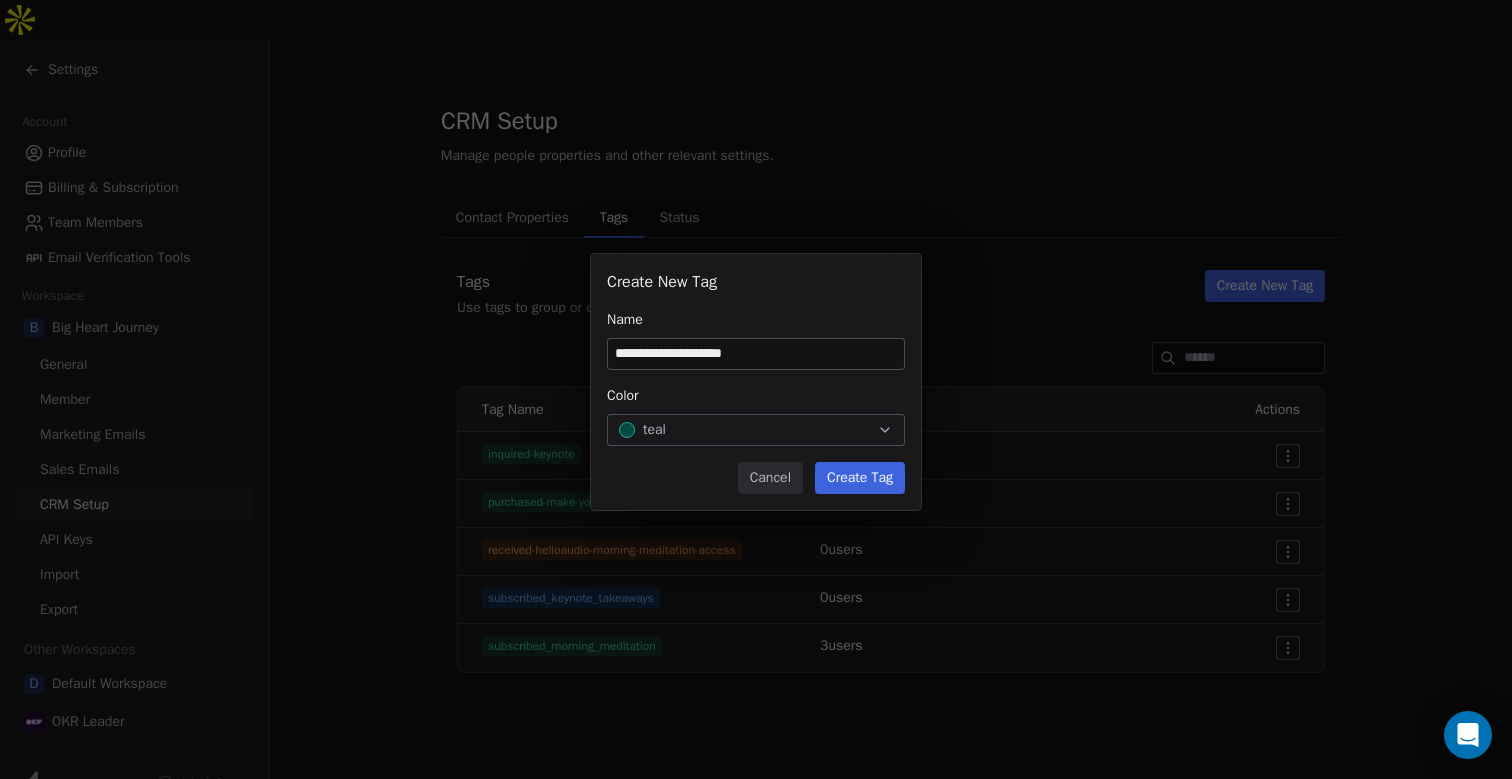 click on "Create Tag" at bounding box center [860, 478] 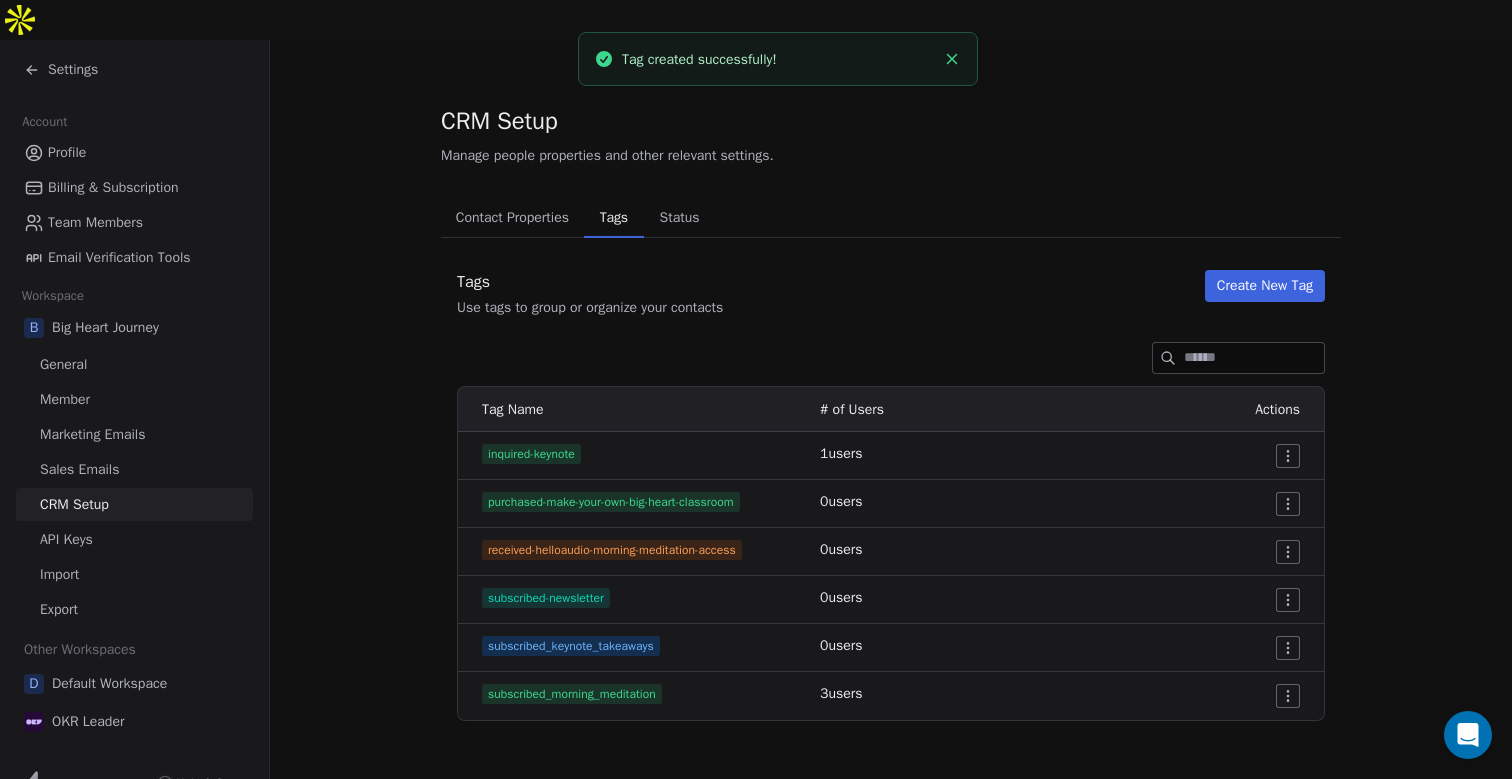 click on "Settings" at bounding box center (61, 70) 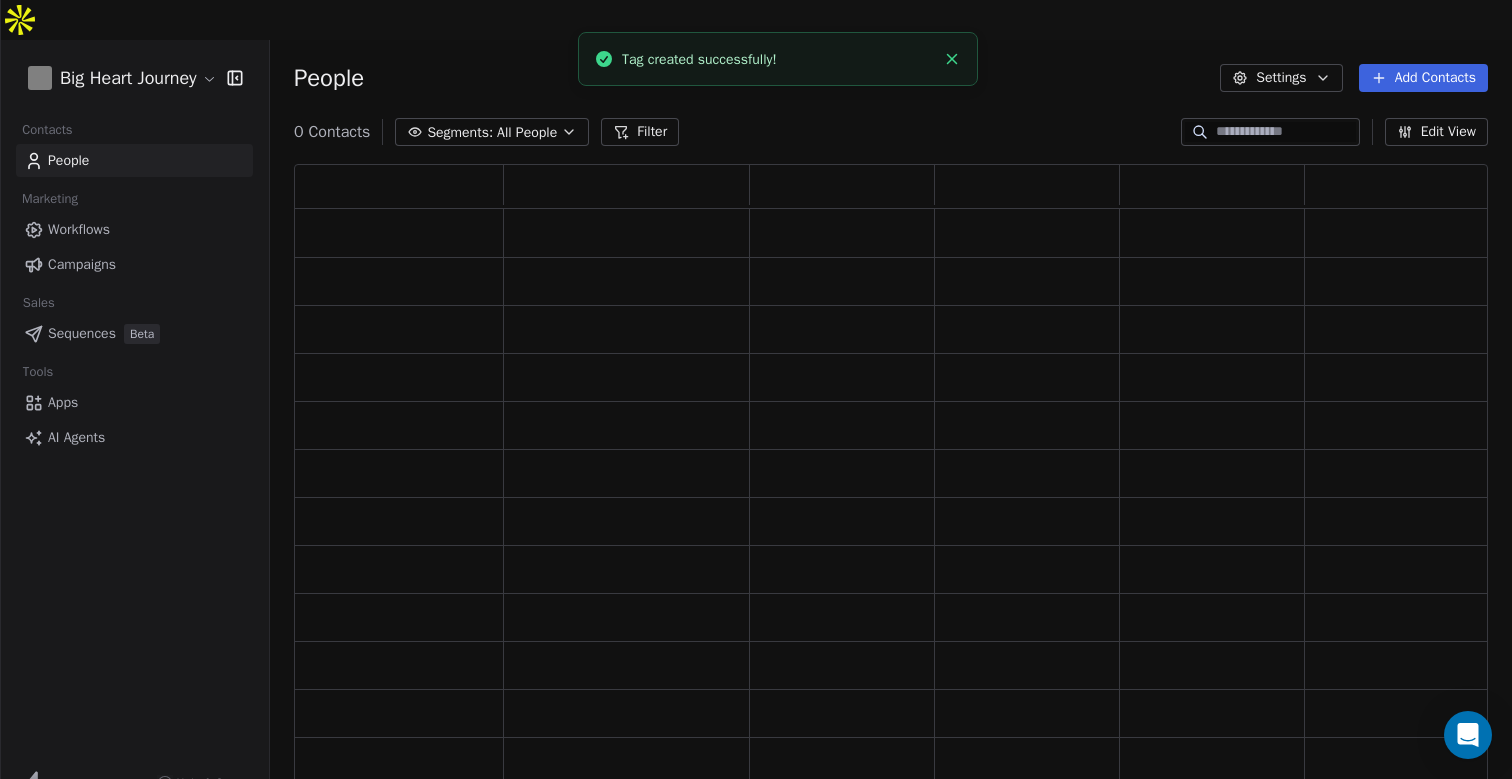 scroll, scrollTop: 1, scrollLeft: 1, axis: both 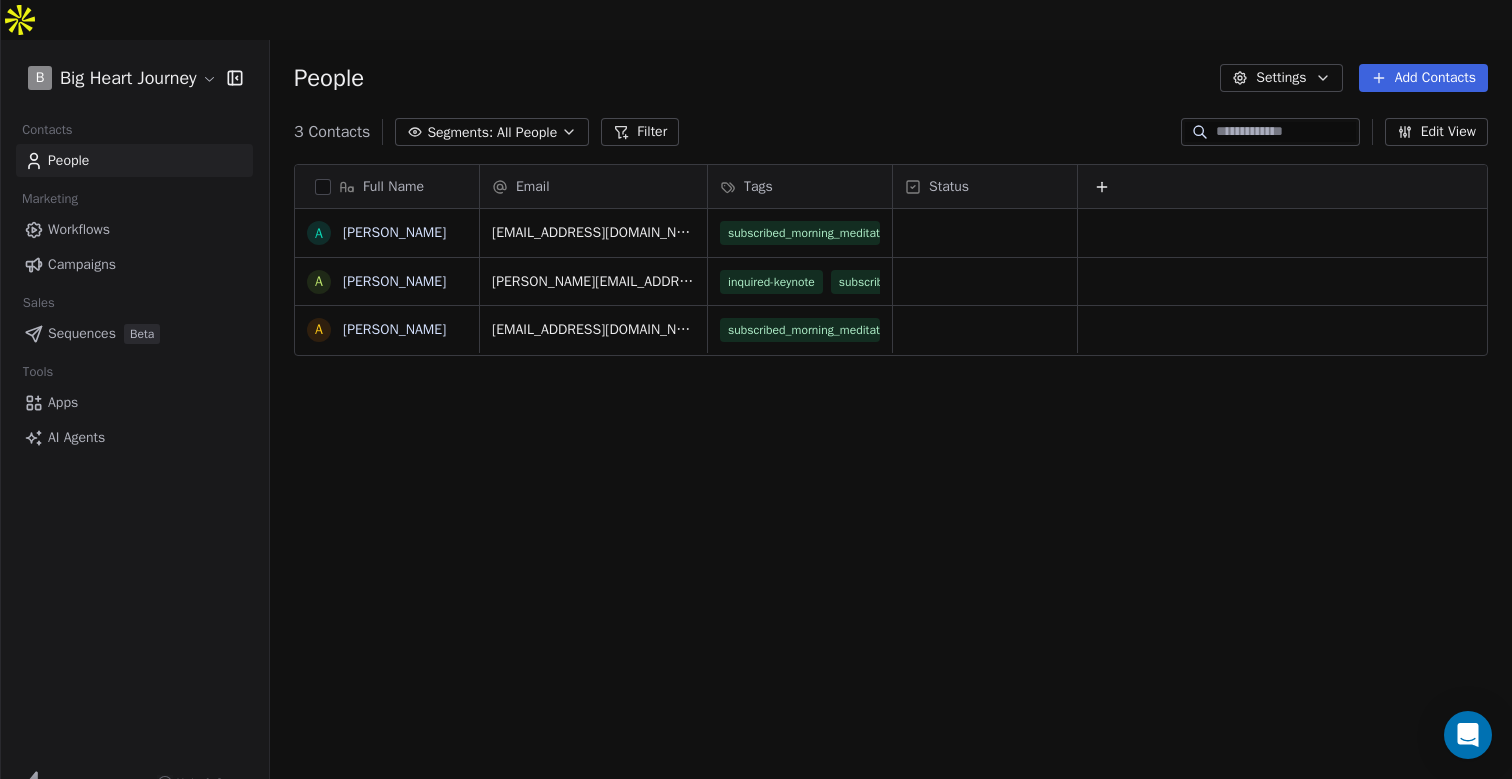 click on "Workflows" at bounding box center (79, 229) 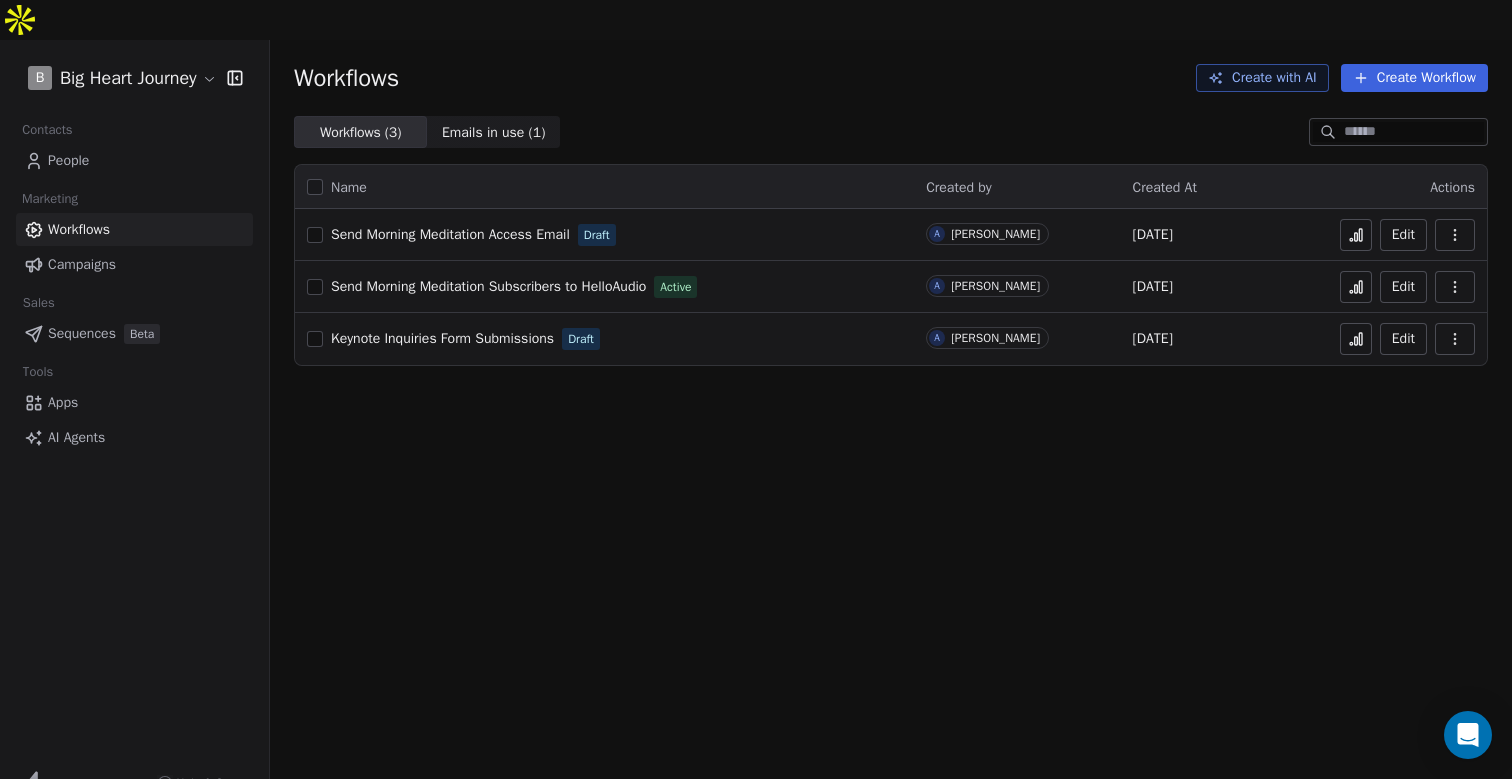 click on "Send Morning Meditation Access Email" at bounding box center (450, 234) 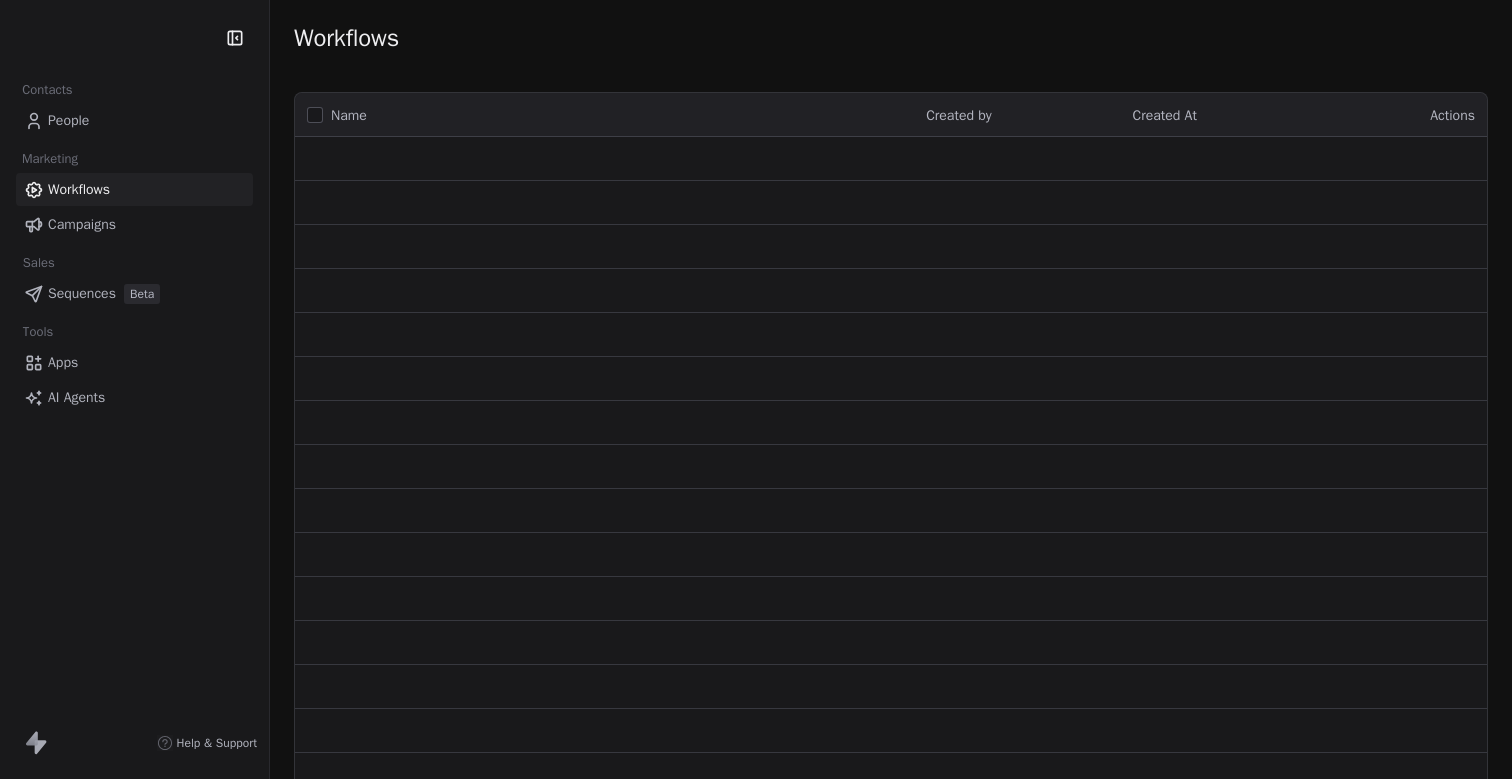 scroll, scrollTop: 0, scrollLeft: 0, axis: both 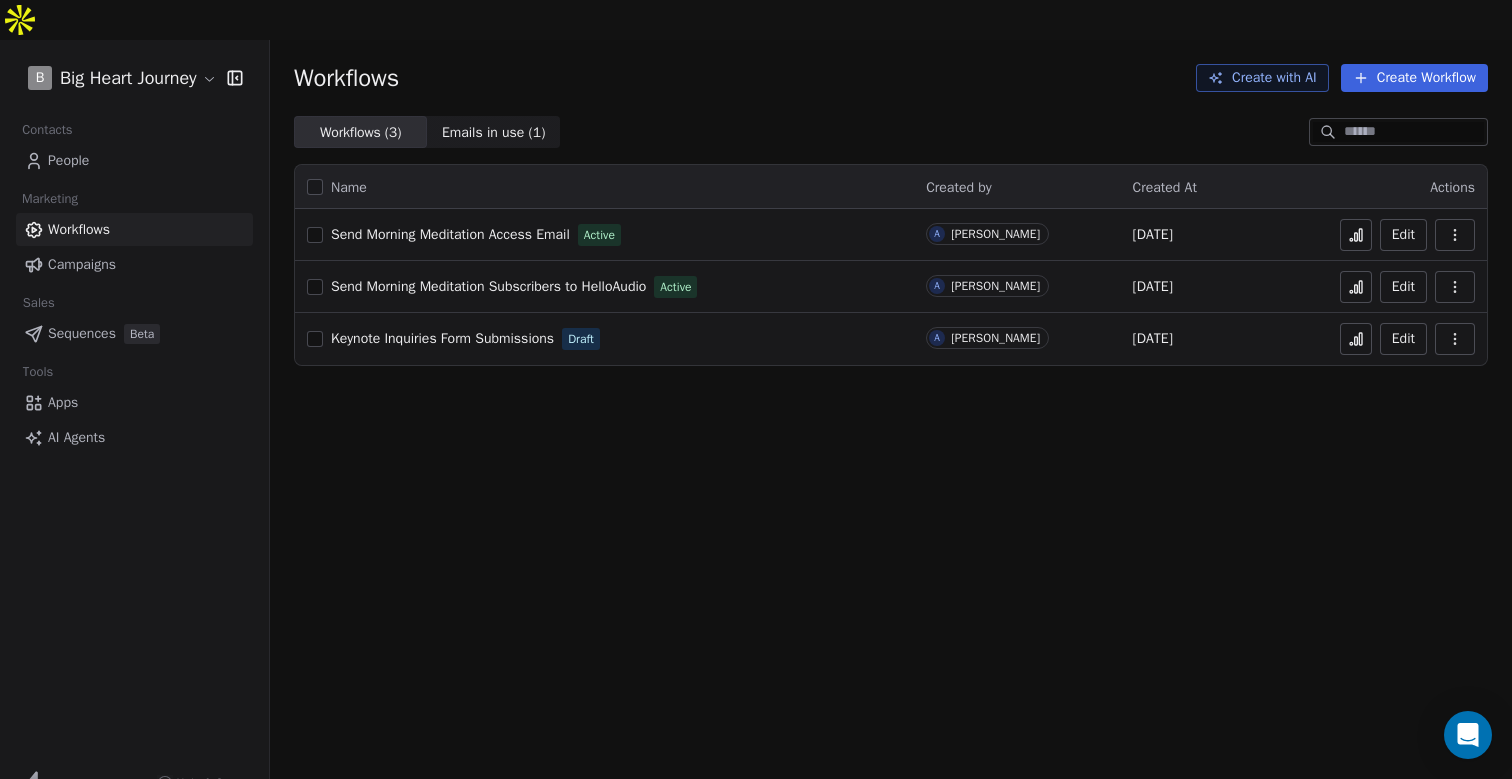 click on "Contacts" at bounding box center (47, 130) 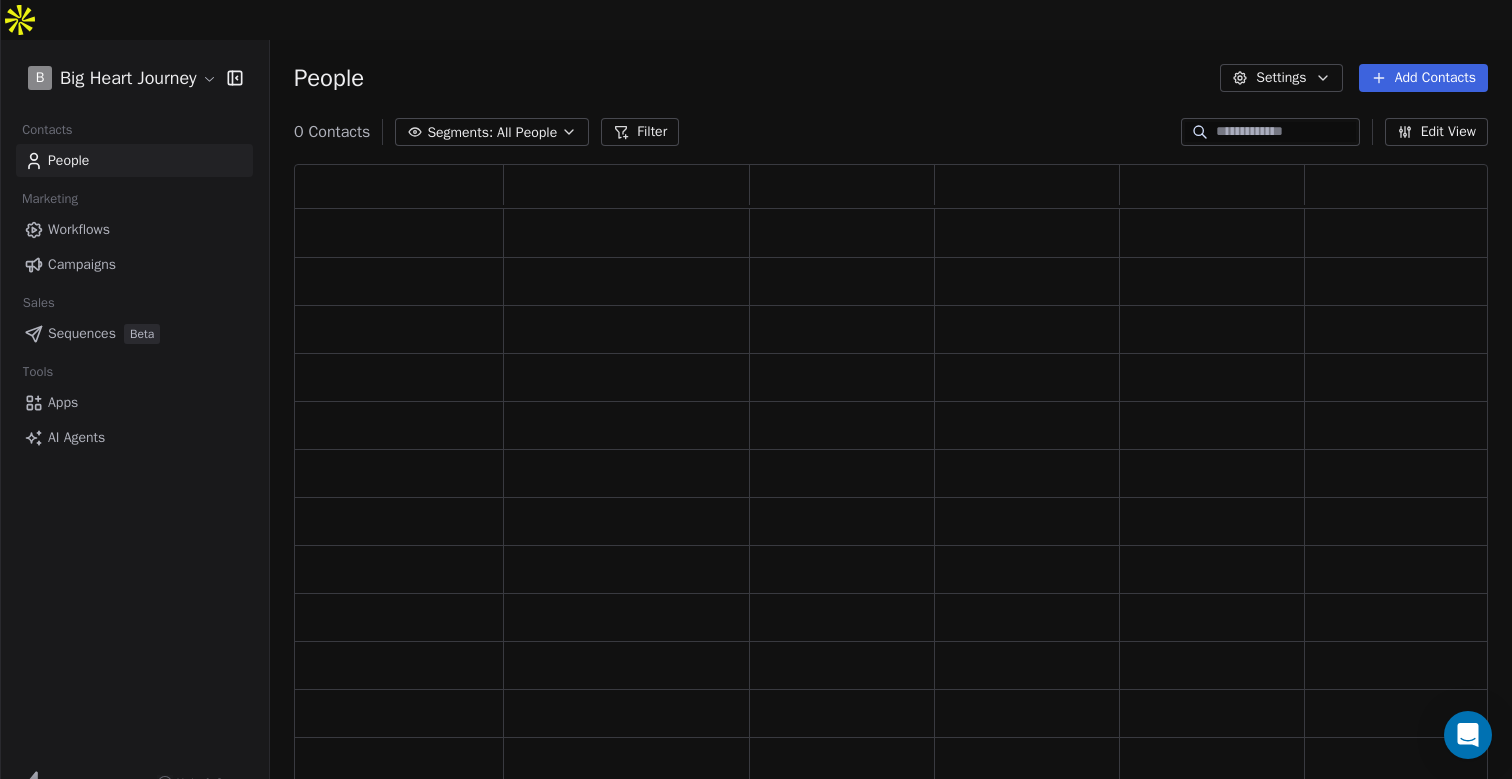 scroll, scrollTop: 1, scrollLeft: 1, axis: both 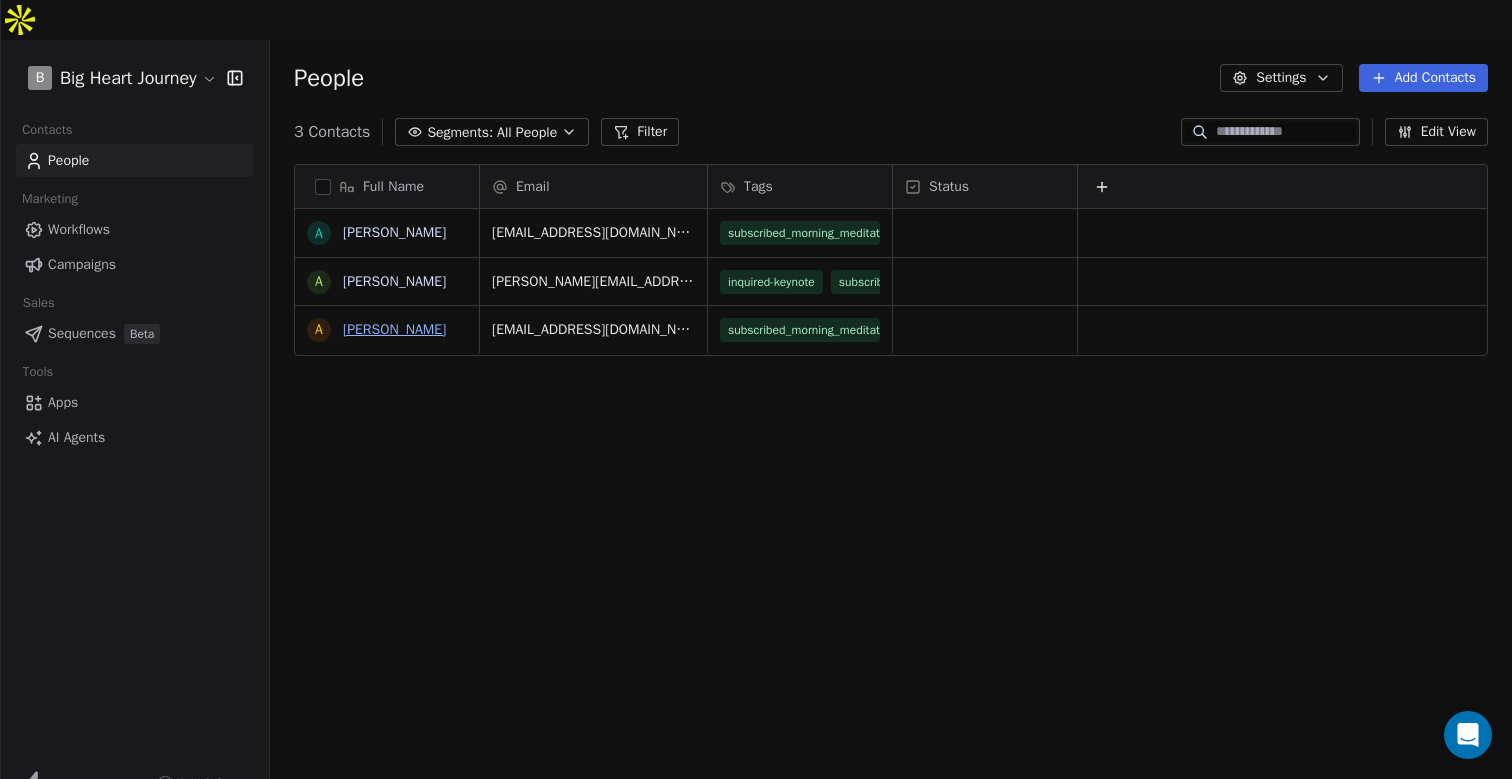 click on "[PERSON_NAME]" at bounding box center [394, 329] 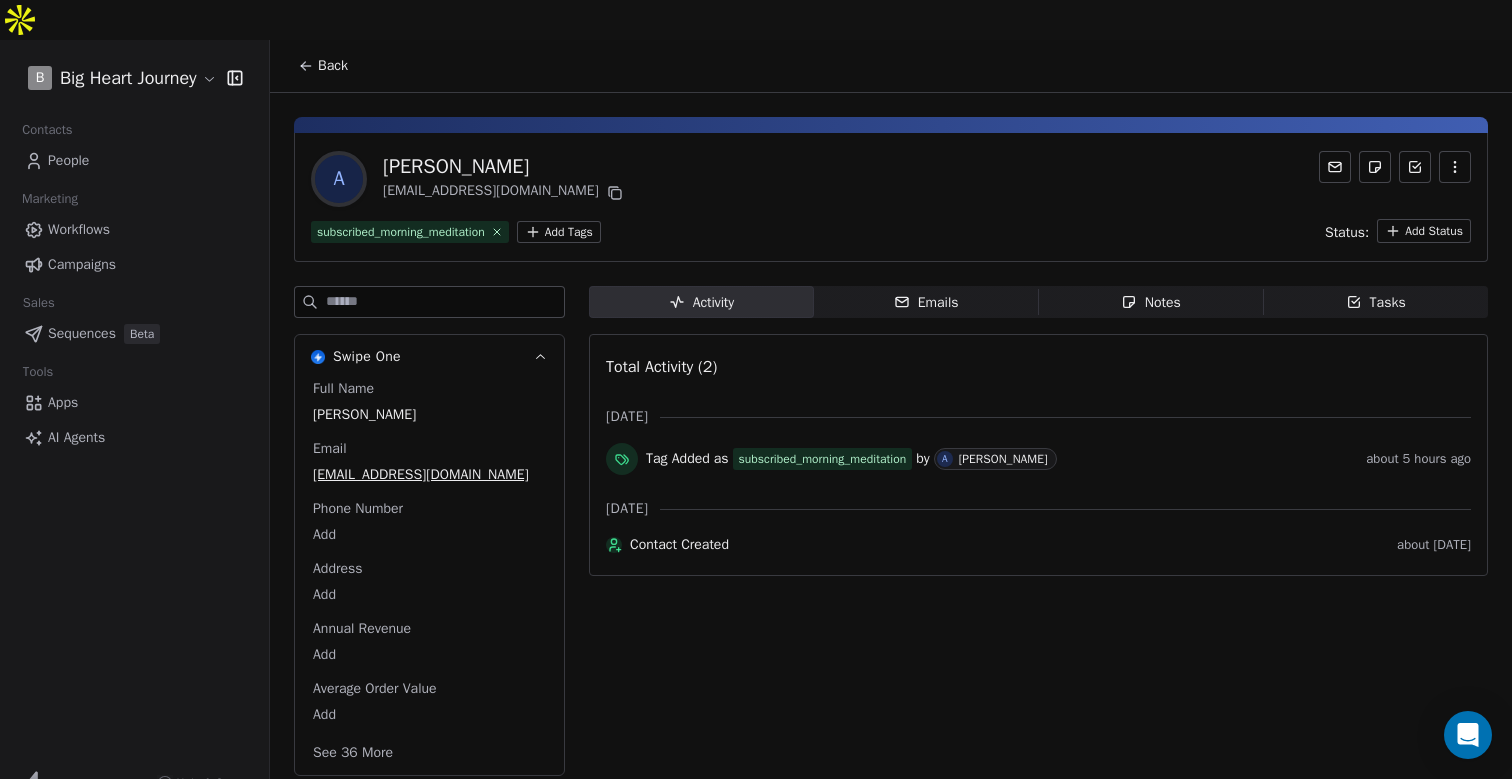 click on "subscribed_morning_meditation" at bounding box center (410, 232) 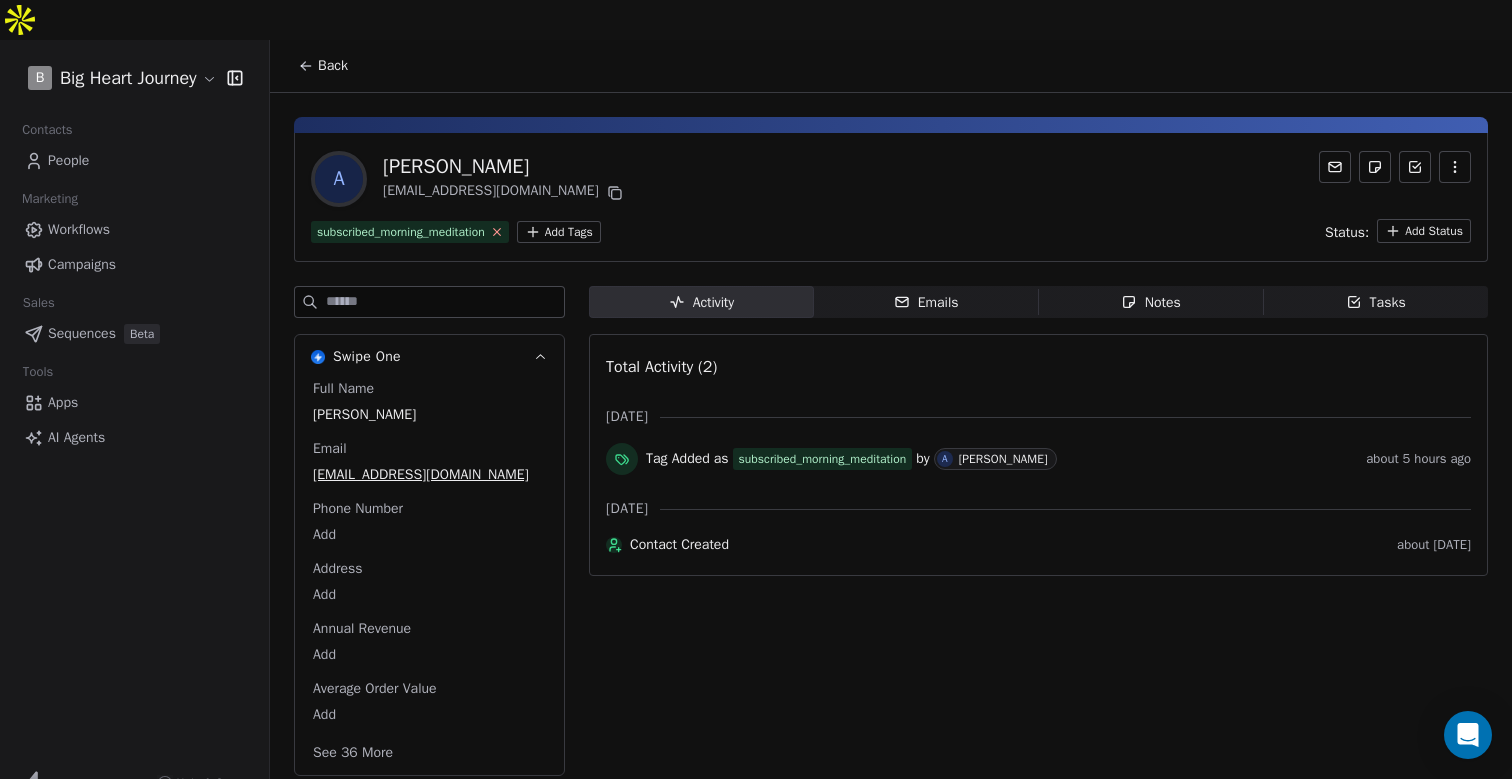 click 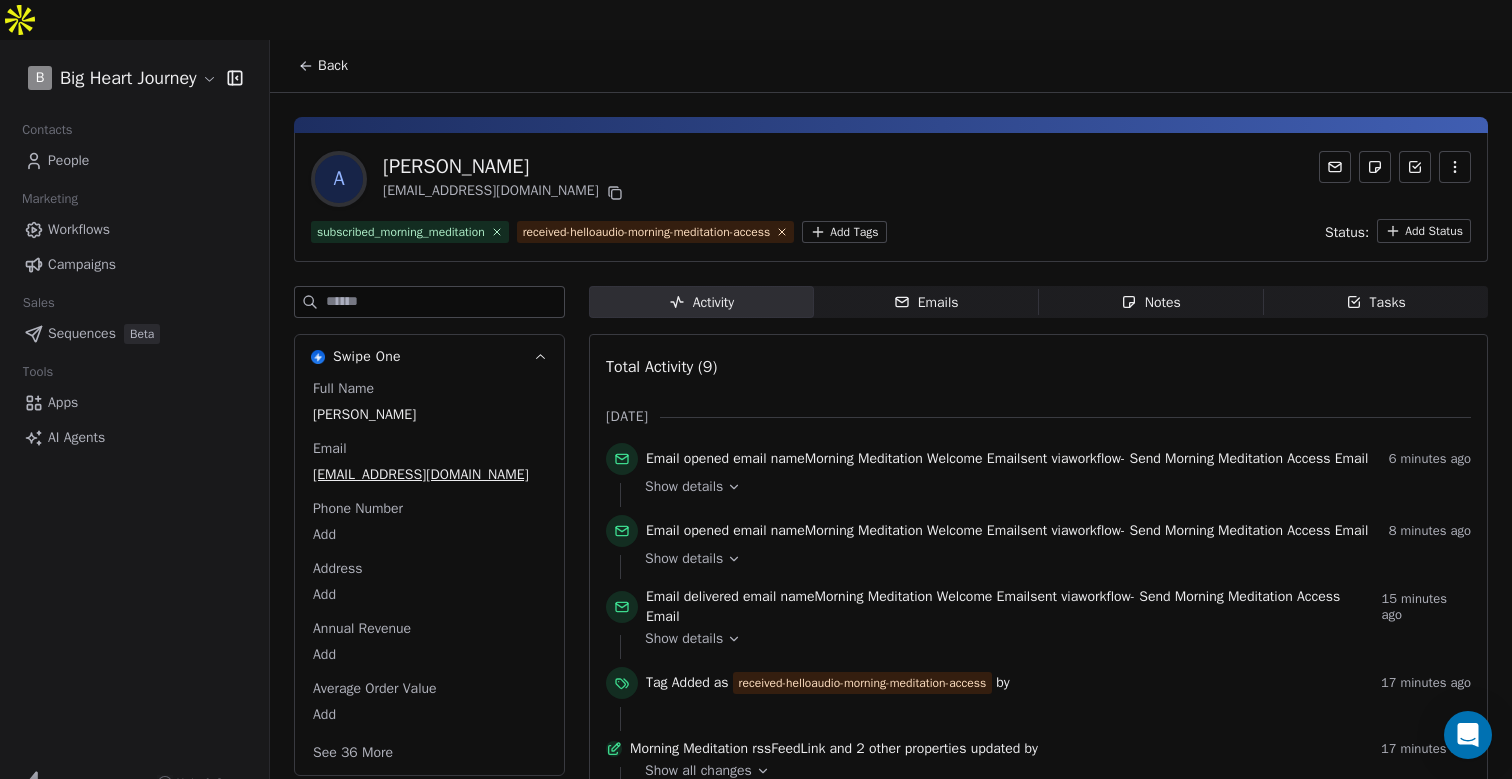 click on "Workflows" at bounding box center (79, 229) 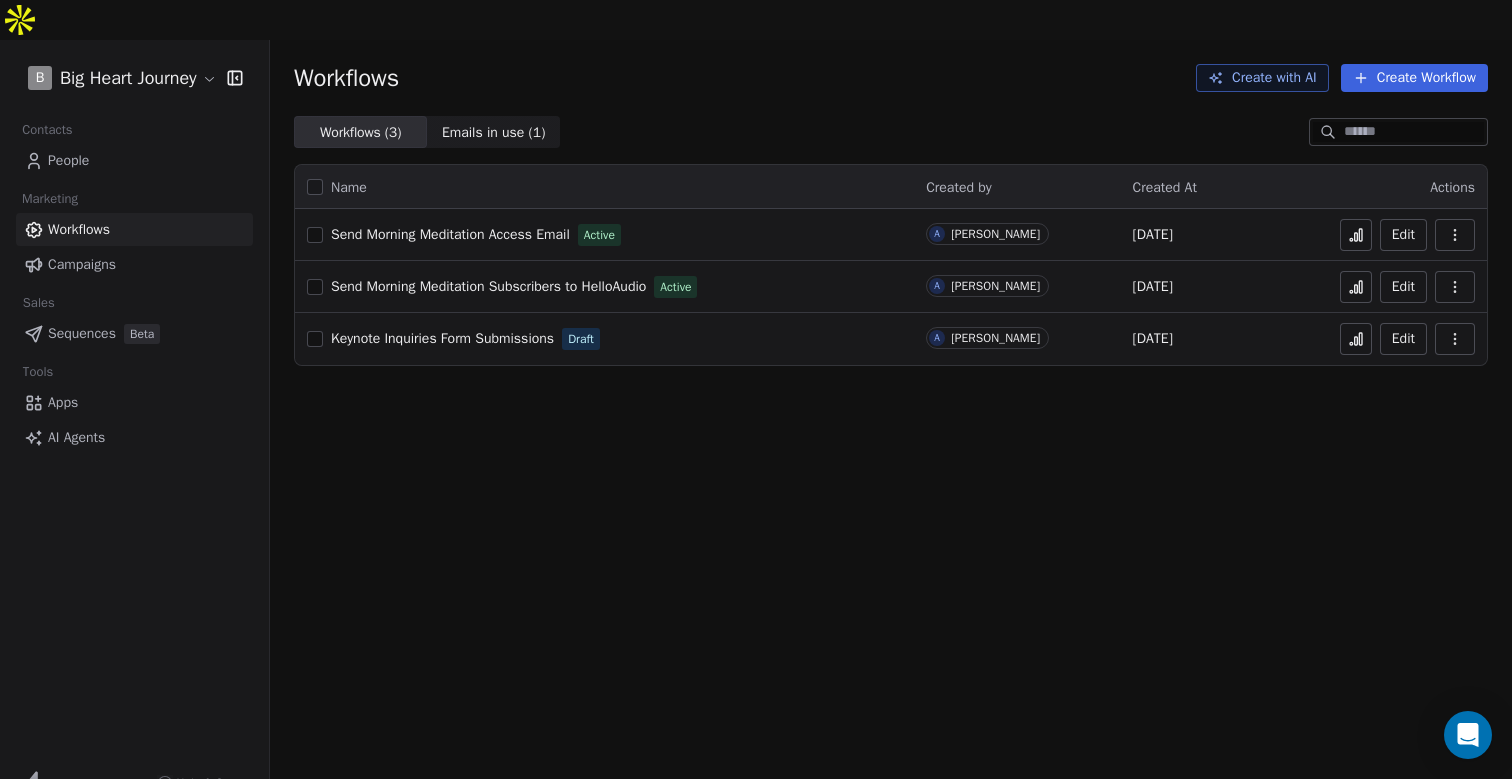 click on "Send Morning Meditation Access Email" at bounding box center [450, 234] 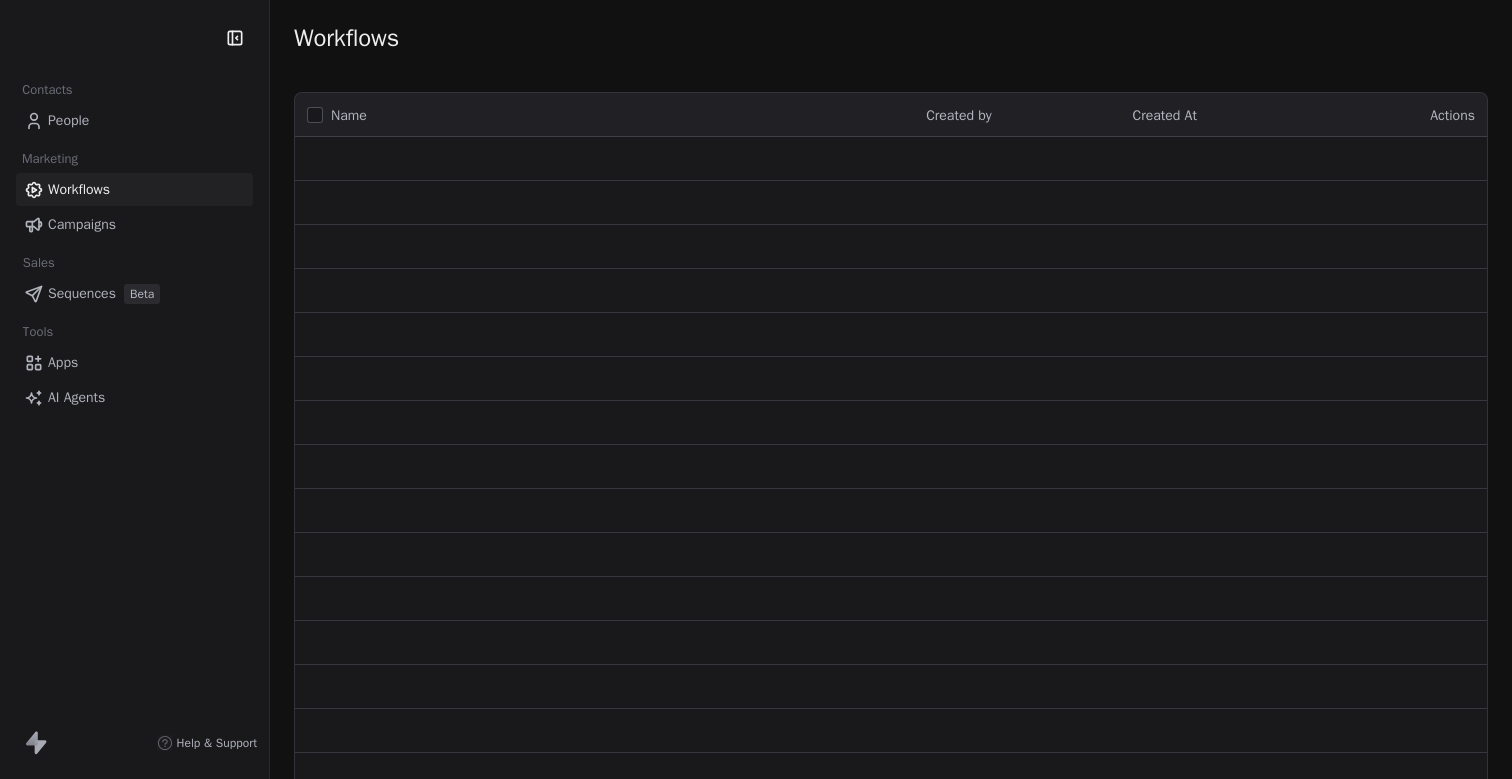 scroll, scrollTop: 0, scrollLeft: 0, axis: both 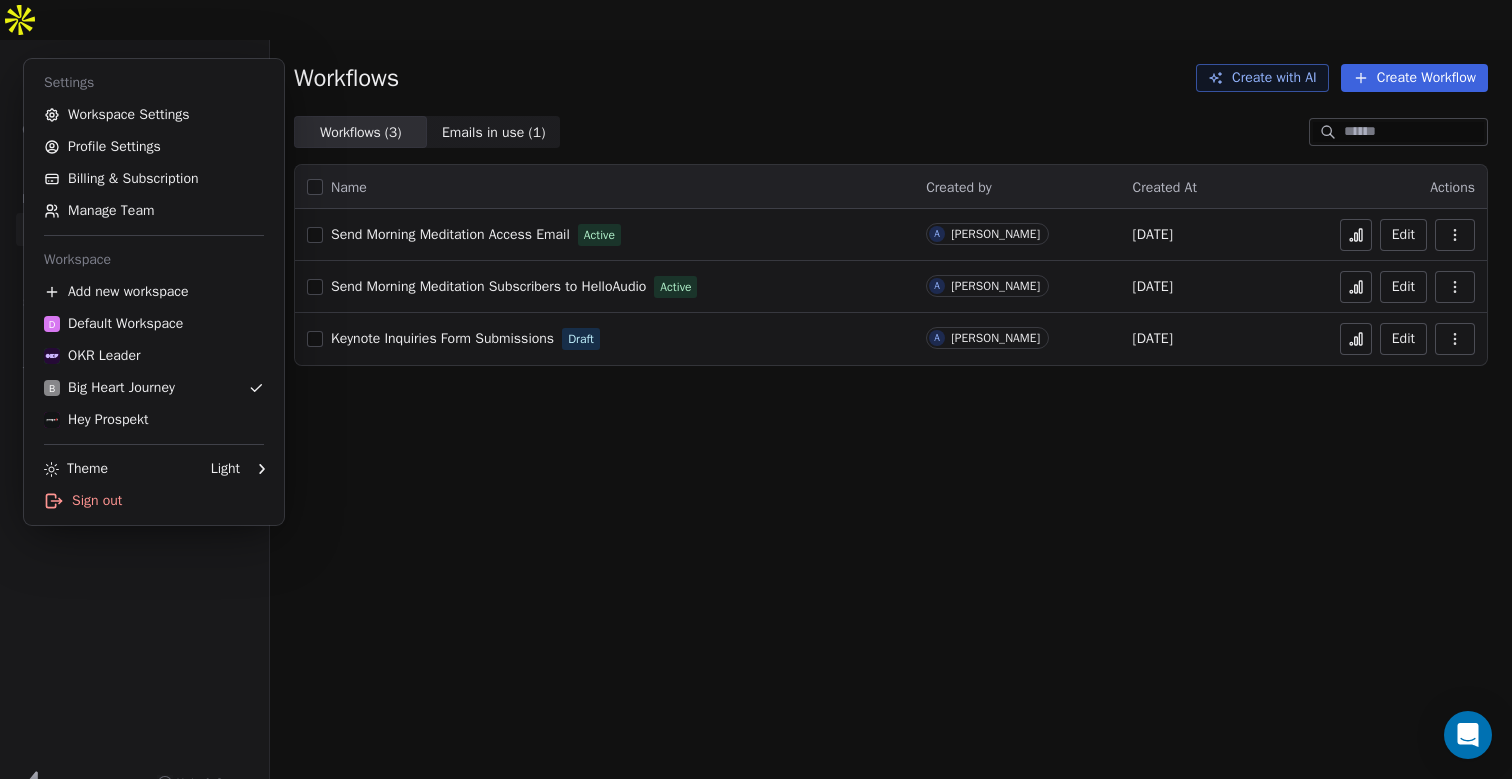 click on "B Big Heart Journey Contacts People Marketing Workflows Campaigns Sales Sequences Beta Tools Apps AI Agents Help & Support Workflows  Create with AI  Create Workflow Workflows ( 3 ) Workflows ( 3 ) Emails in use ( 1 ) Emails in use ( 1 ) Name Created by Created At Actions Send Morning Meditation Access Email Active A Allie Beierlein Jul 5, 2025 Edit Send Morning Meditation Subscribers to HelloAudio Active A Allie Beierlein Jul 5, 2025 Edit Keynote Inquiries Form Submissions Draft A Allie Beierlein Jul 5, 2025 Edit
Settings Workspace Settings Profile Settings Billing & Subscription Manage Team   Workspace Add new workspace D Default Workspace OKR Leader B Big Heart Journey Hey Prospekt Theme Light Sign out" at bounding box center [756, 409] 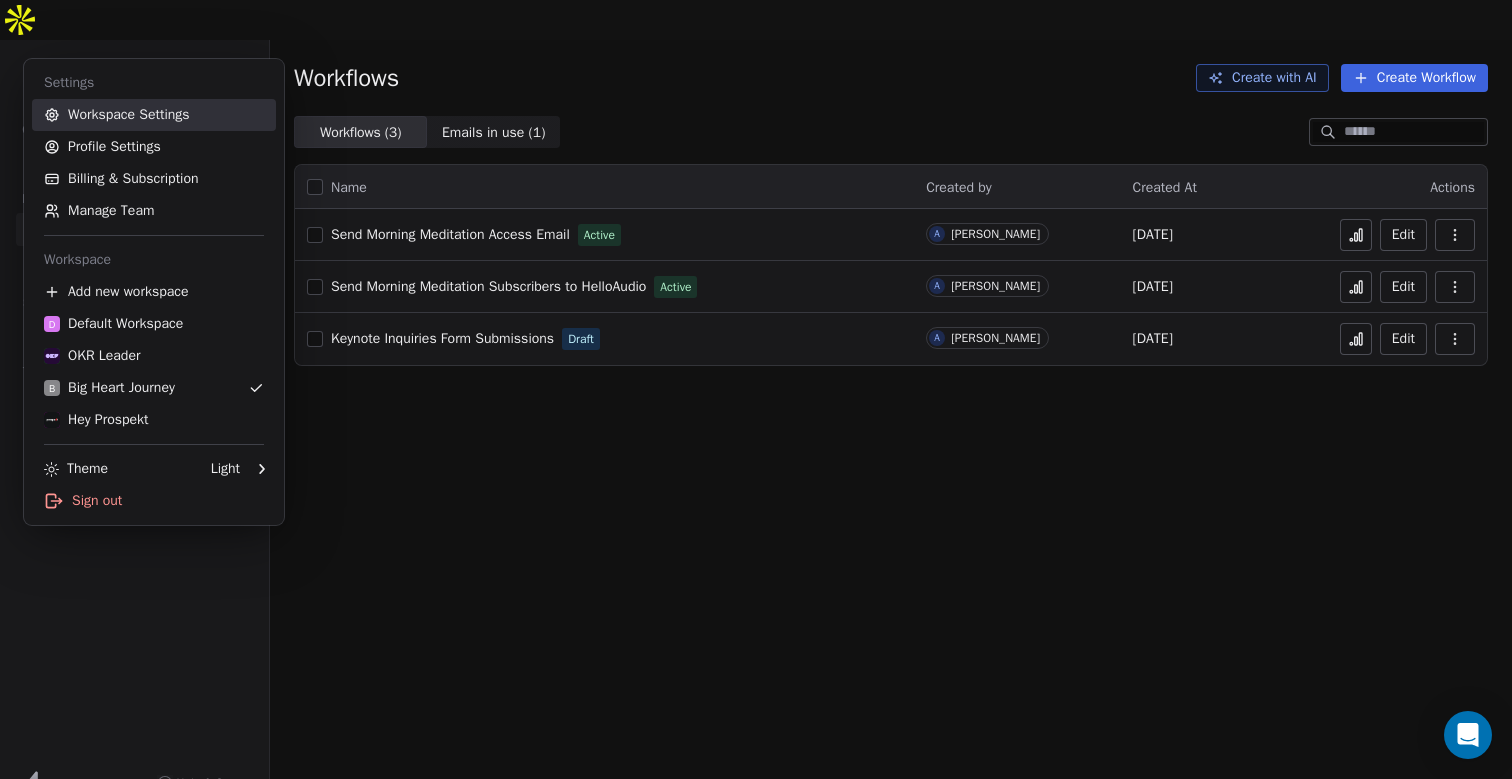 click on "Workspace Settings" at bounding box center (154, 115) 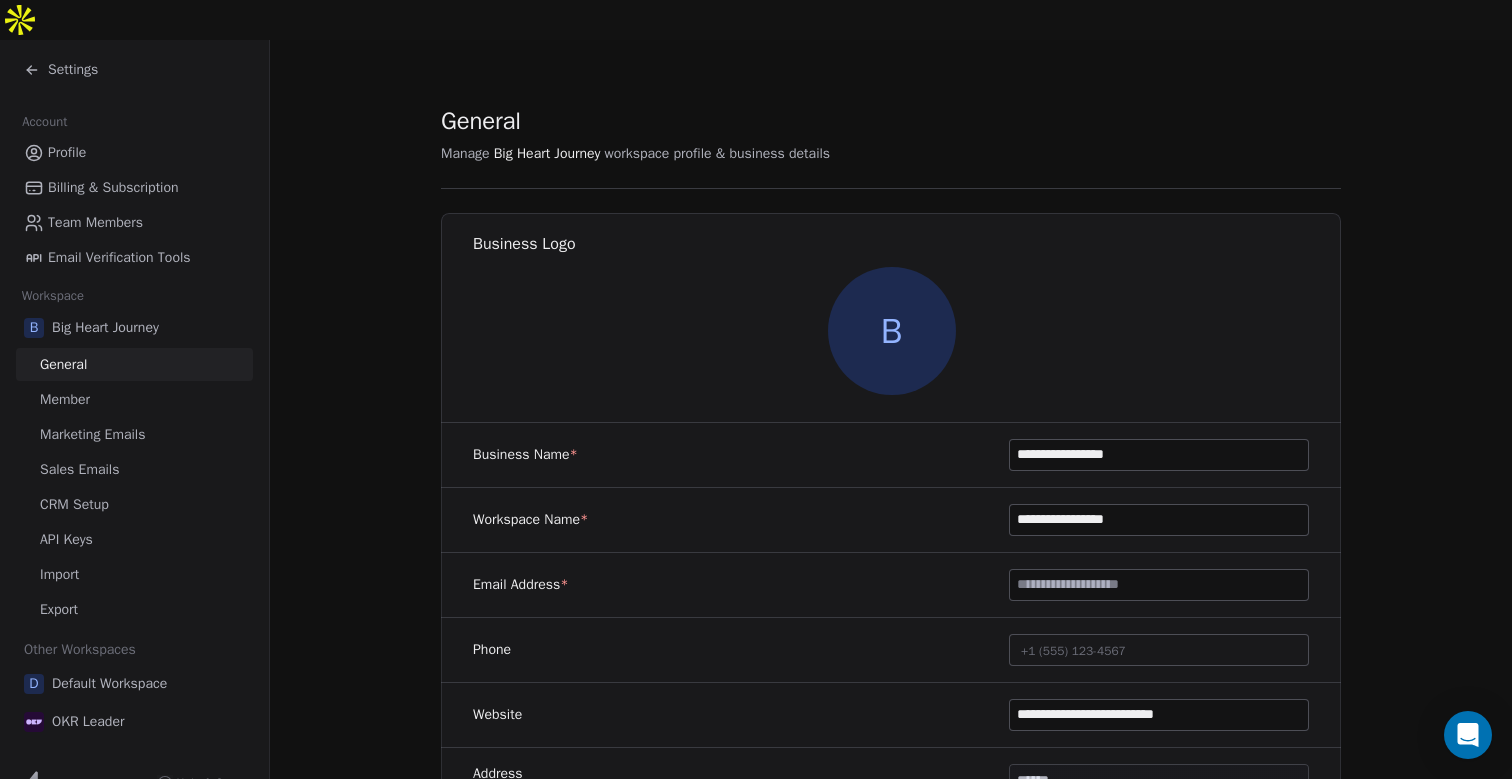 click on "CRM Setup" at bounding box center [134, 504] 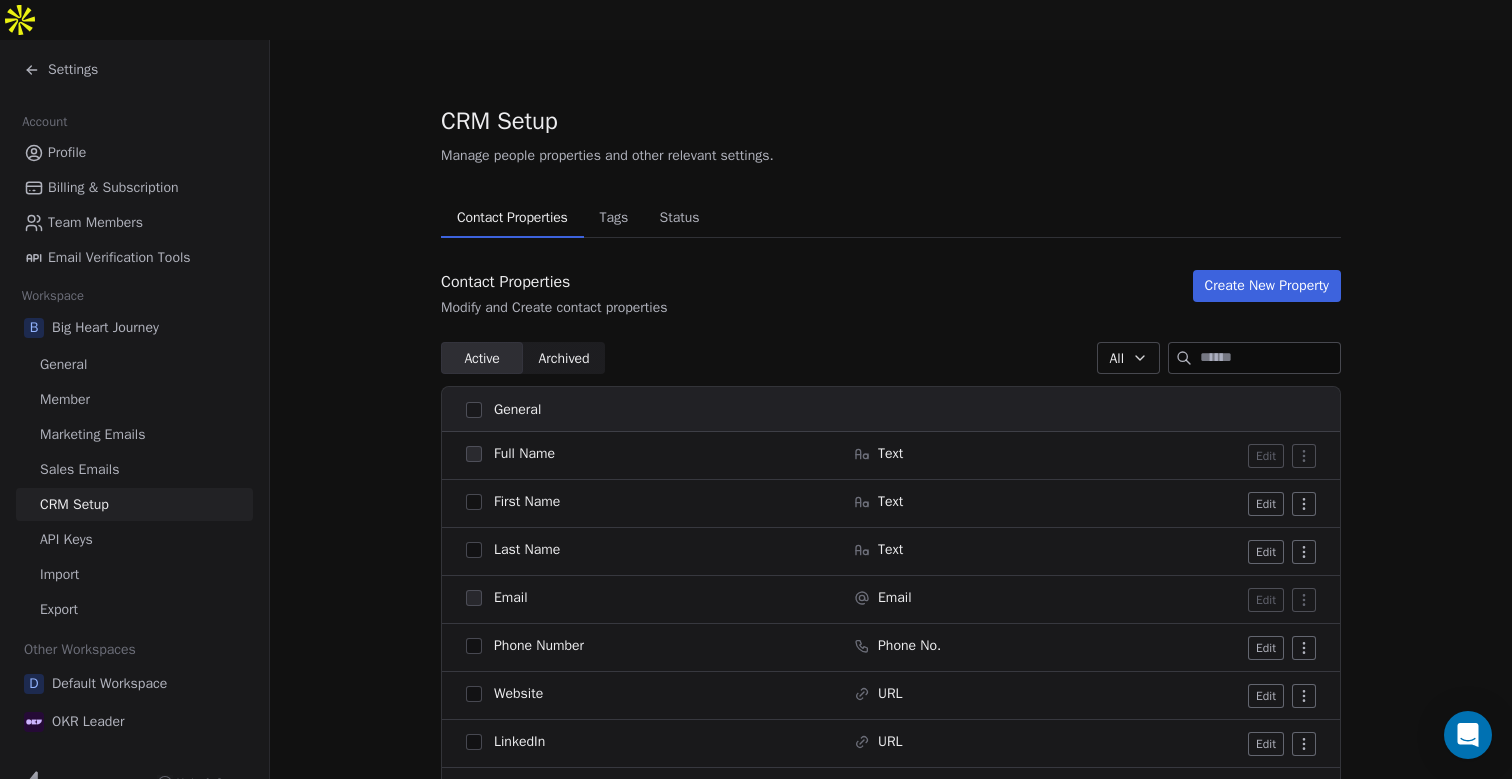 click on "Tags" at bounding box center [613, 218] 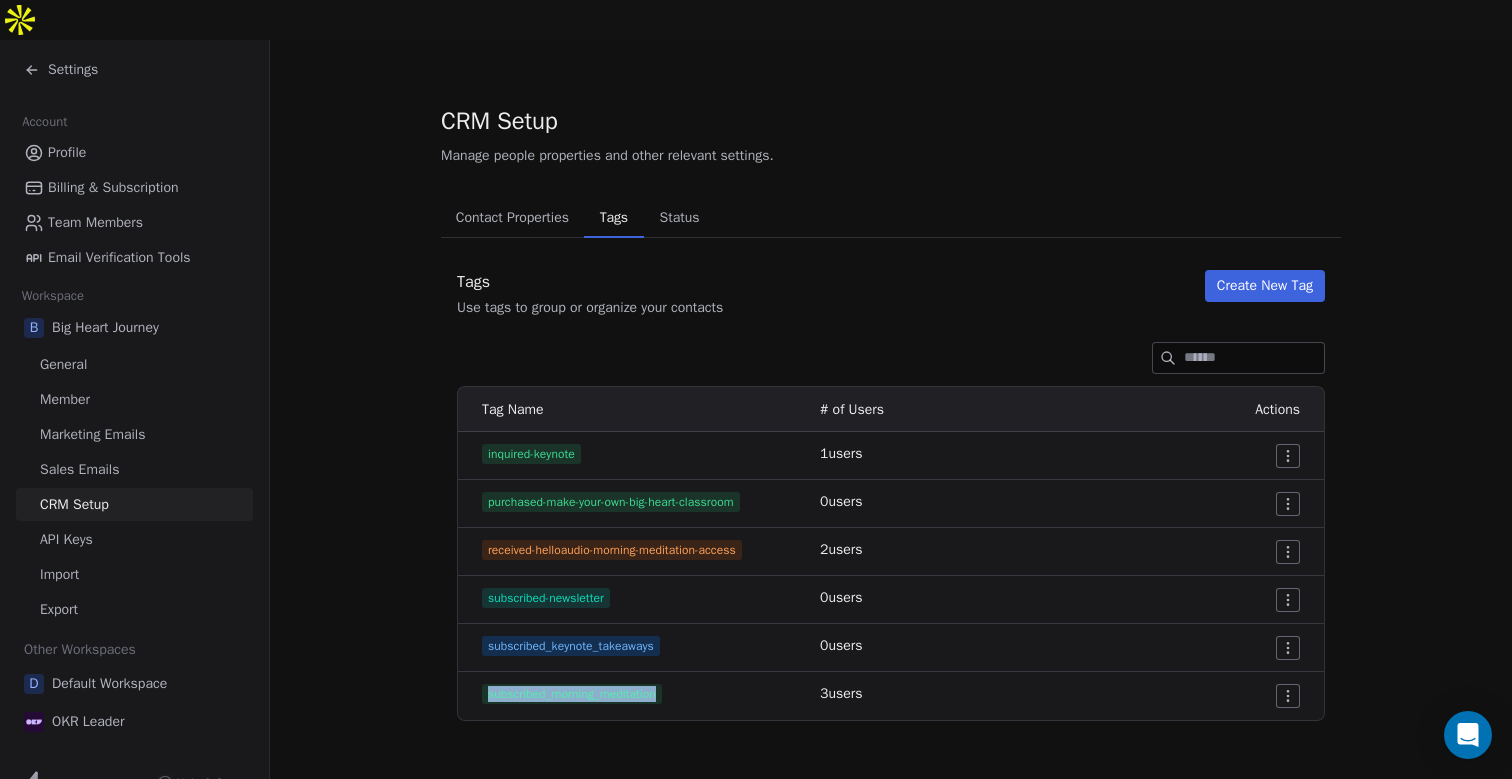 drag, startPoint x: 698, startPoint y: 650, endPoint x: 489, endPoint y: 659, distance: 209.1937 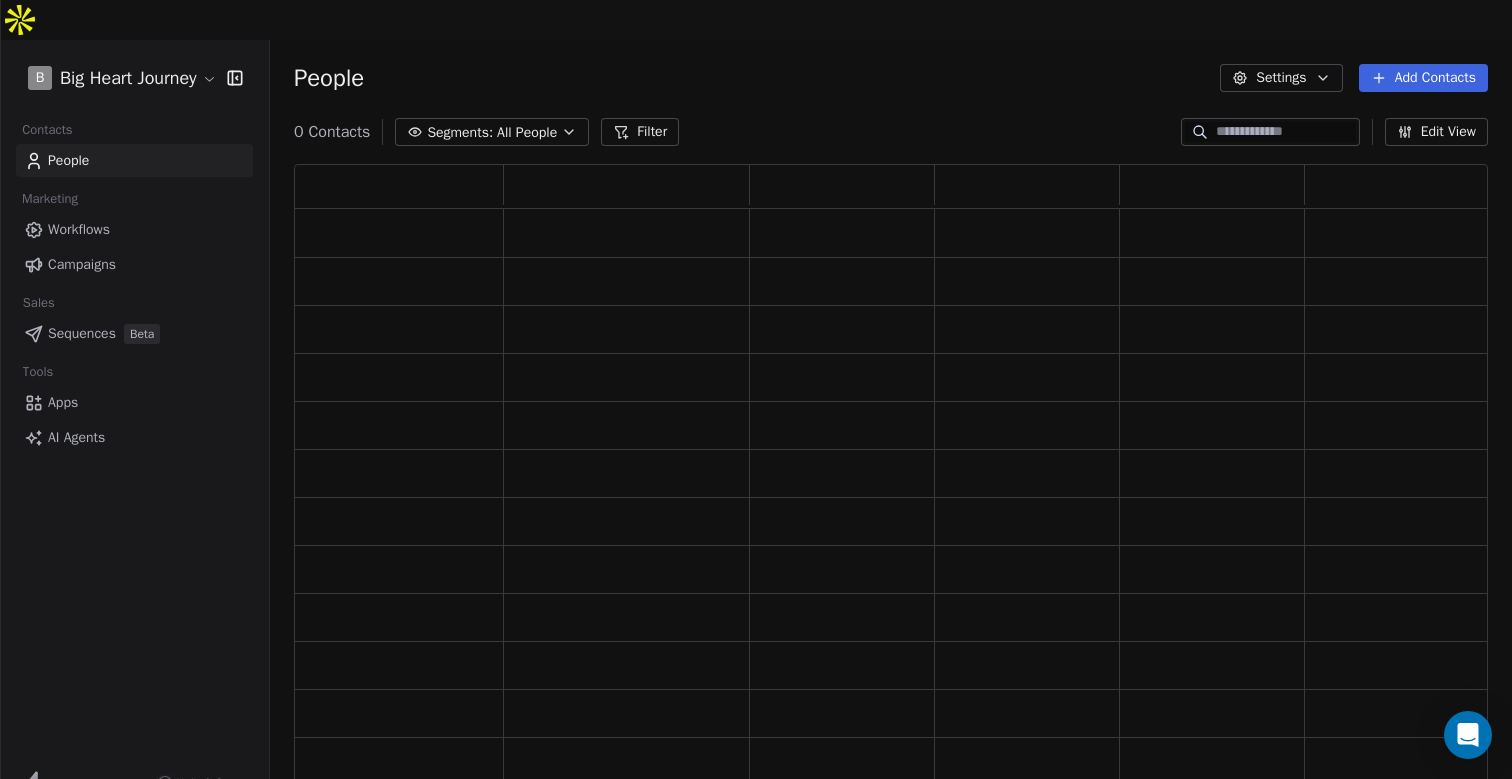 scroll, scrollTop: 1, scrollLeft: 1, axis: both 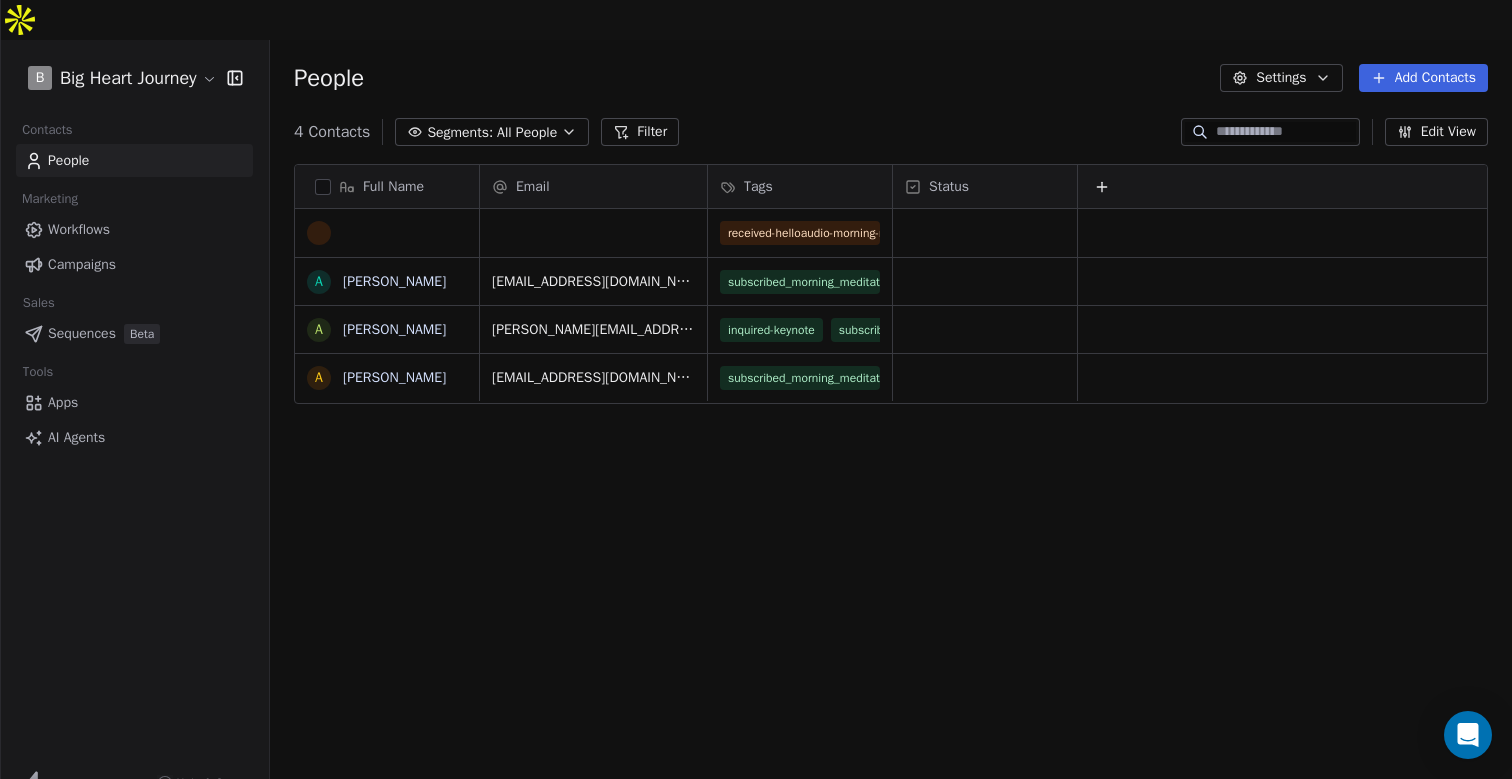 click on "Workflows" at bounding box center [79, 229] 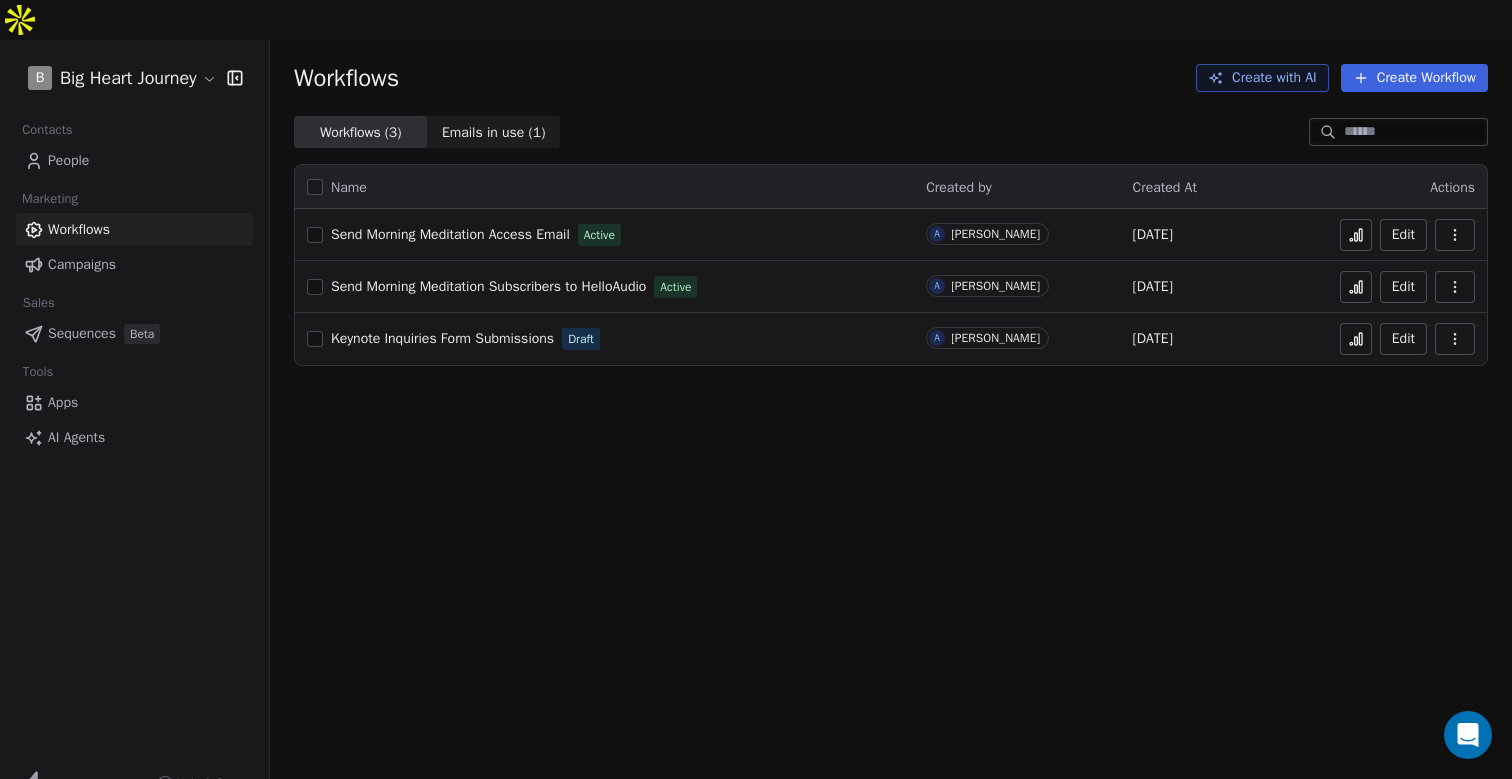 click on "Send Morning Meditation Subscribers to HelloAudio" at bounding box center (488, 286) 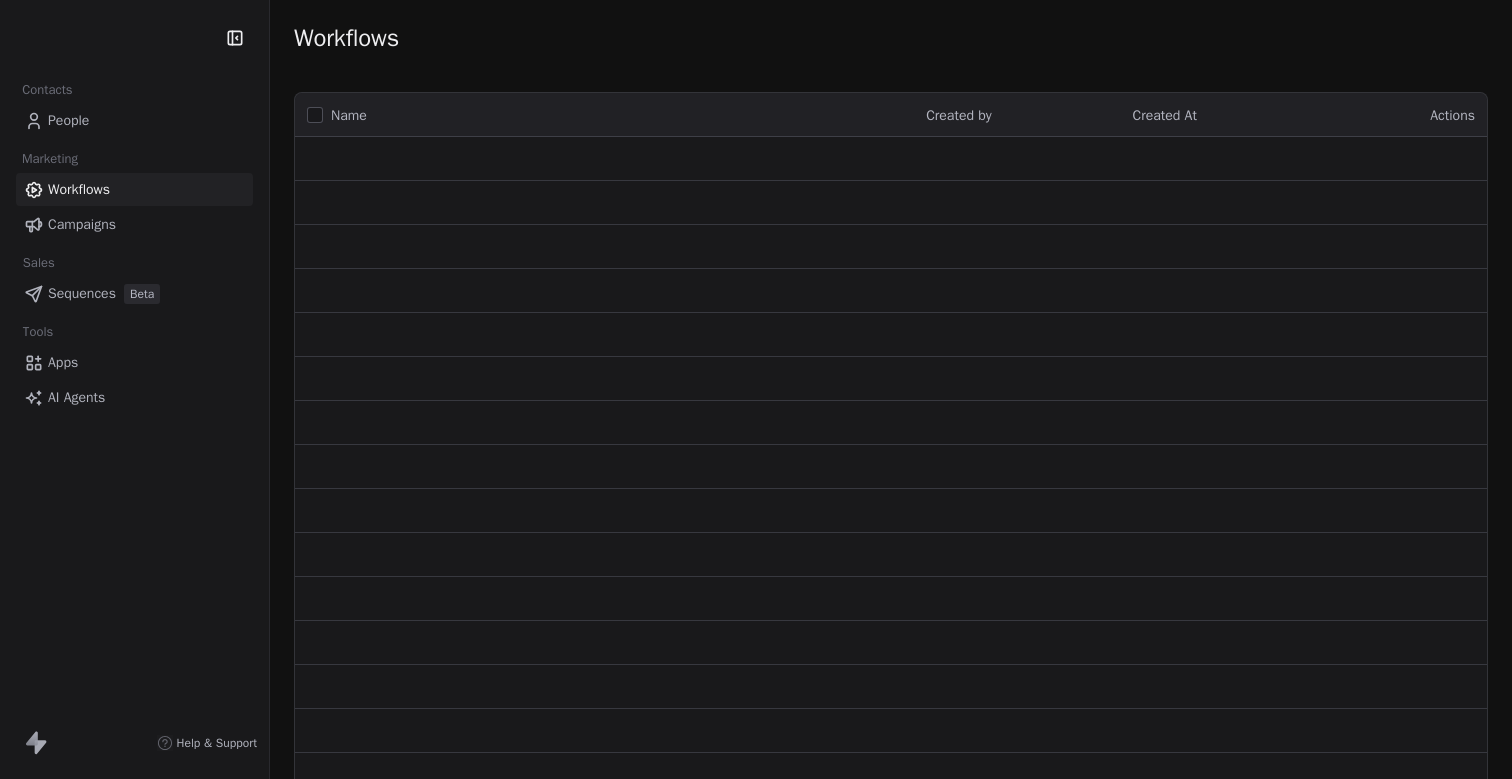 scroll, scrollTop: 0, scrollLeft: 0, axis: both 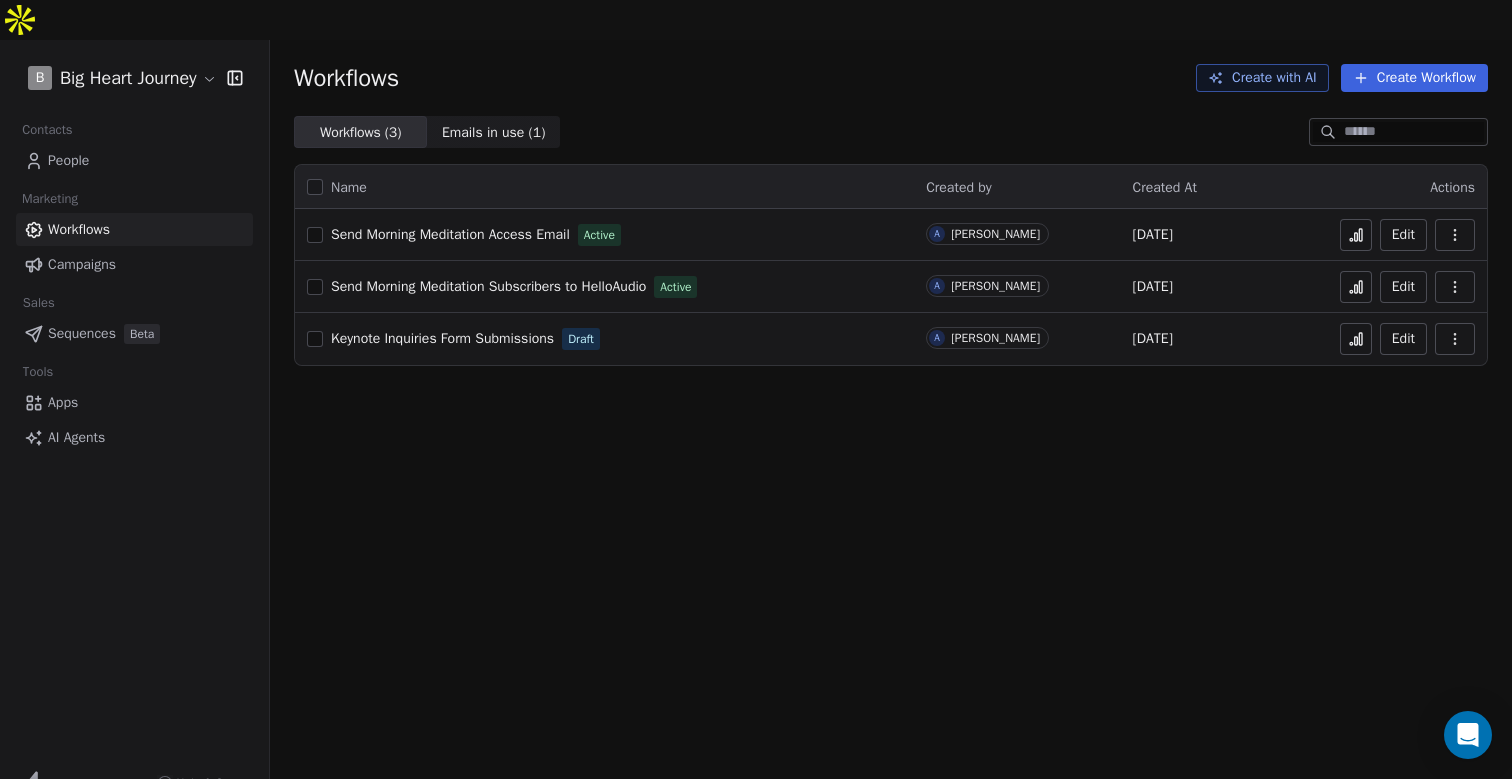 click on "Workflows ( 3 ) Workflows ( 3 ) Emails in use ( 1 ) Emails in use ( 1 )" 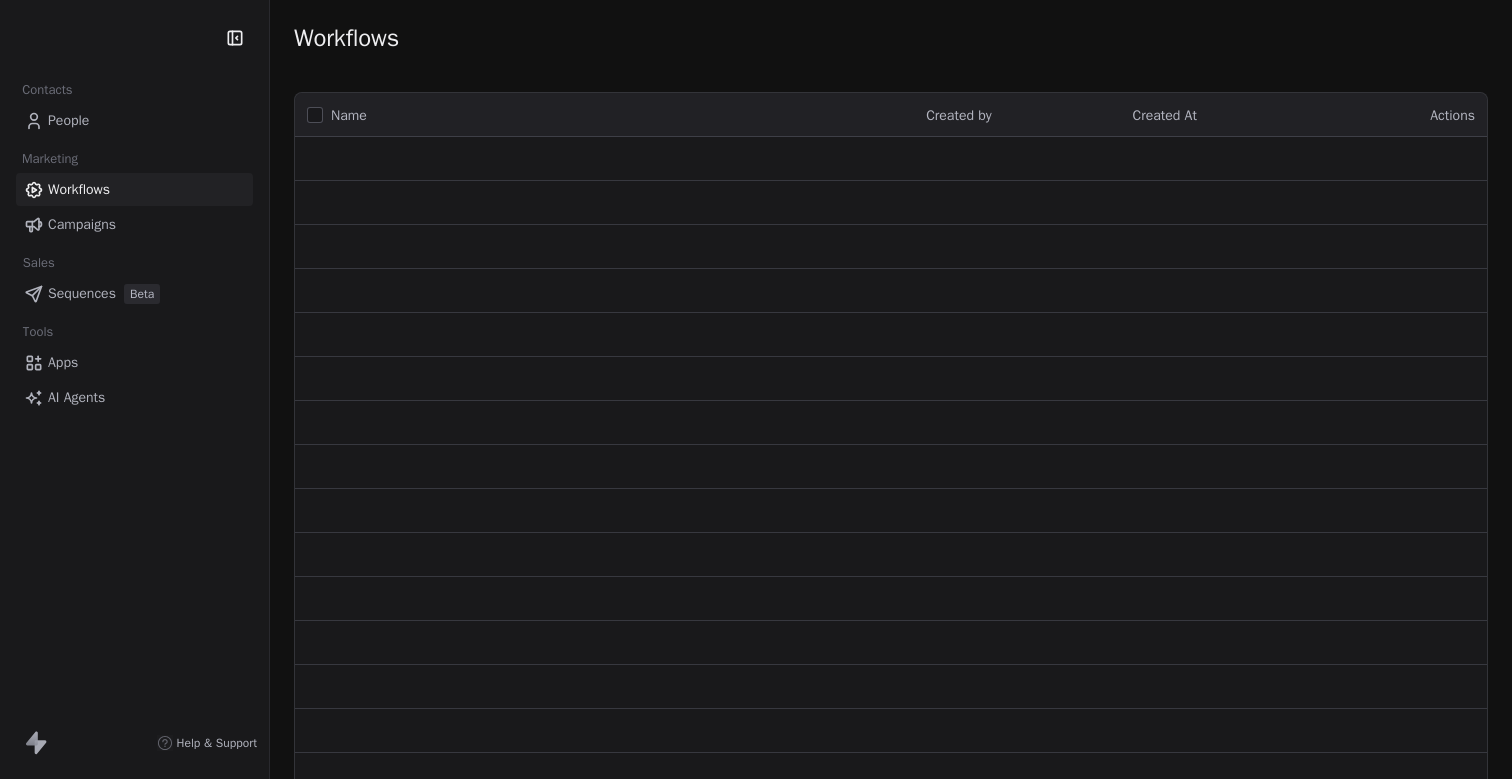 scroll, scrollTop: 0, scrollLeft: 0, axis: both 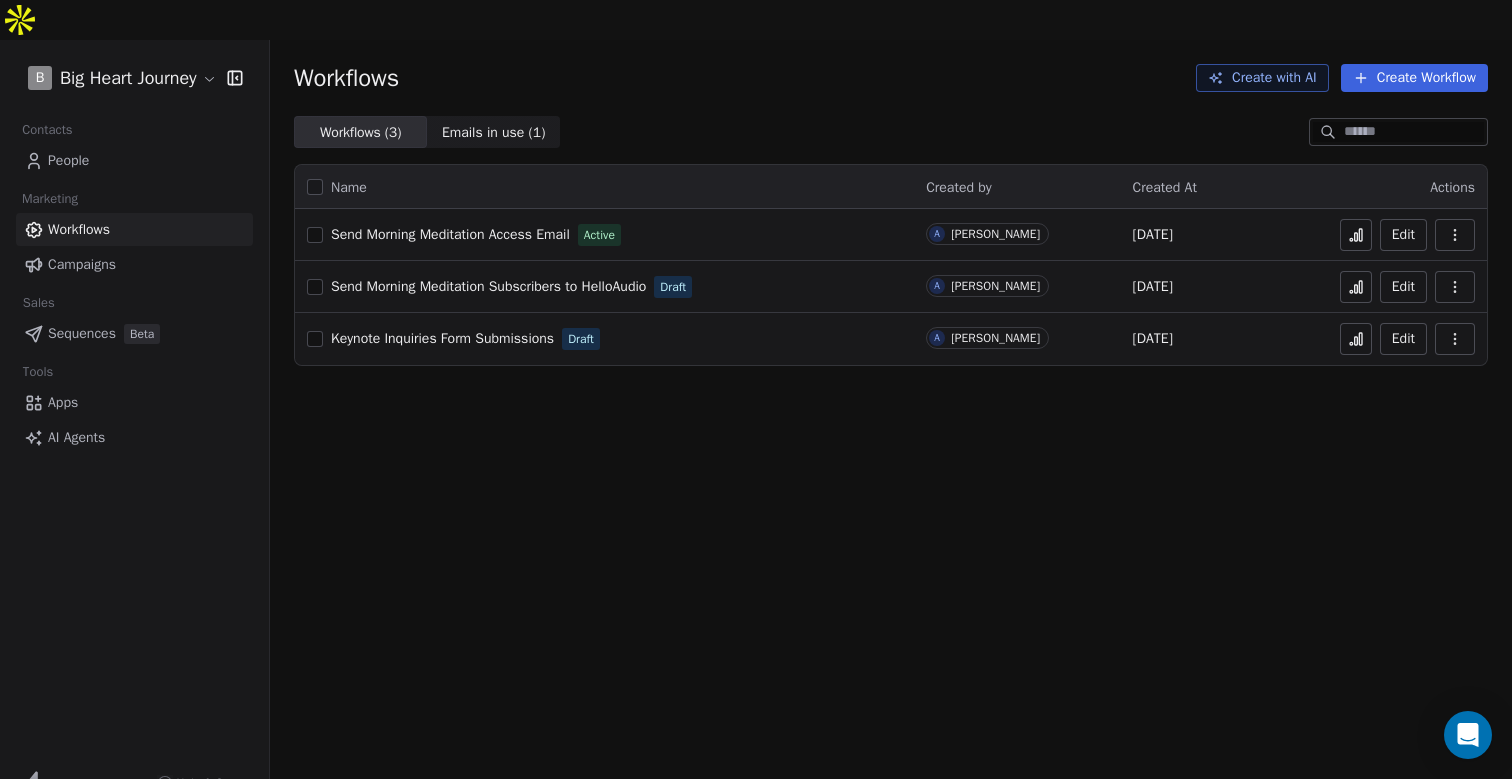 click on "Emails in use ( 1 )" at bounding box center (494, 132) 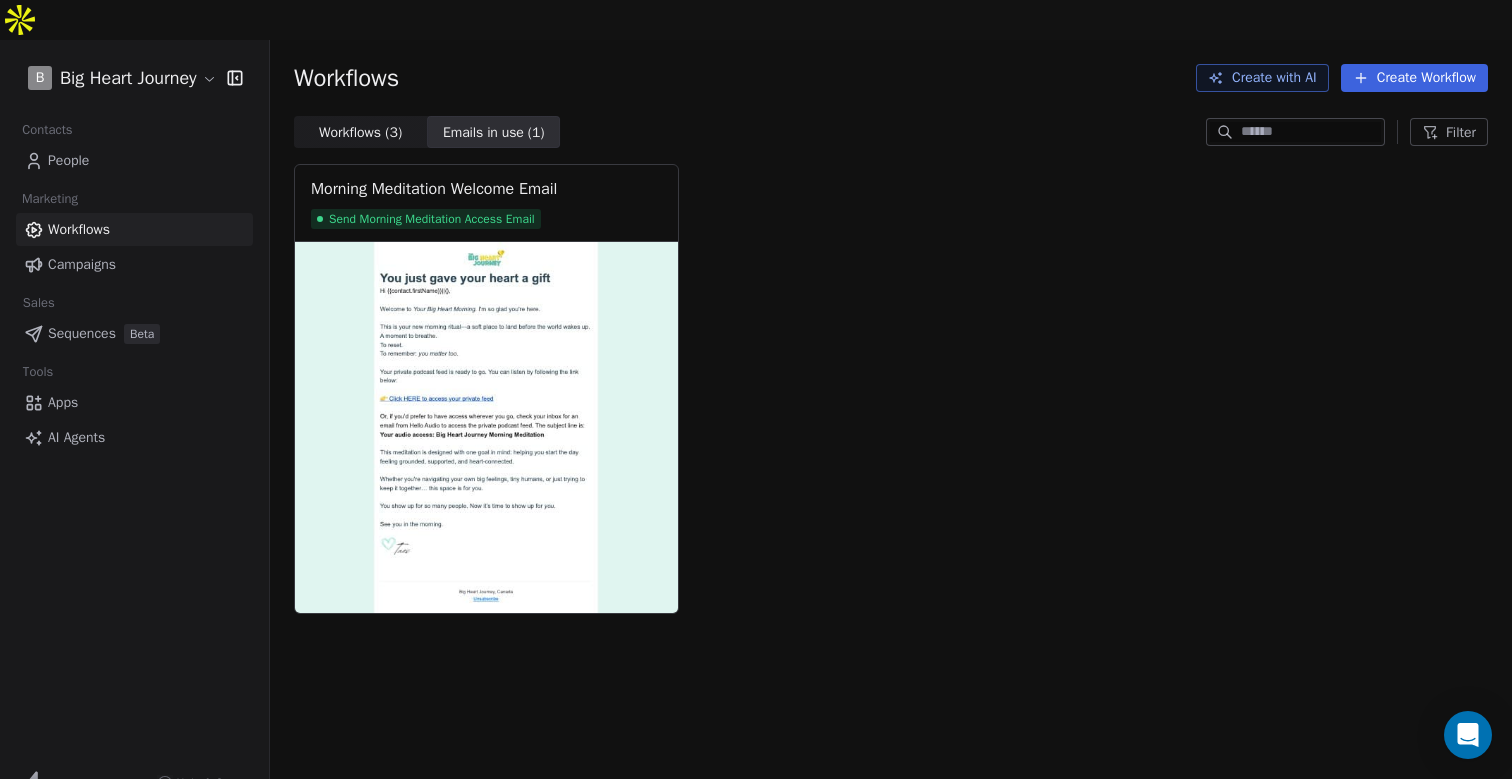 click on "Workflows ( 3 )" at bounding box center [360, 132] 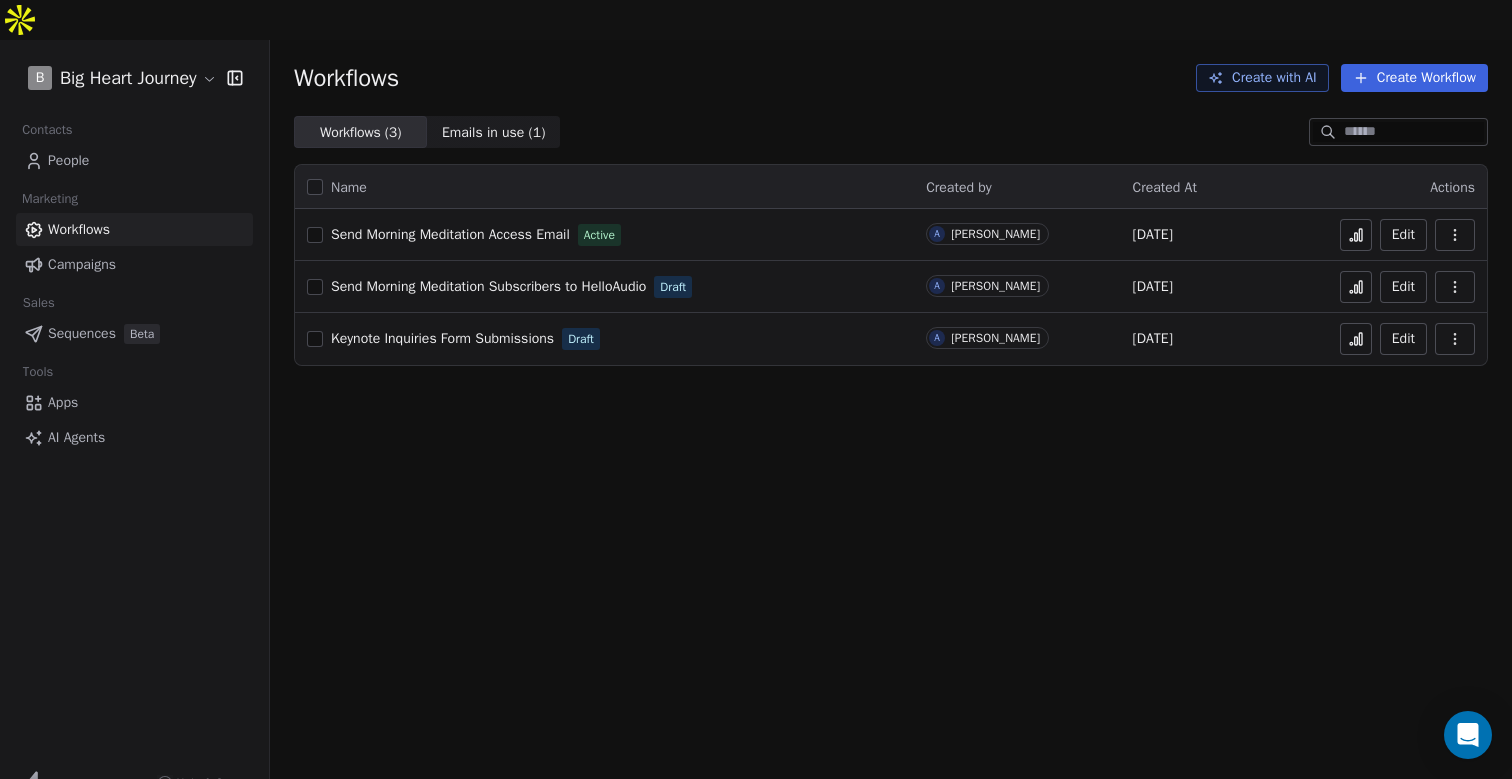 click on "Send Morning Meditation Subscribers to HelloAudio" at bounding box center [488, 287] 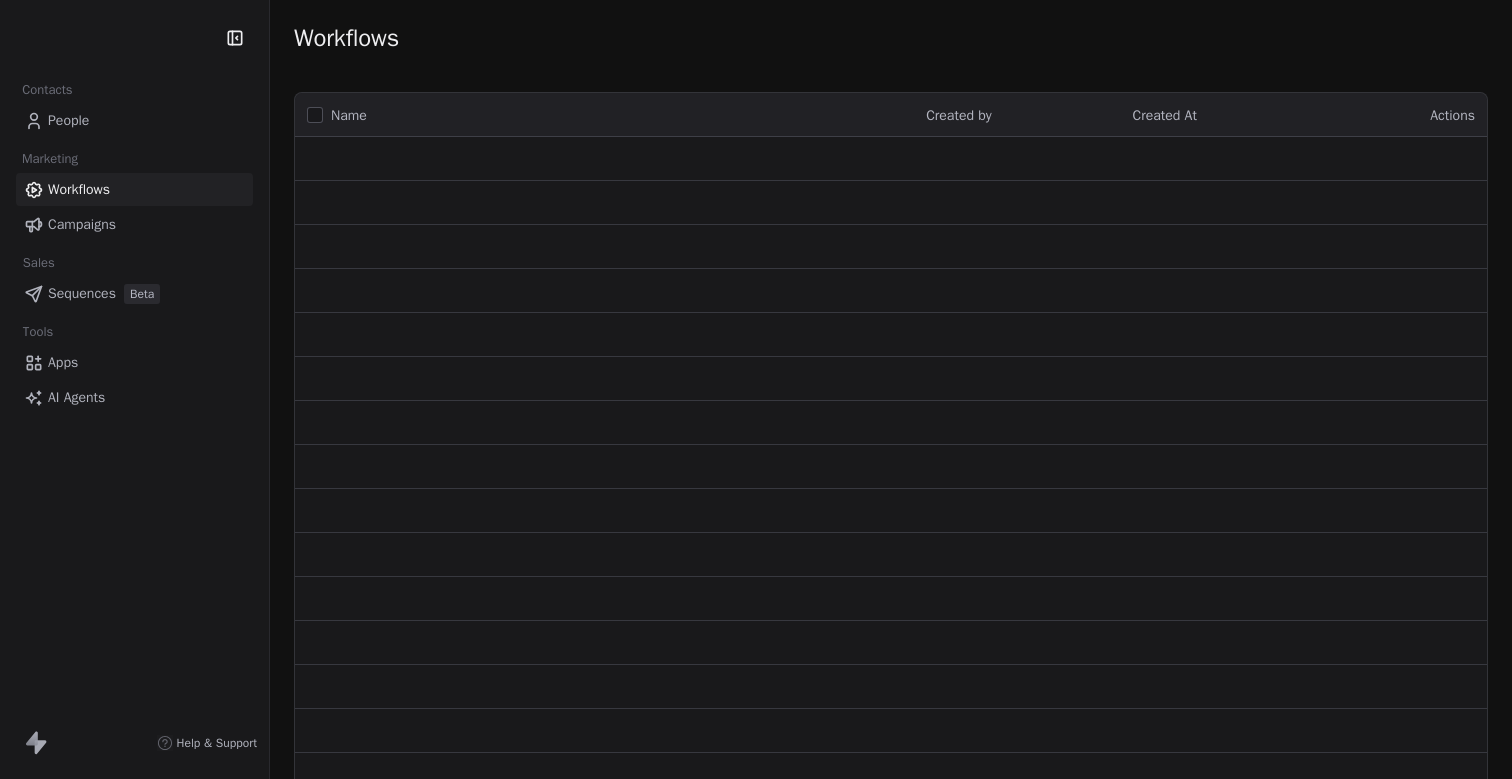 scroll, scrollTop: 0, scrollLeft: 0, axis: both 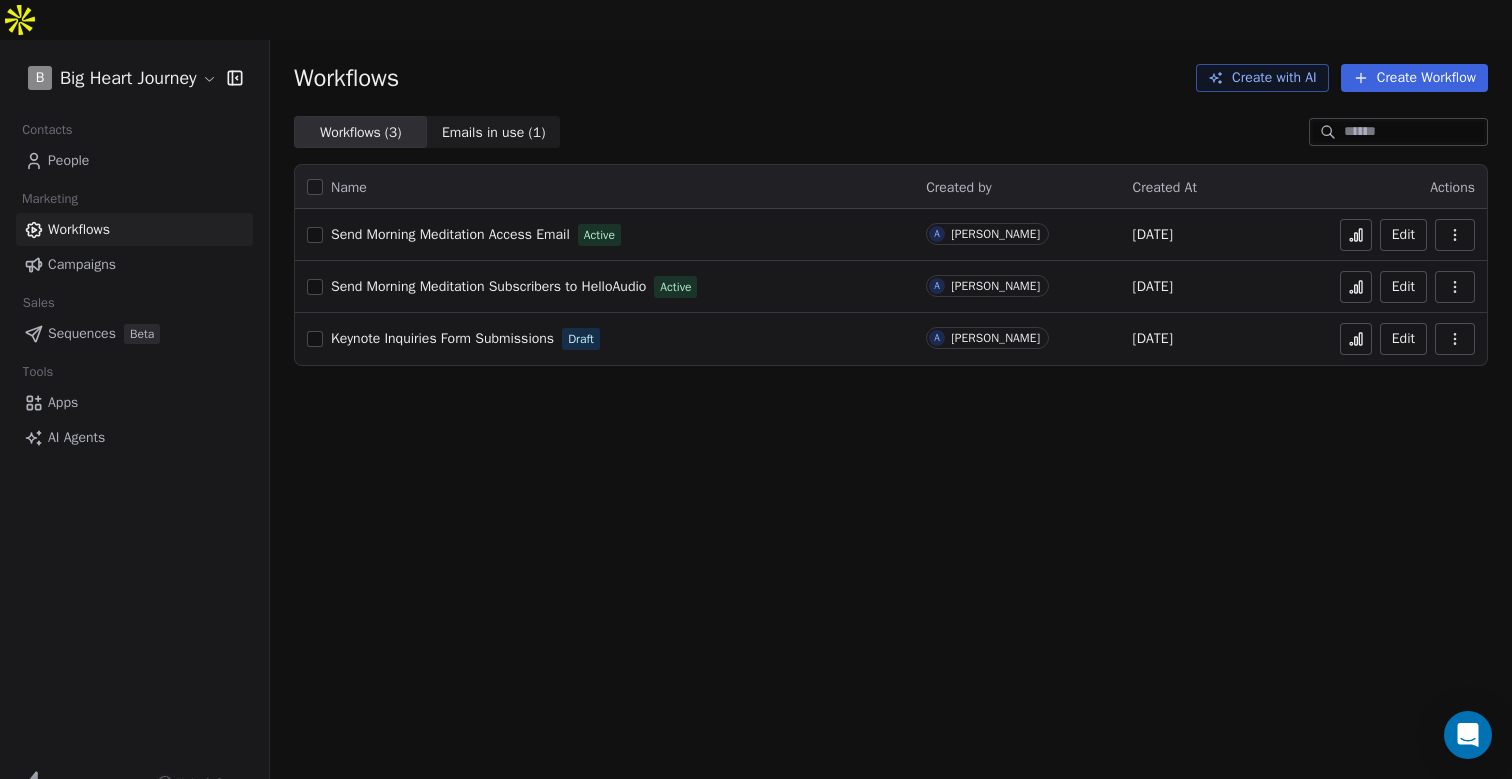 click on "People" at bounding box center [68, 160] 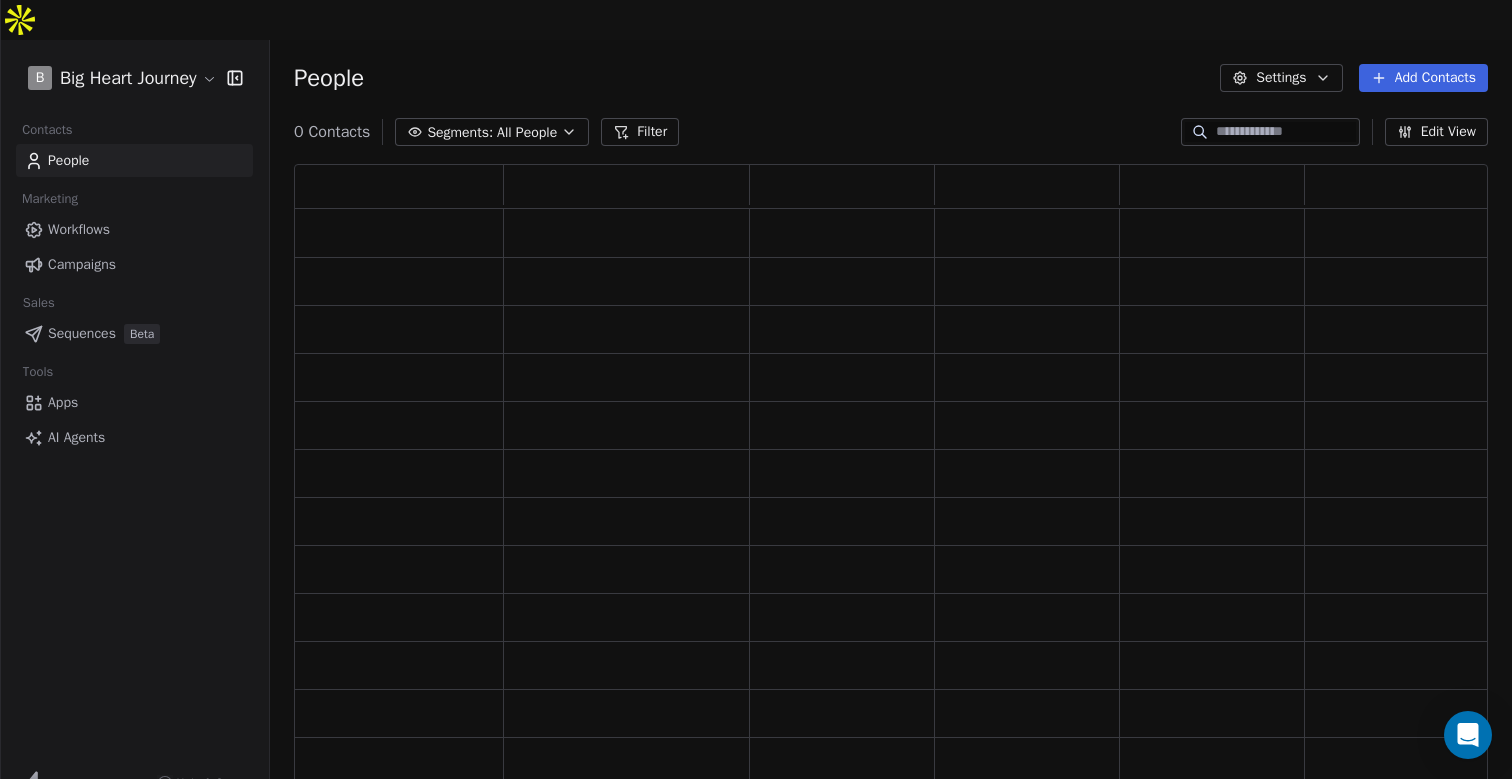 scroll, scrollTop: 1, scrollLeft: 1, axis: both 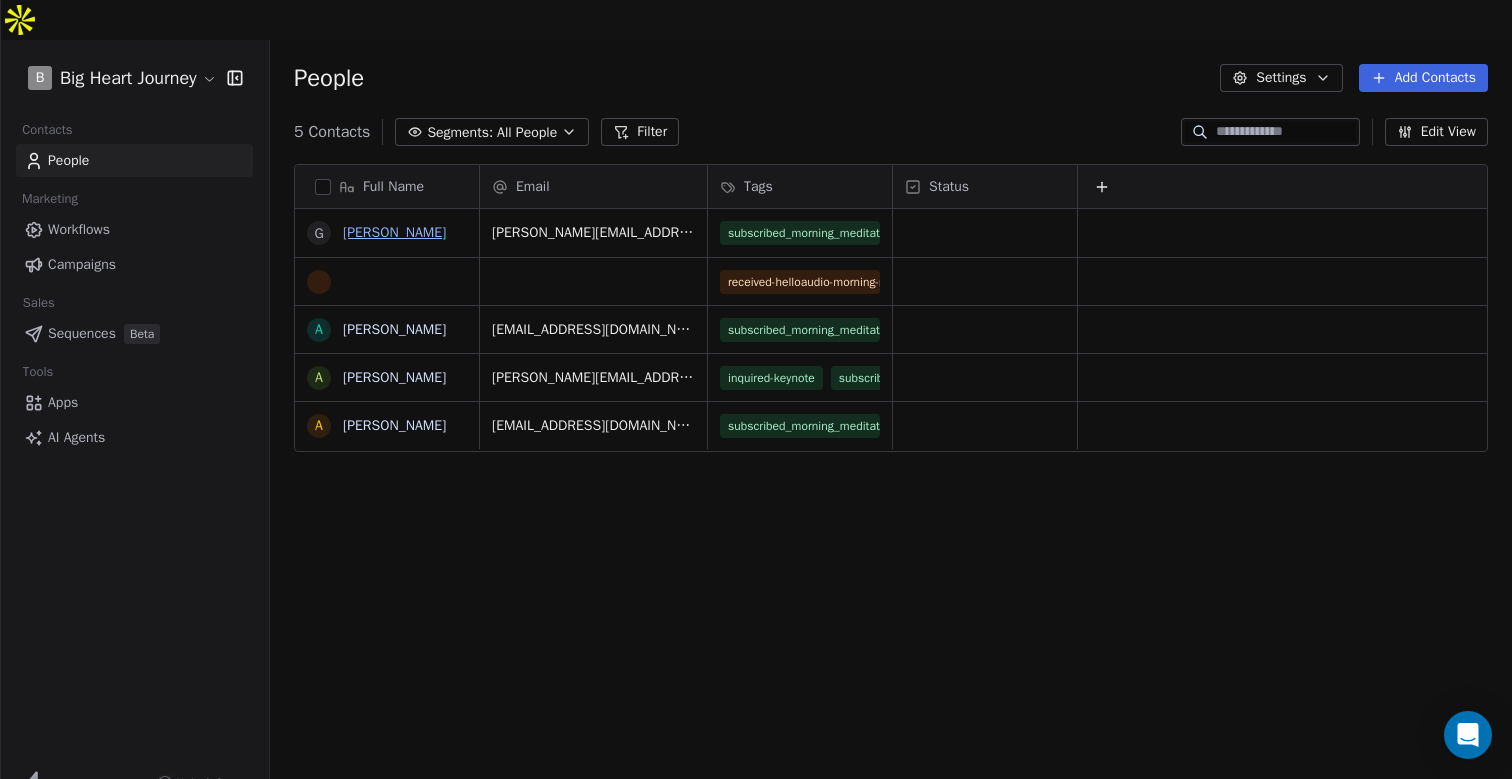 click on "[PERSON_NAME]" at bounding box center [394, 232] 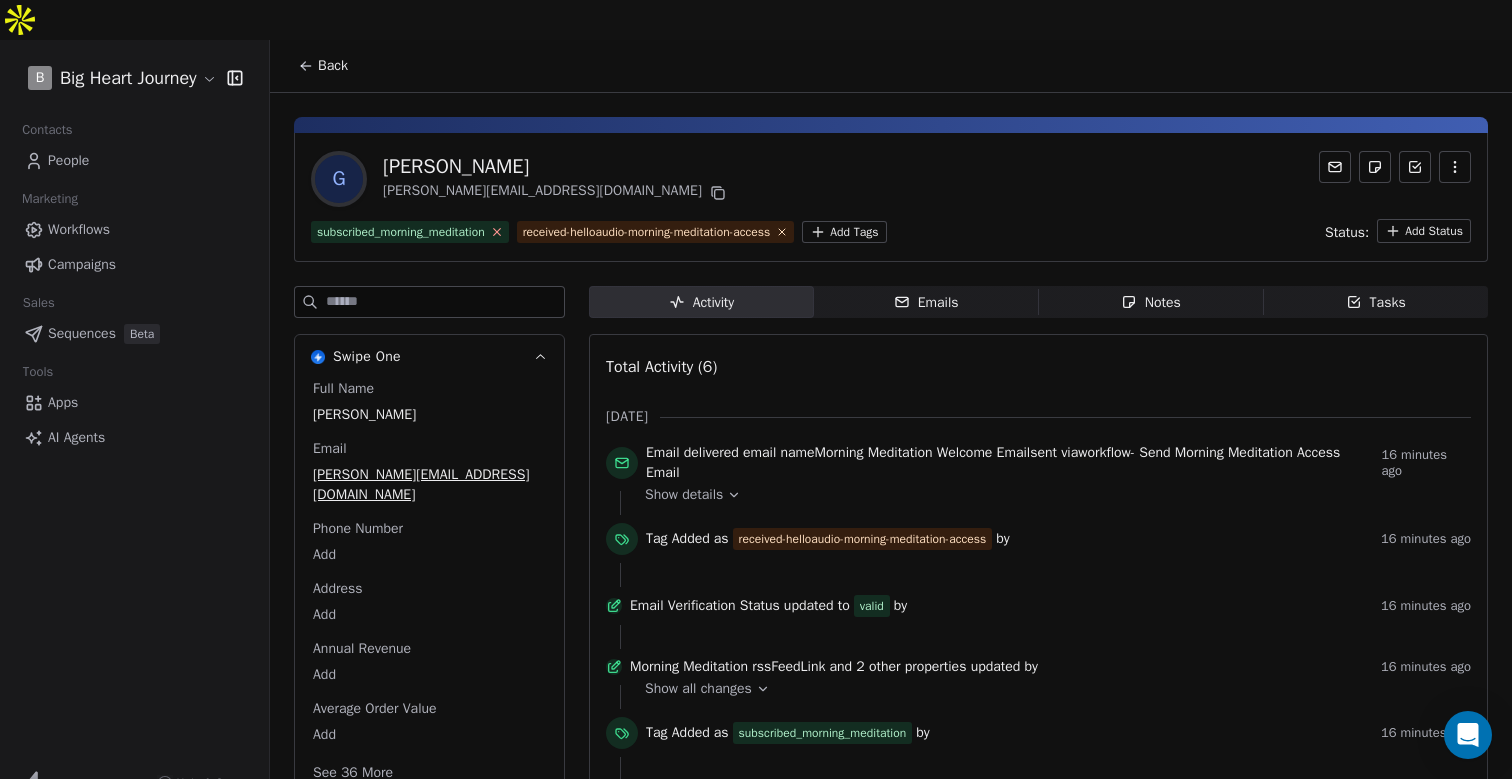 click 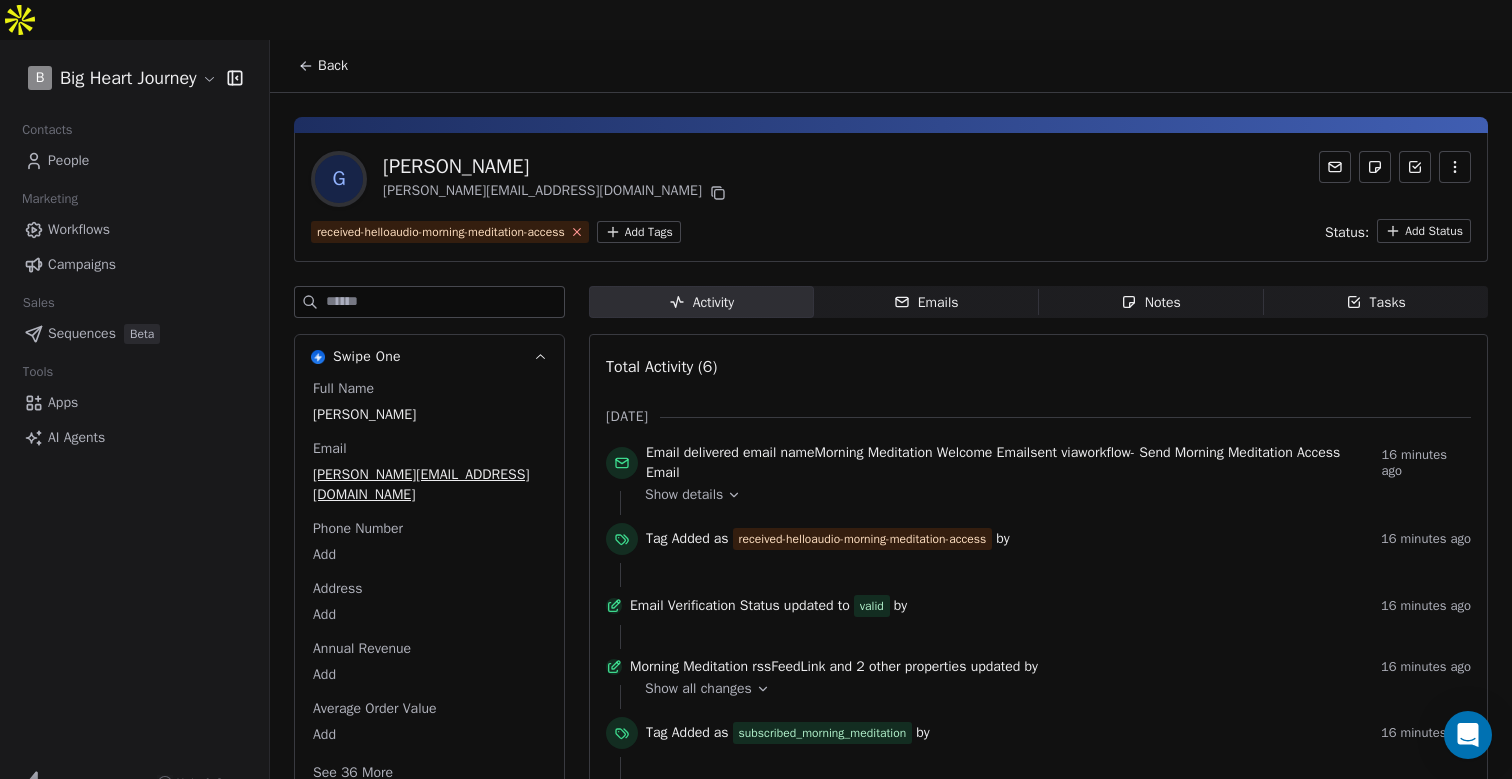 click 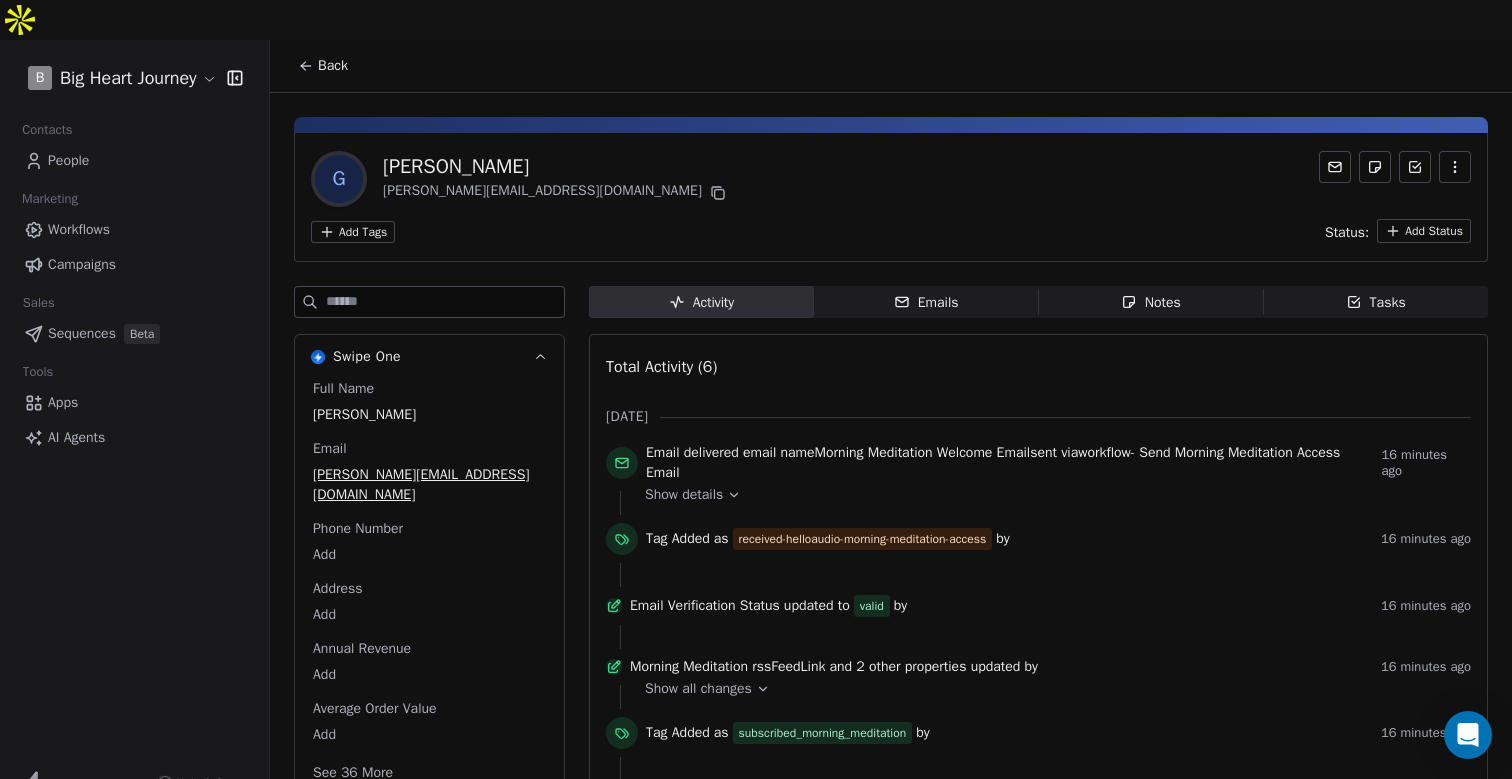 click on "B Big Heart Journey Contacts People Marketing Workflows Campaigns Sales Sequences Beta Tools Apps AI Agents Help & Support Back G Guido [EMAIL_ADDRESS][DOMAIN_NAME]  Add Tags Status:   Add Status Swipe One Full Name [PERSON_NAME] Email [PERSON_NAME][EMAIL_ADDRESS][DOMAIN_NAME] Phone Number Add Address Add Annual Revenue Add Average Order Value Add See   36   More   Activity Activity Emails Emails   Notes   Notes Tasks Tasks Total Activity (6) [DATE] Email delivered   email name  Morning Meditation Welcome Email  sent via  workflow  -   Send Morning Meditation Access Email 16 minutes ago Show details Tag Added as received-helloaudio-morning-meditation-access by   16 minutes ago Email Verification Status updated to valid by   16 minutes ago Morning Meditation rssFeedLink and 2 other   properties   updated by   16 minutes ago   Show all changes Tag Added as subscribed_morning_meditation by   16 minutes ago Contact Created   16 minutes ago" at bounding box center (756, 409) 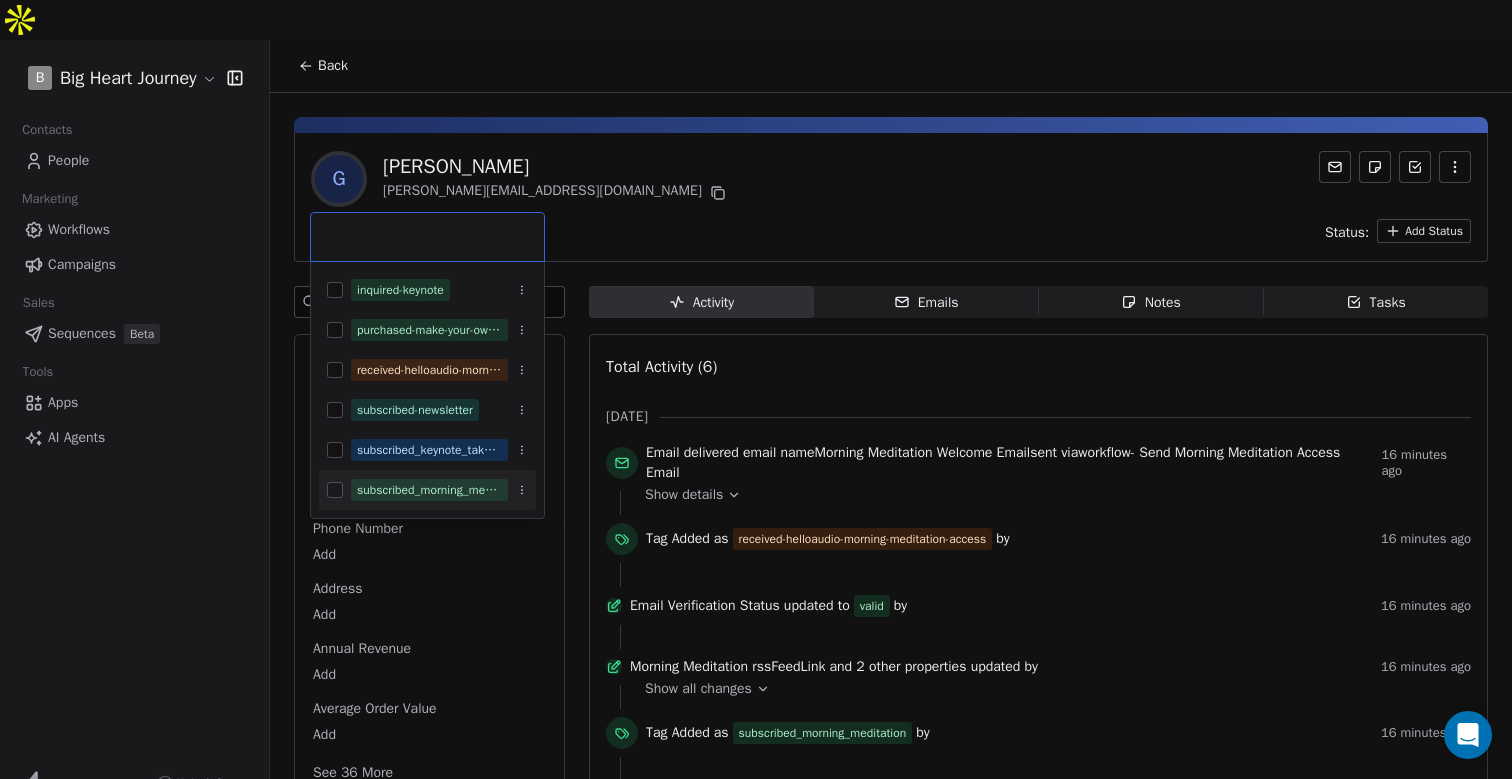 click at bounding box center [335, 490] 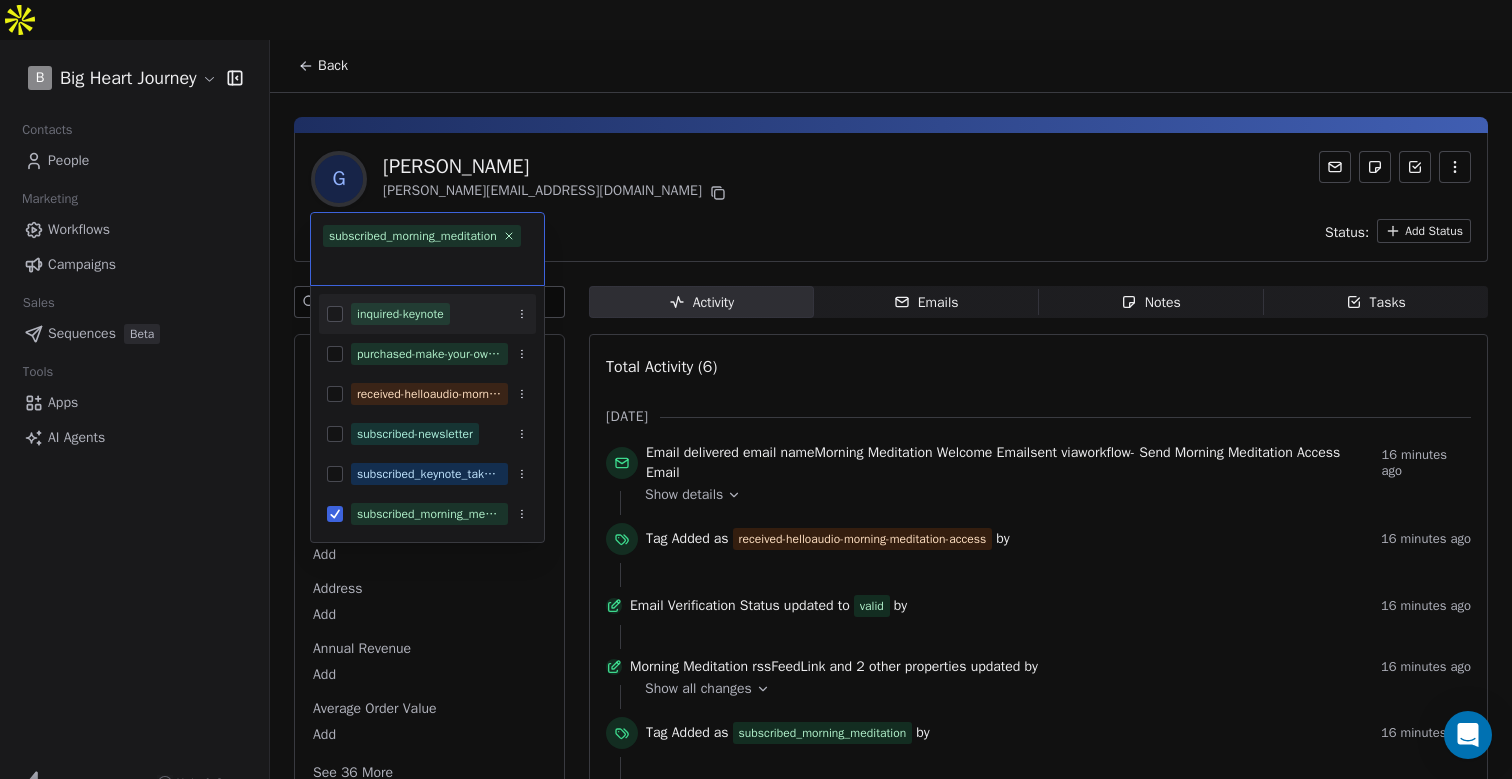 click on "B Big Heart Journey Contacts People Marketing Workflows Campaigns Sales Sequences Beta Tools Apps AI Agents Help & Support Back G Guido [EMAIL_ADDRESS][DOMAIN_NAME]  Add Tags Status:   Add Status Swipe One Full Name [PERSON_NAME] Email [PERSON_NAME][EMAIL_ADDRESS][DOMAIN_NAME] Phone Number Add Address Add Annual Revenue Add Average Order Value Add See   36   More   Activity Activity Emails Emails   Notes   Notes Tasks Tasks Total Activity (6) [DATE] Email delivered   email name  Morning Meditation Welcome Email  sent via  workflow  -   Send Morning Meditation Access Email 16 minutes ago Show details Tag Added as received-helloaudio-morning-meditation-access by   16 minutes ago Email Verification Status updated to valid by   16 minutes ago Morning Meditation rssFeedLink and 2 other   properties   updated by   16 minutes ago   Show all changes Tag Added as subscribed_morning_meditation by   16 minutes ago Contact Created   16 minutes ago
subscribed_morning_meditation inquired-keynote purchased-make-your-own-big-heart-classroom" at bounding box center (756, 409) 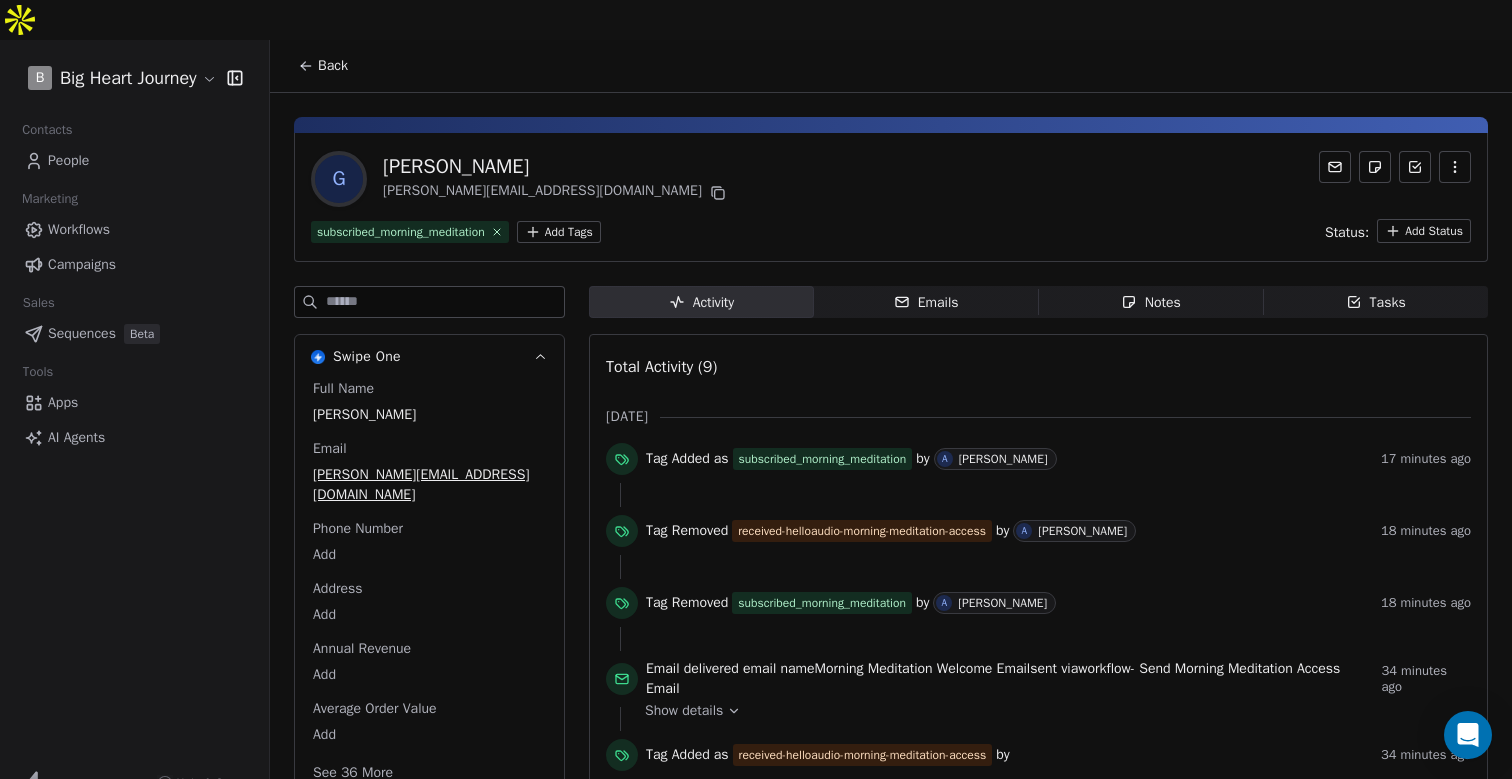 click 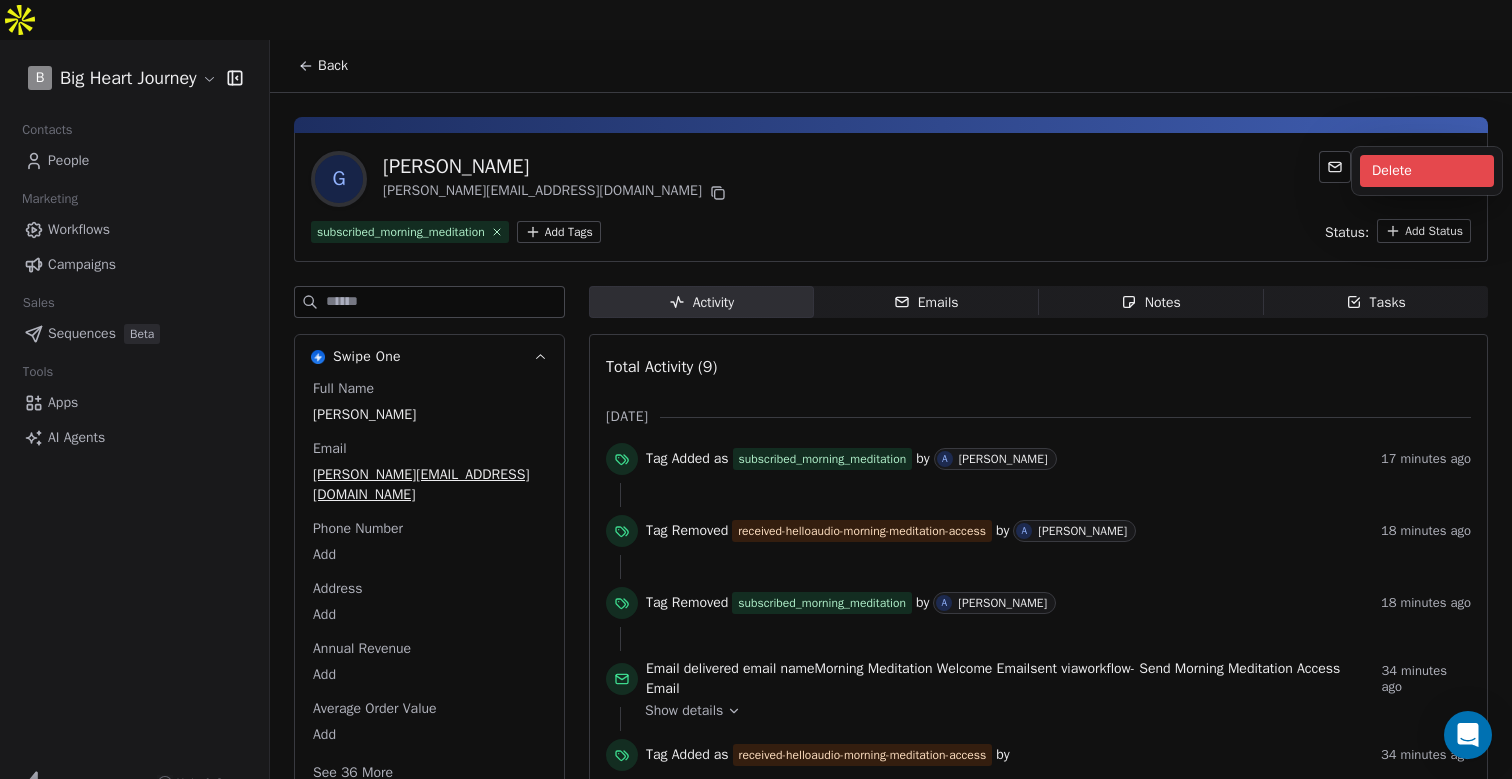 click on "Delete" at bounding box center [1427, 171] 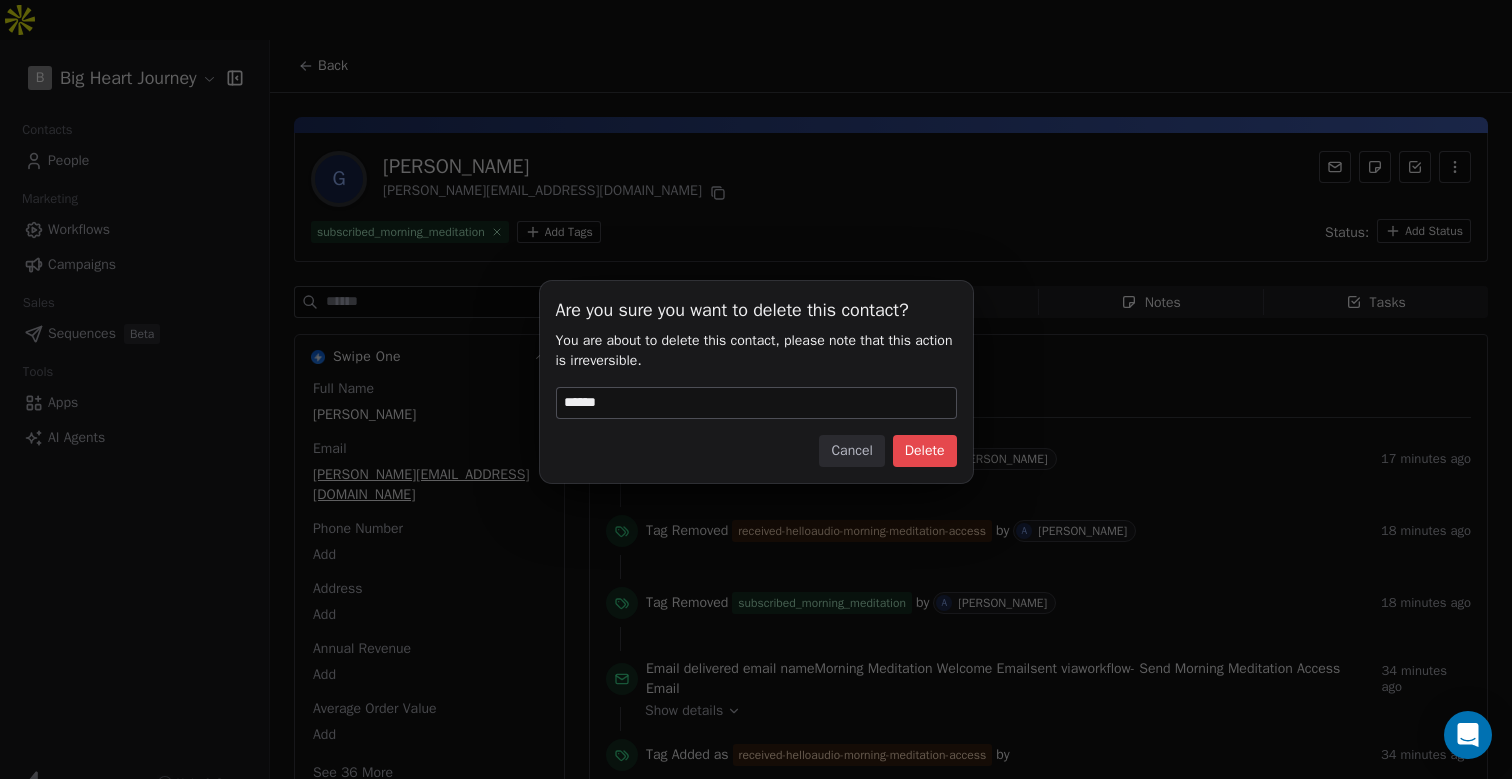 type on "******" 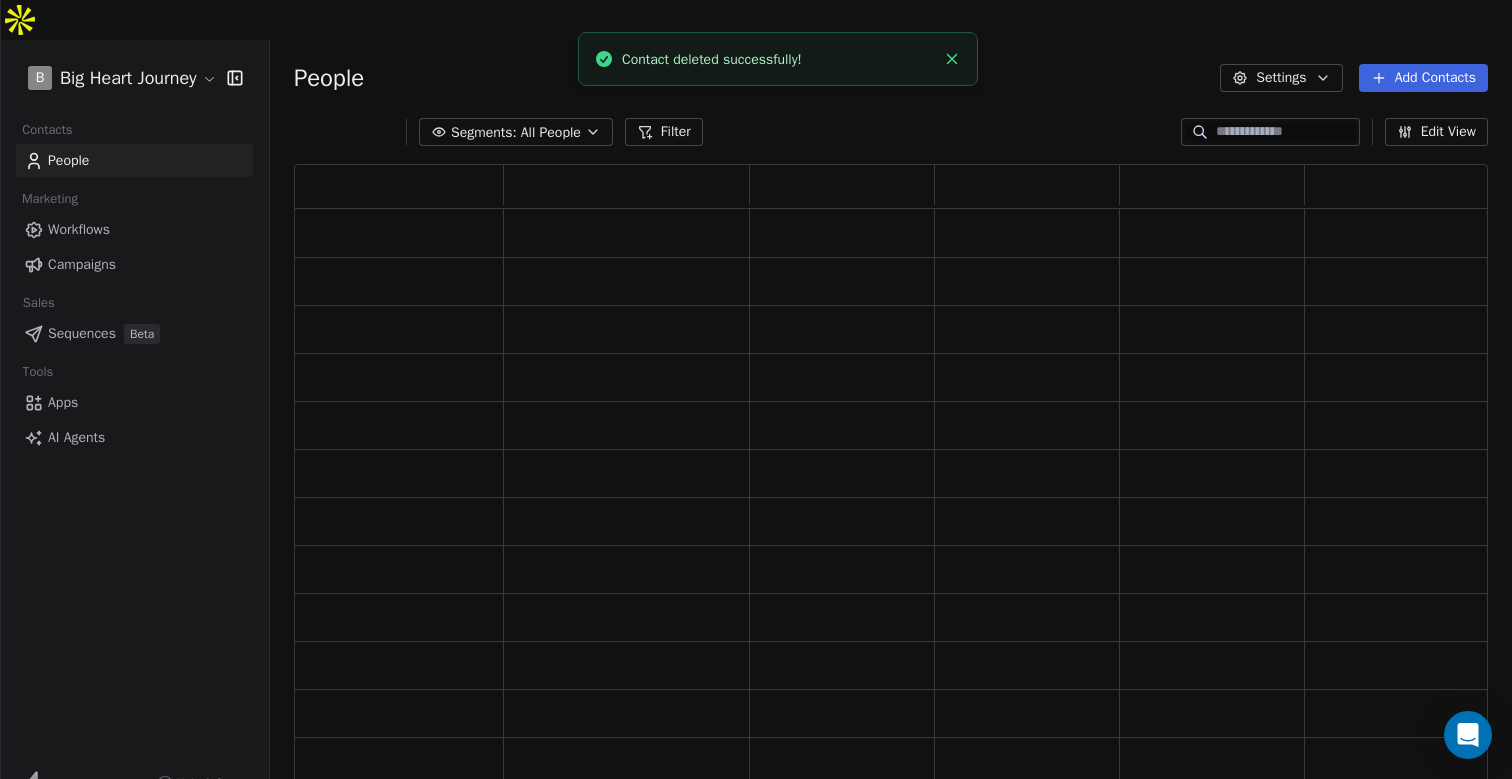 scroll, scrollTop: 1, scrollLeft: 1, axis: both 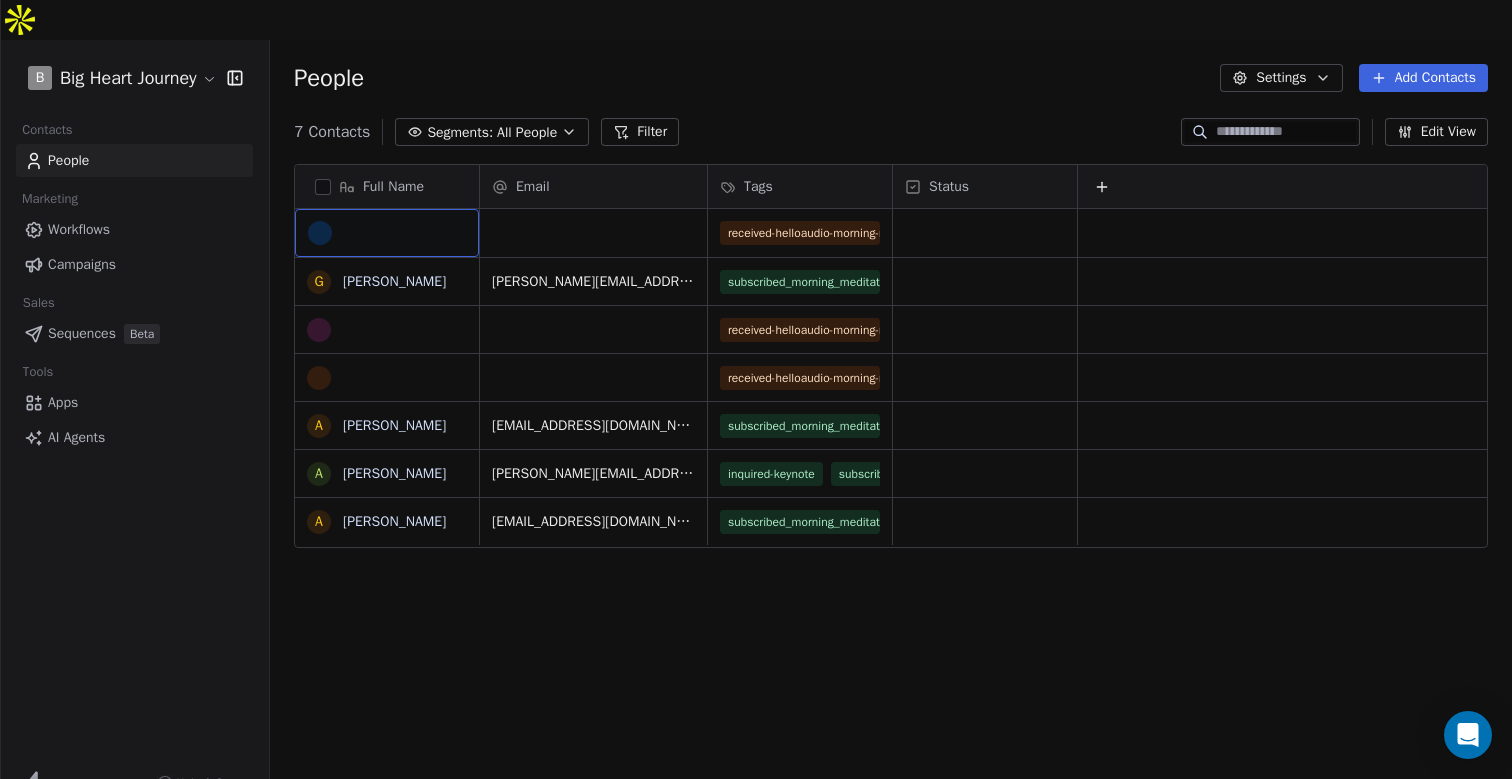 click at bounding box center [387, 233] 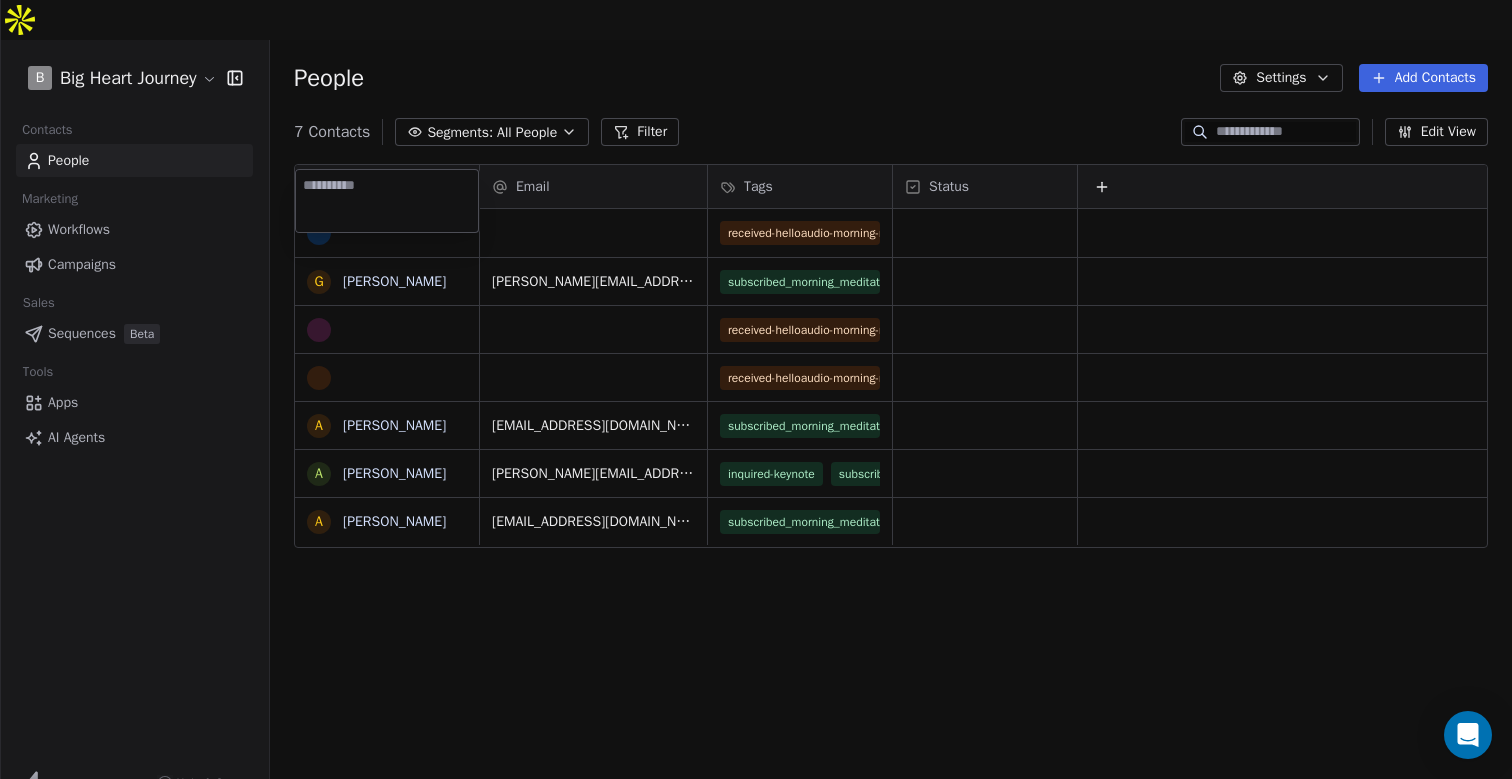 click at bounding box center (387, 201) 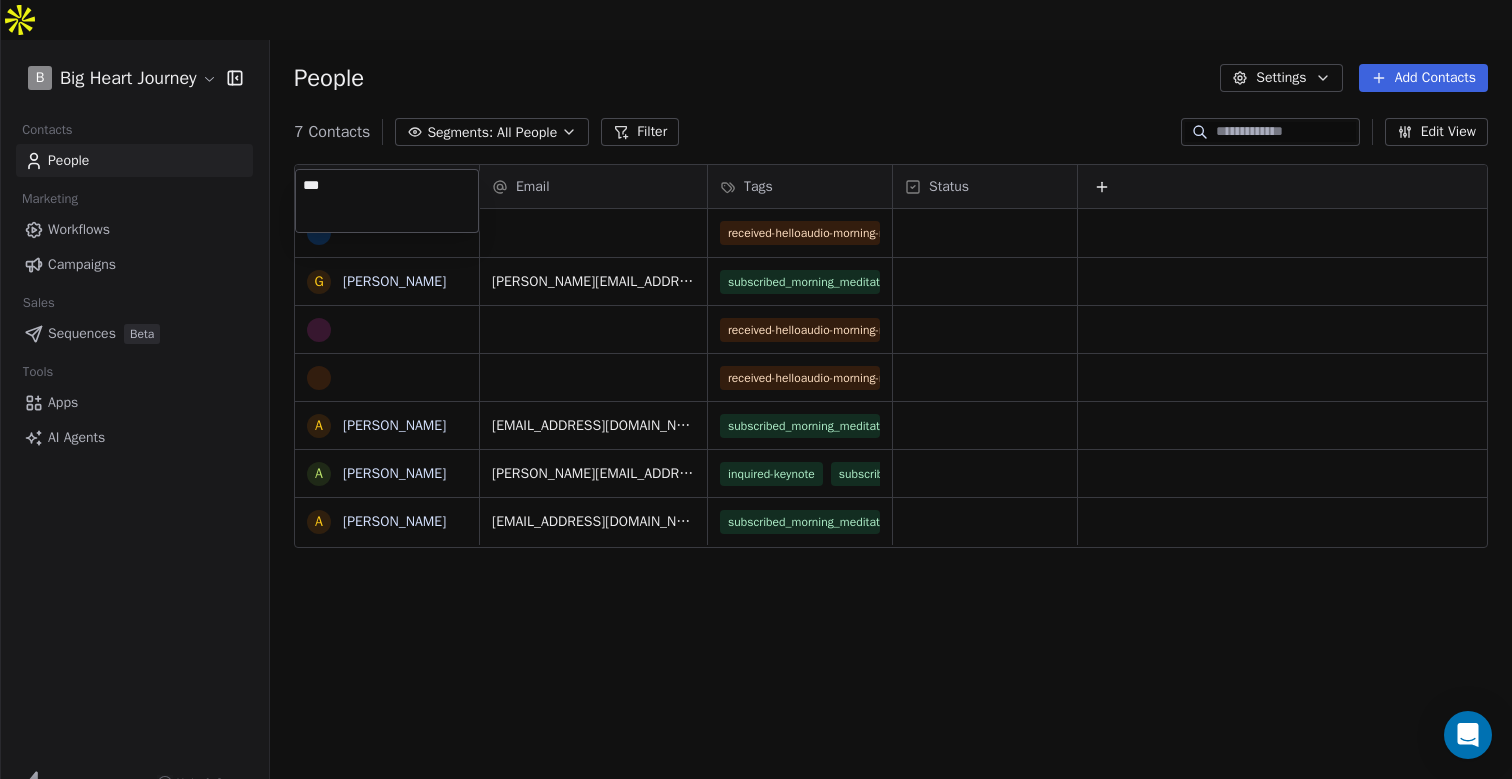 type on "****" 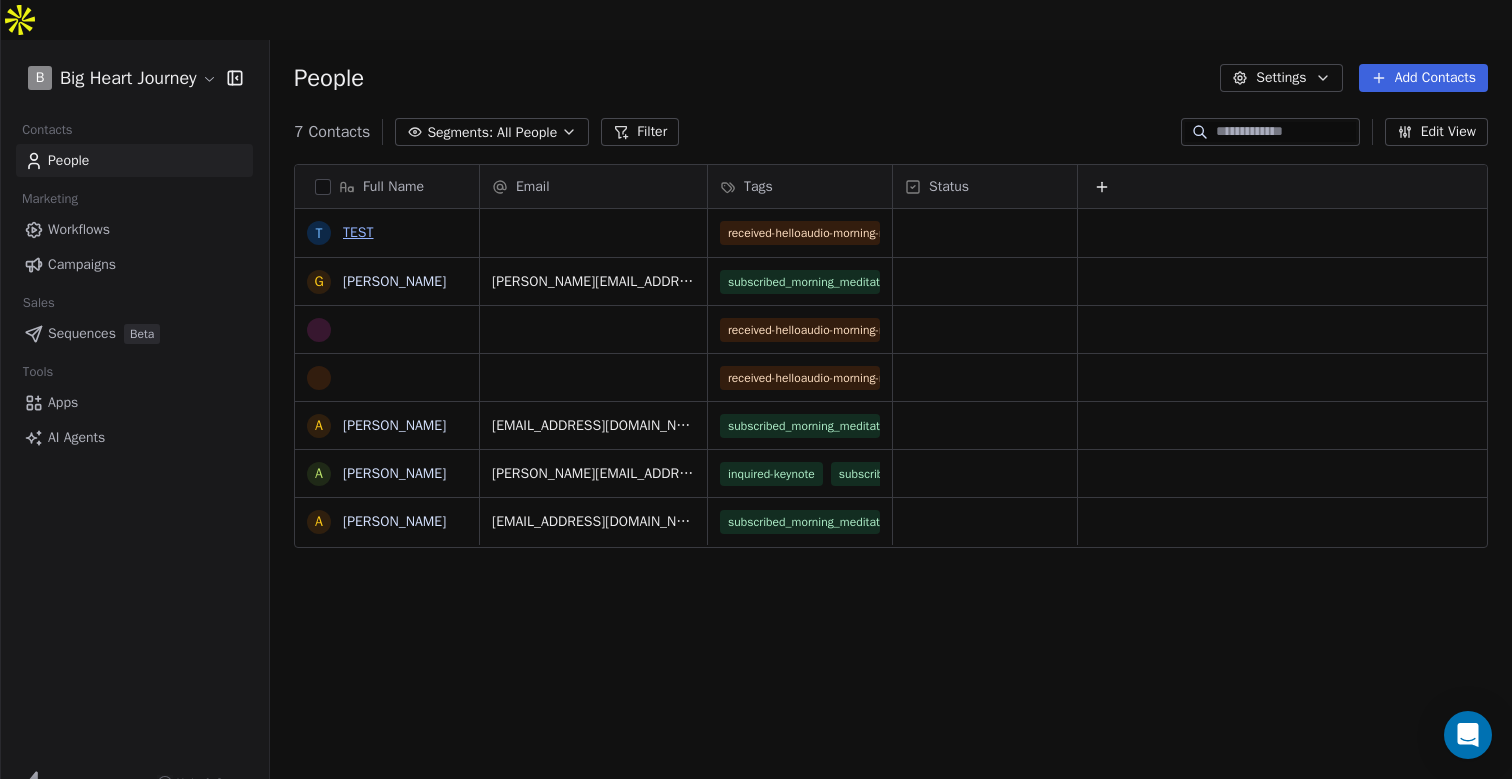 click on "TEST" at bounding box center (358, 232) 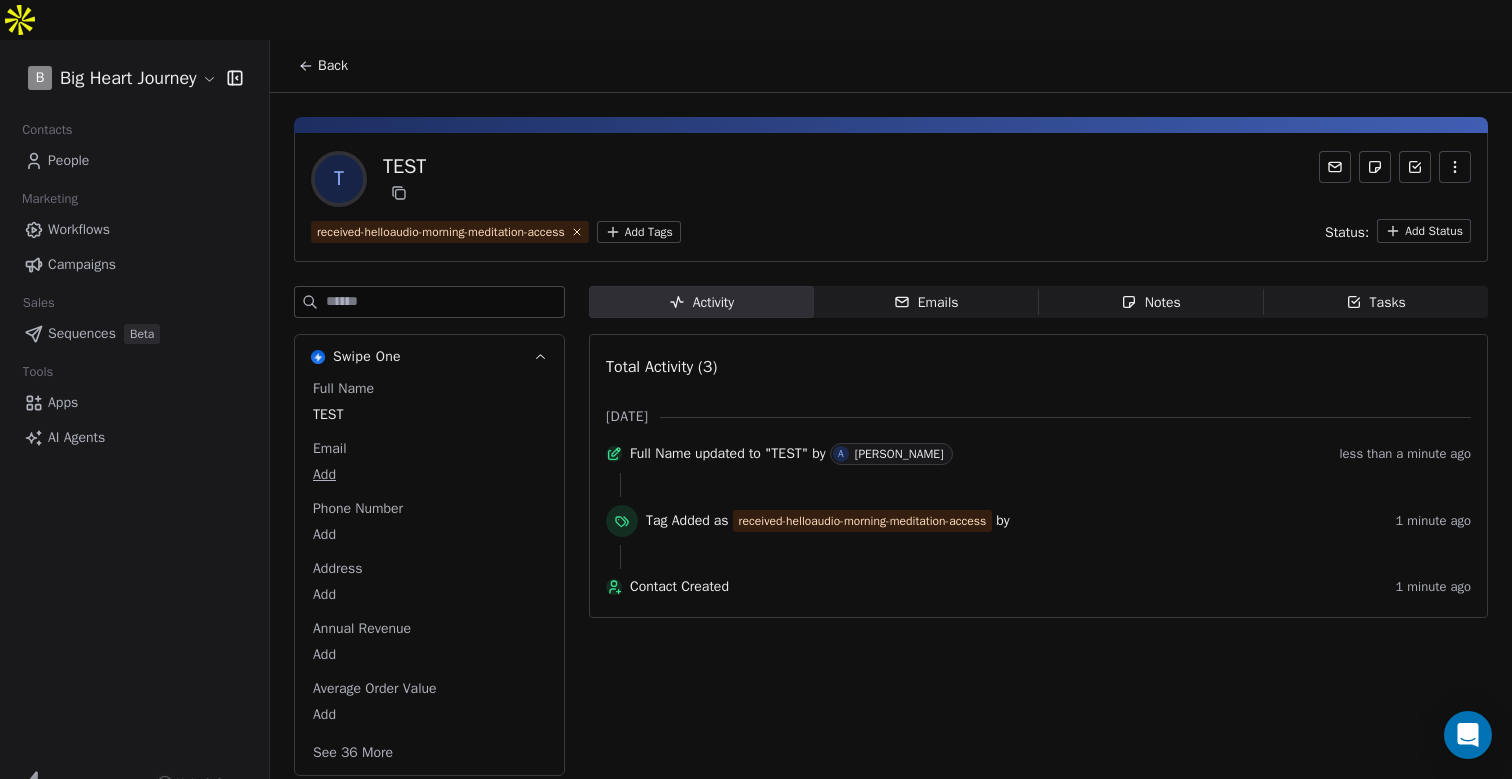 click on "Contact Created" at bounding box center (1009, 587) 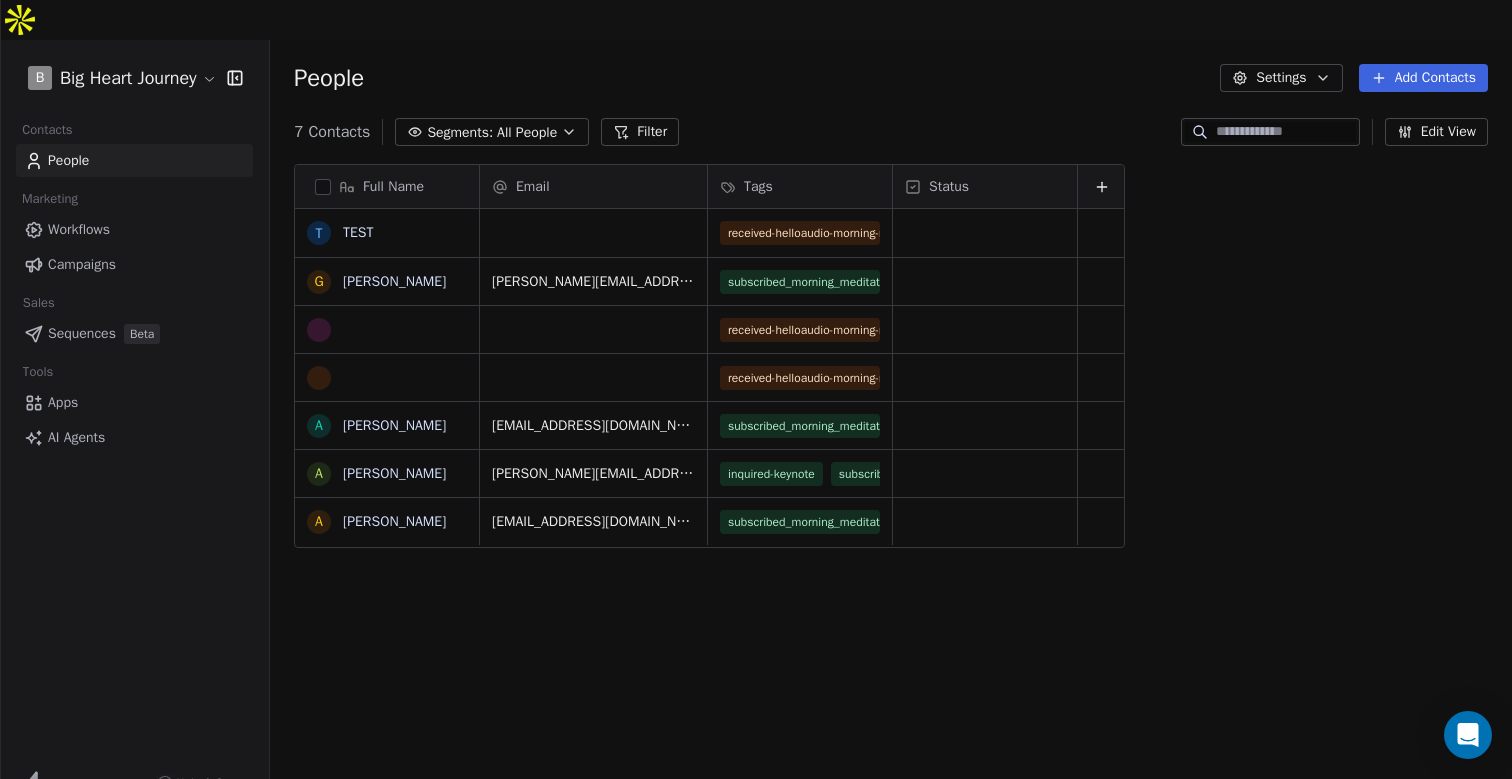 scroll, scrollTop: 1, scrollLeft: 1, axis: both 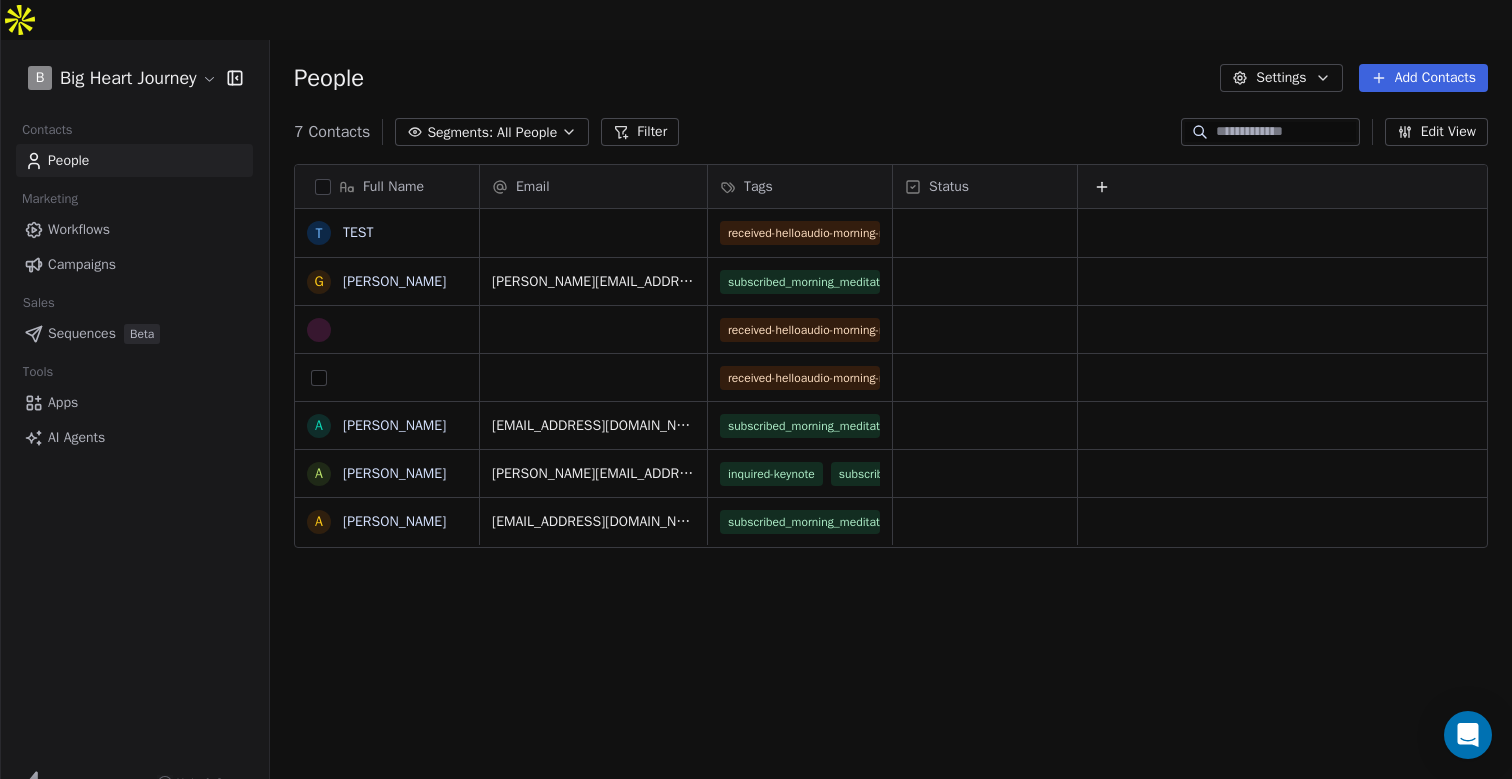 click at bounding box center [319, 378] 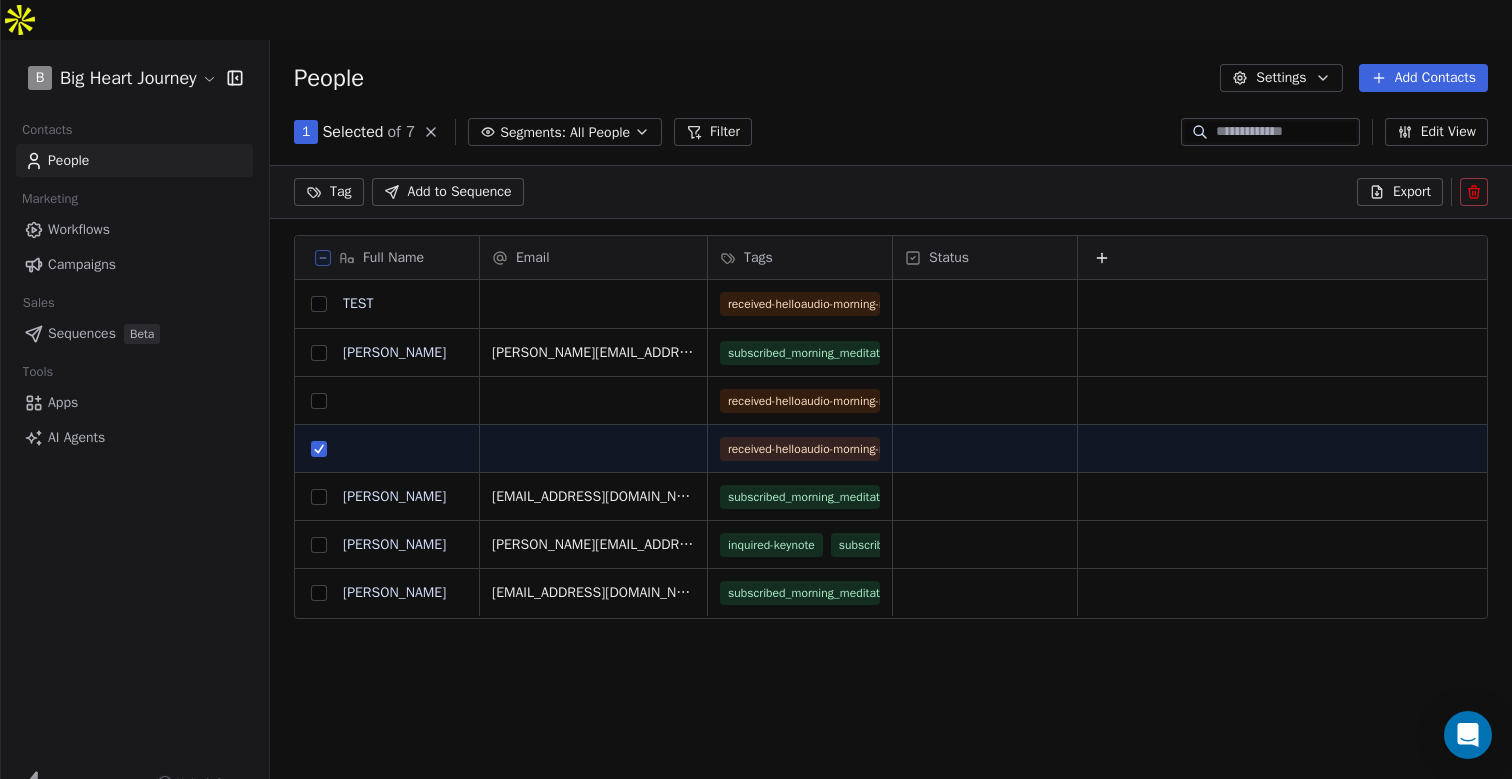 click at bounding box center [319, 401] 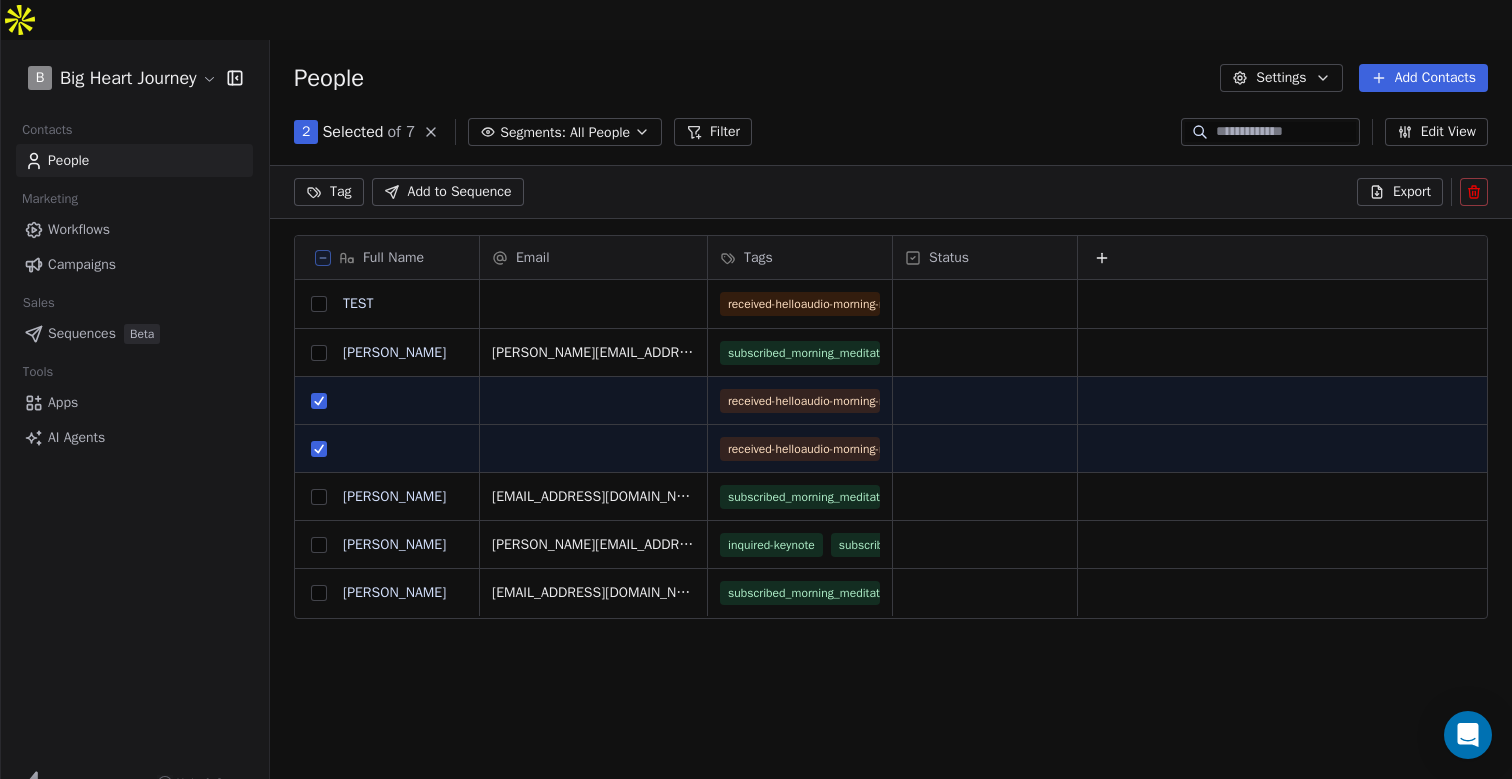 click at bounding box center [319, 304] 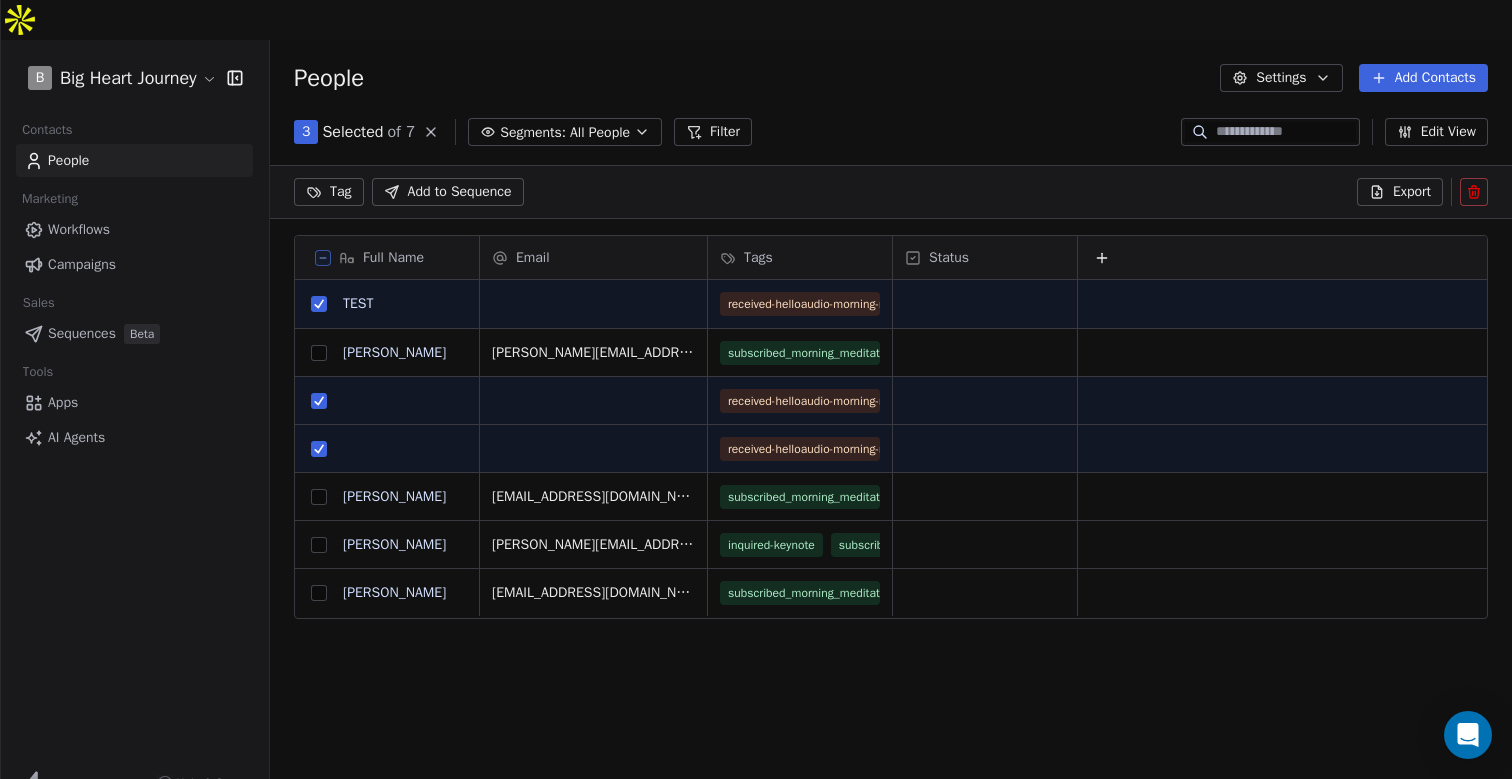 click 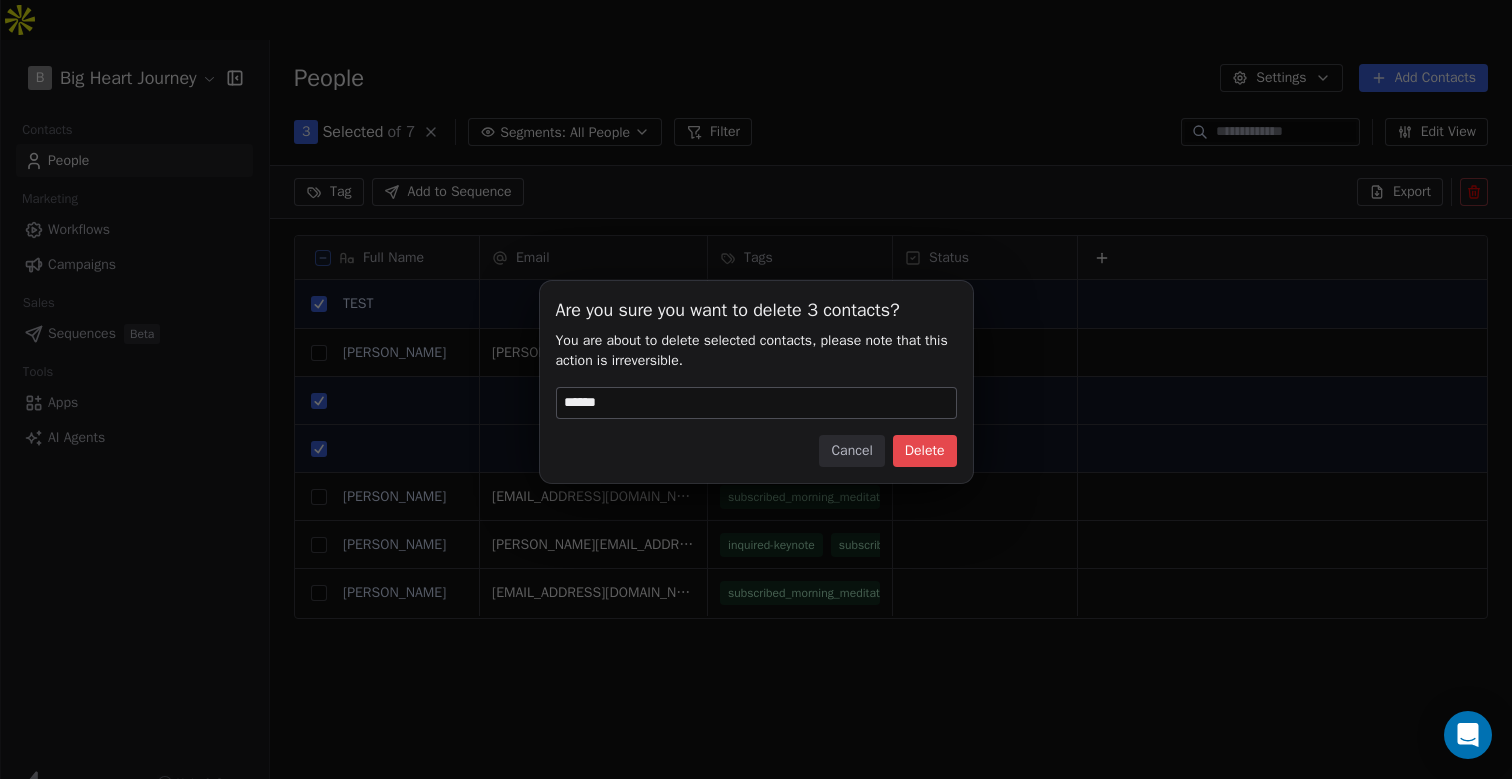 type on "******" 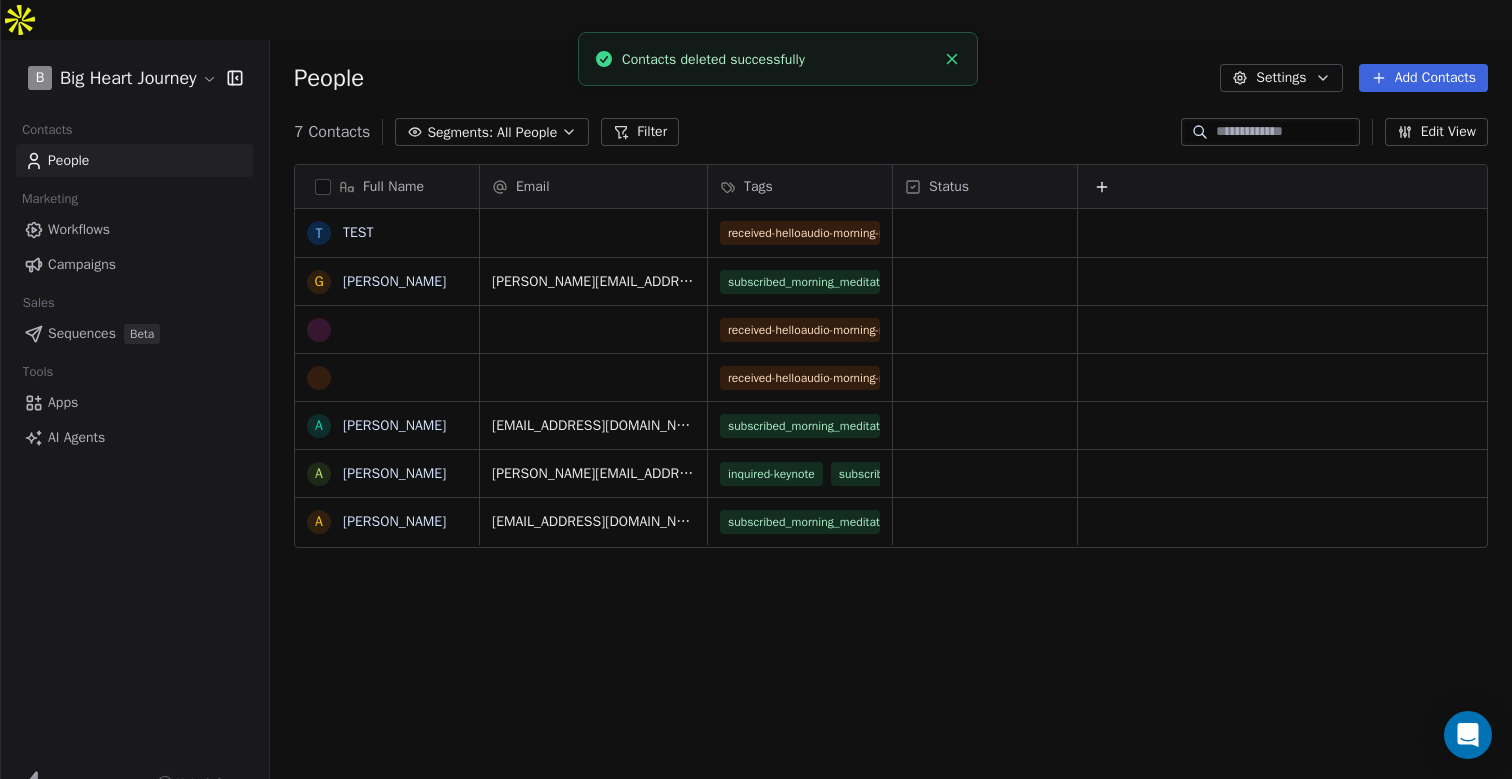 scroll, scrollTop: 1, scrollLeft: 1, axis: both 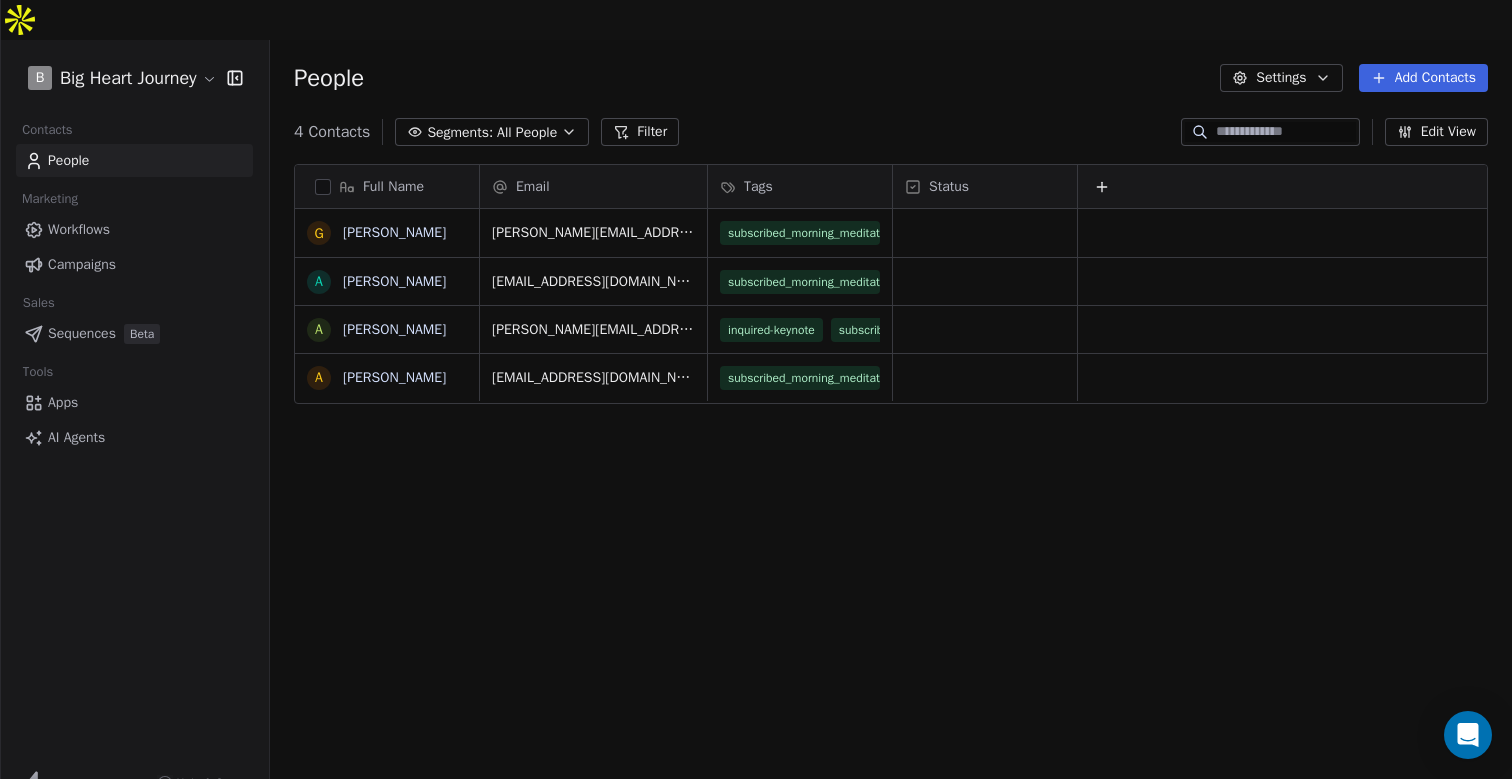 click on "Workflows" at bounding box center [79, 229] 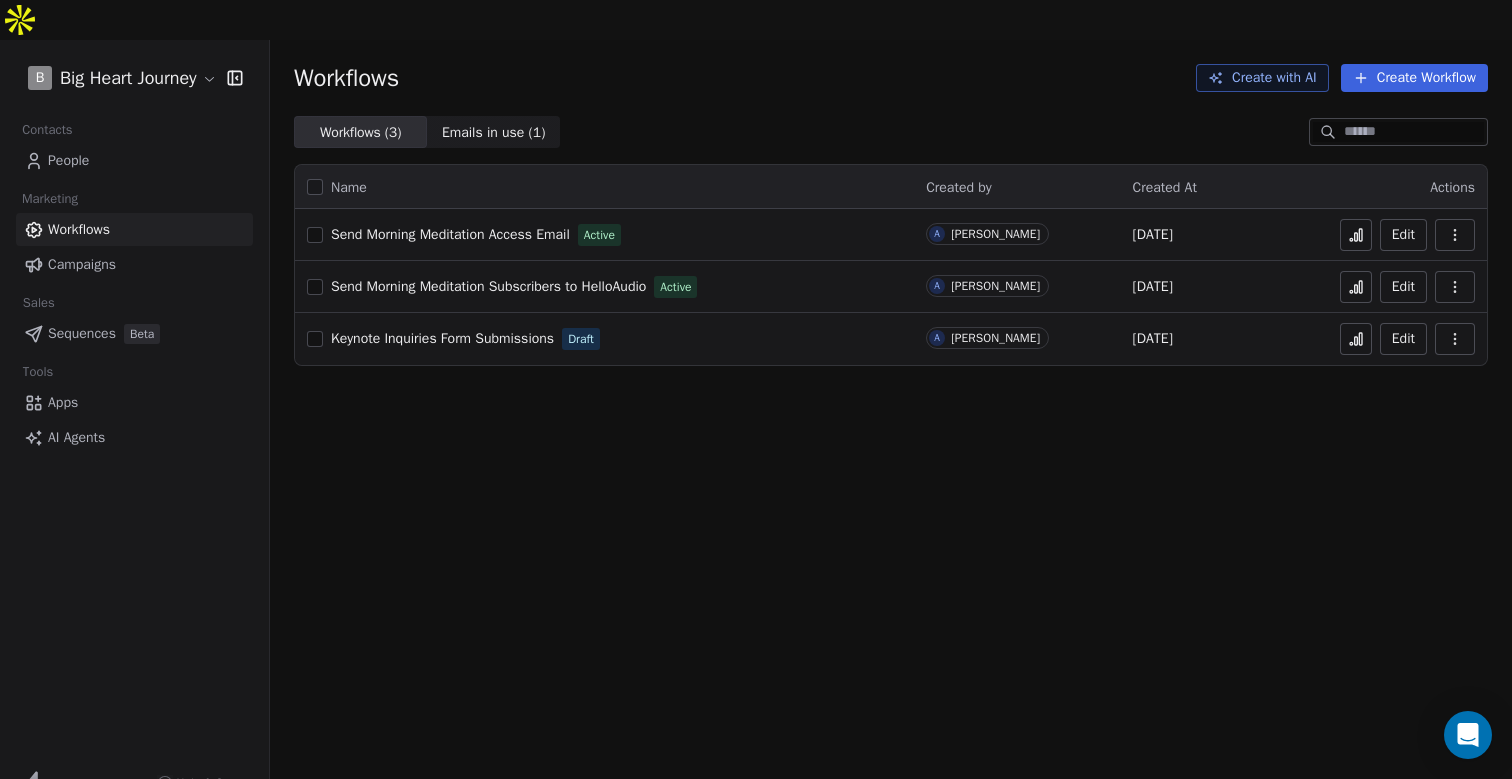 click on "Send Morning Meditation Subscribers to HelloAudio" at bounding box center (488, 286) 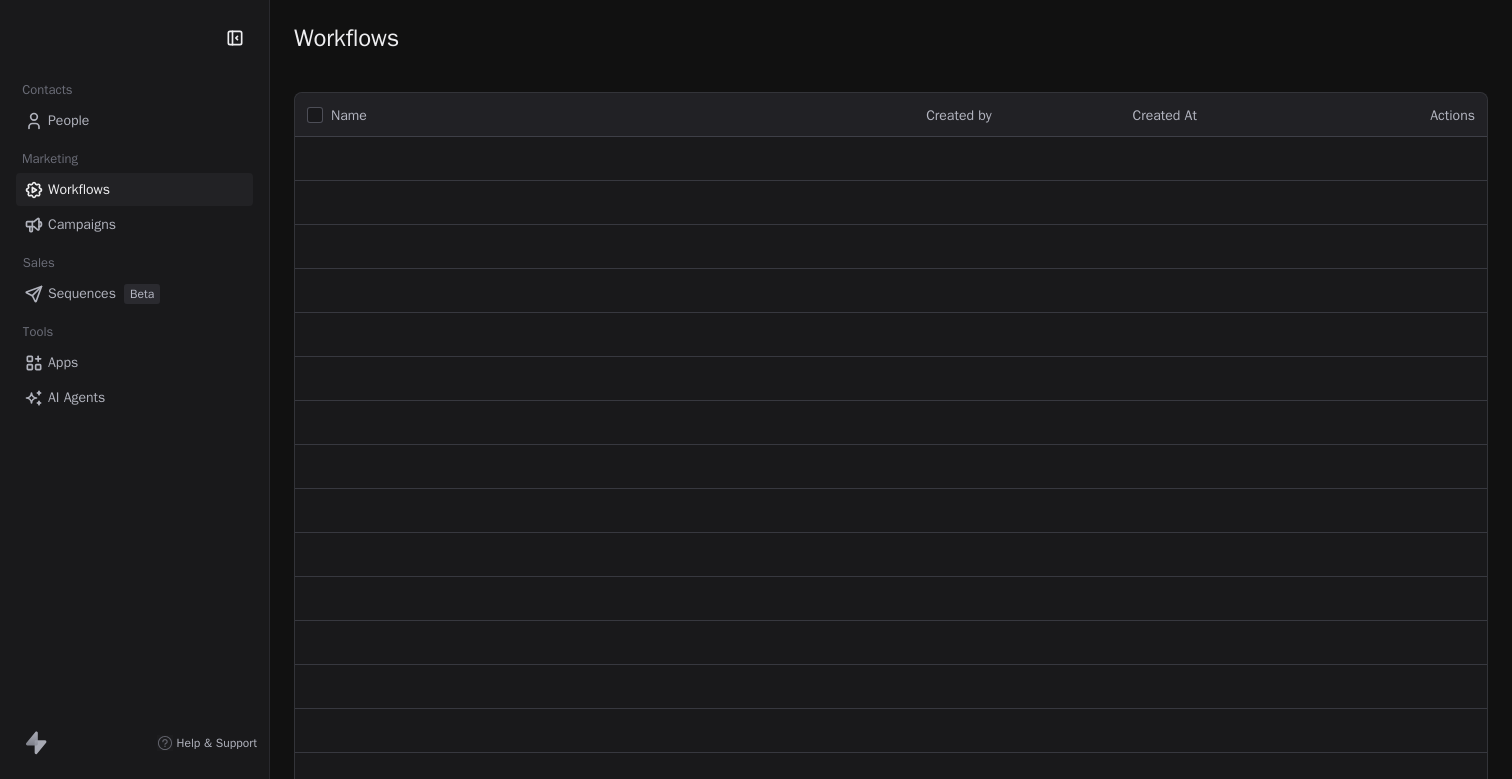 scroll, scrollTop: 0, scrollLeft: 0, axis: both 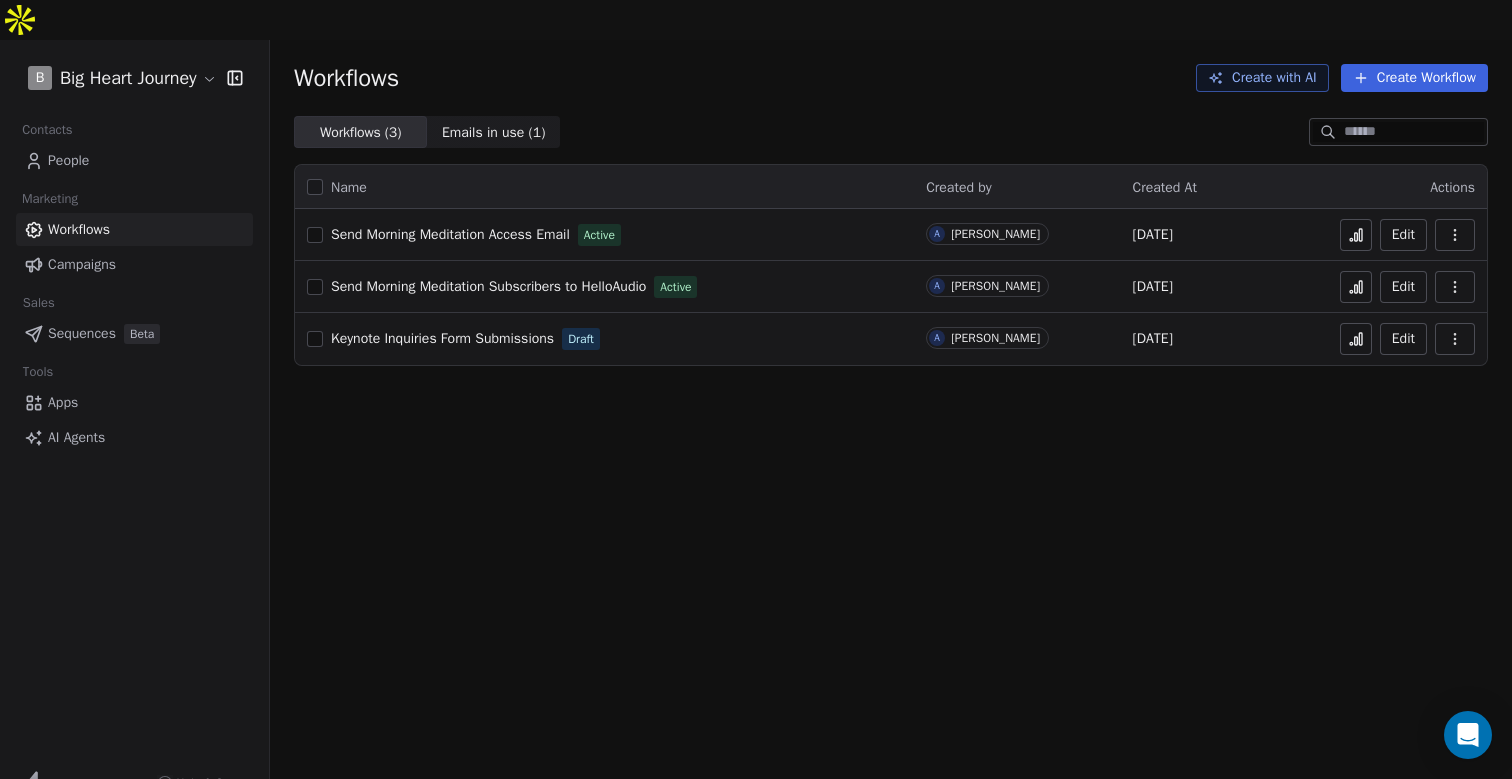 click on "Send Morning Meditation Access Email" at bounding box center [450, 234] 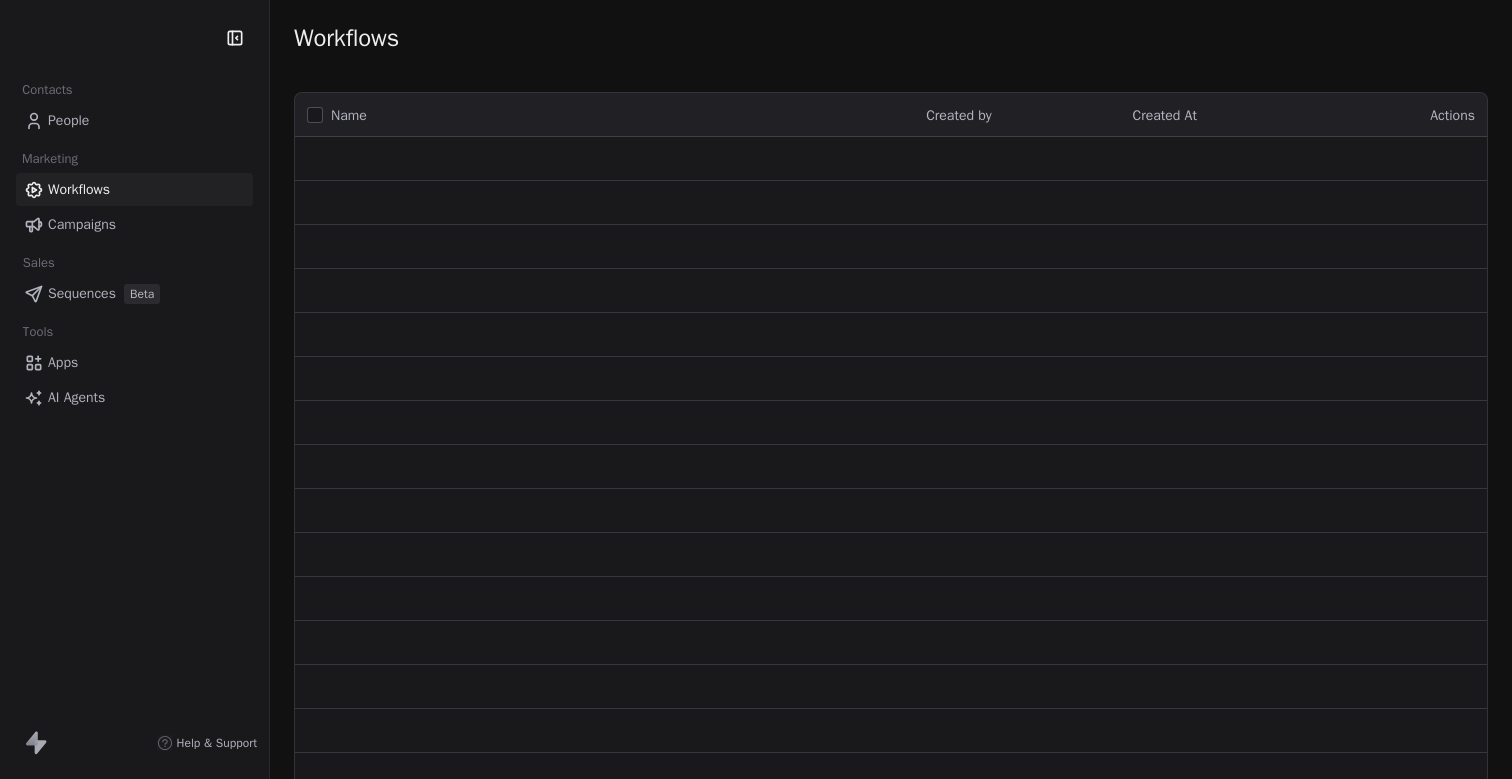 scroll, scrollTop: 0, scrollLeft: 0, axis: both 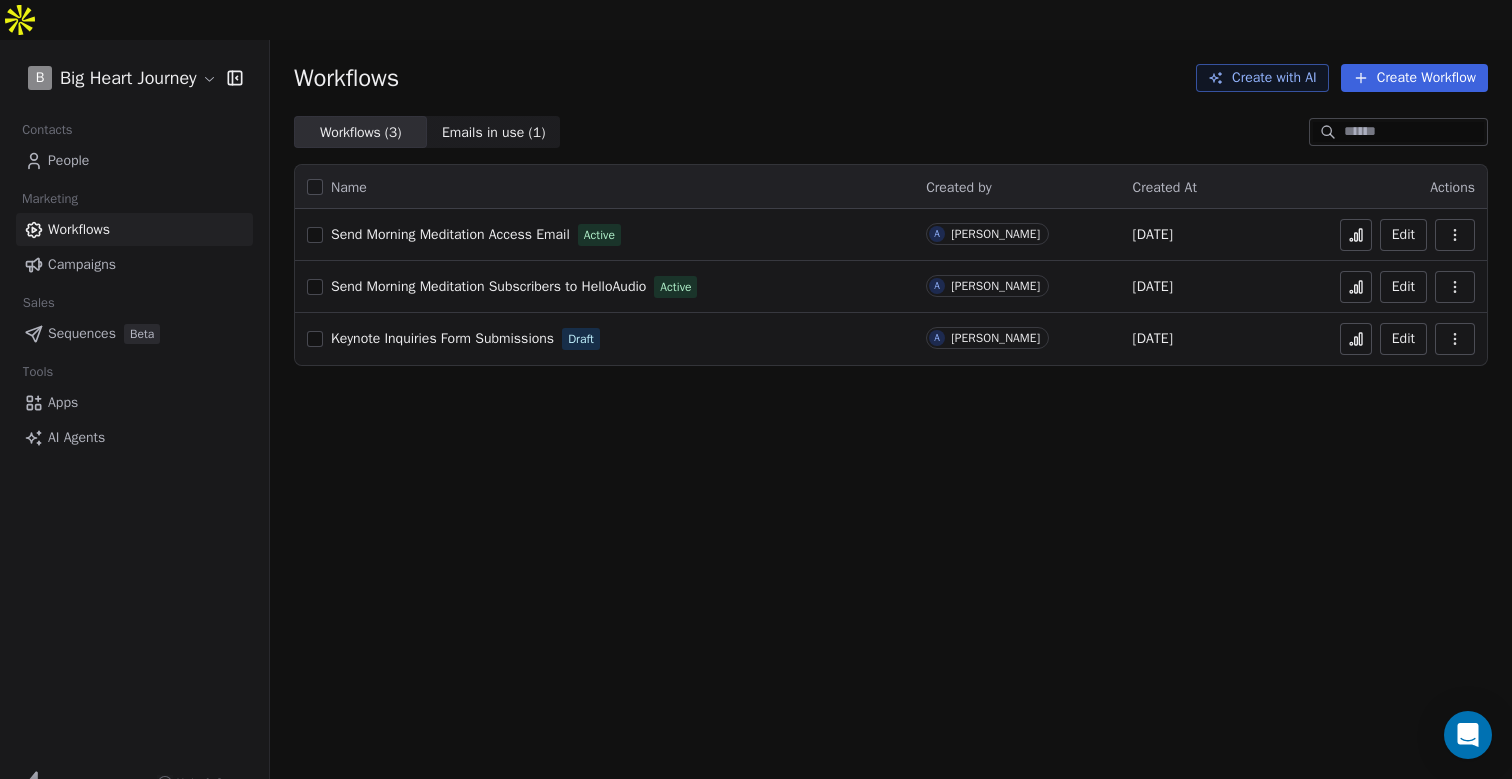 click on "Send Morning Meditation Subscribers to HelloAudio Active" at bounding box center [604, 287] 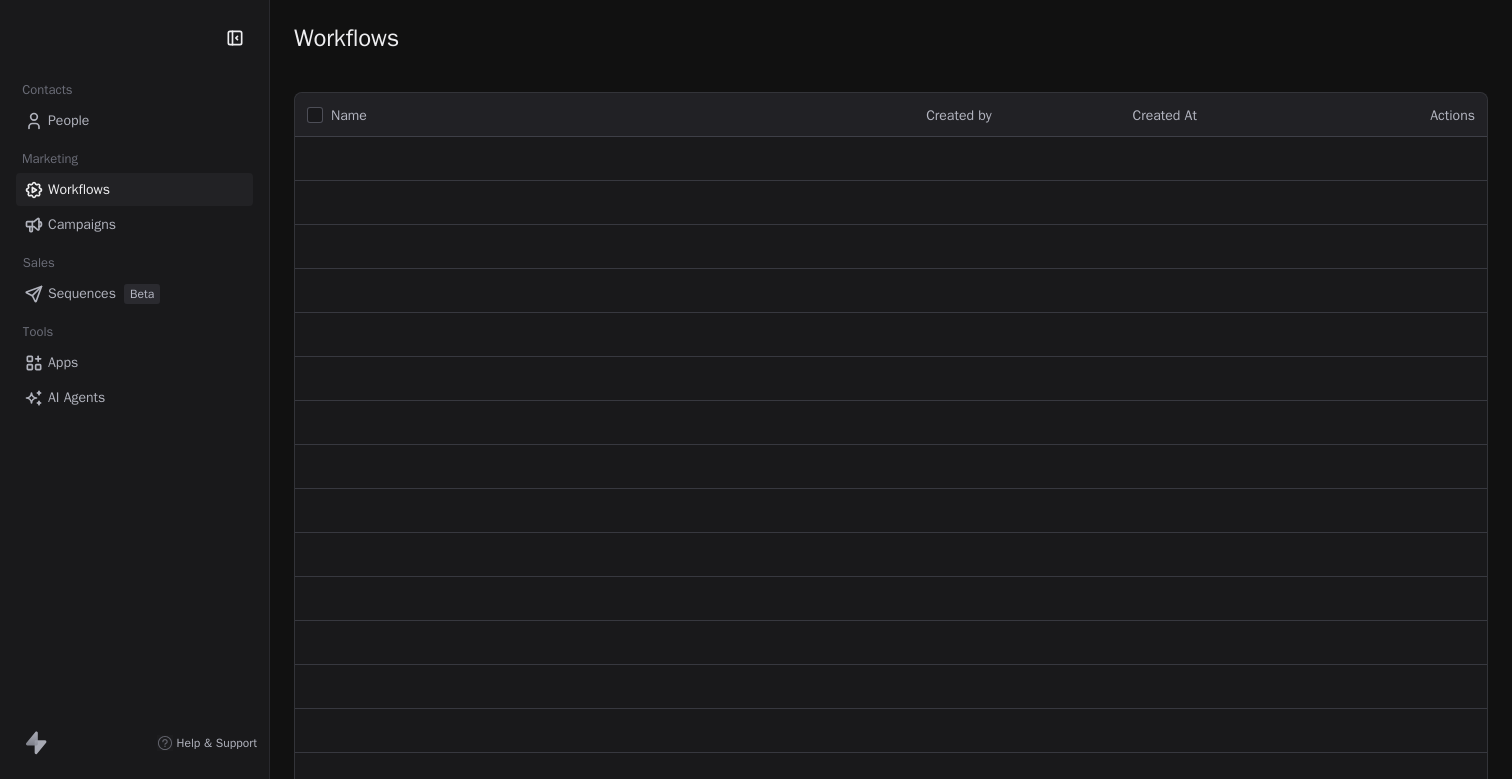 scroll, scrollTop: 0, scrollLeft: 0, axis: both 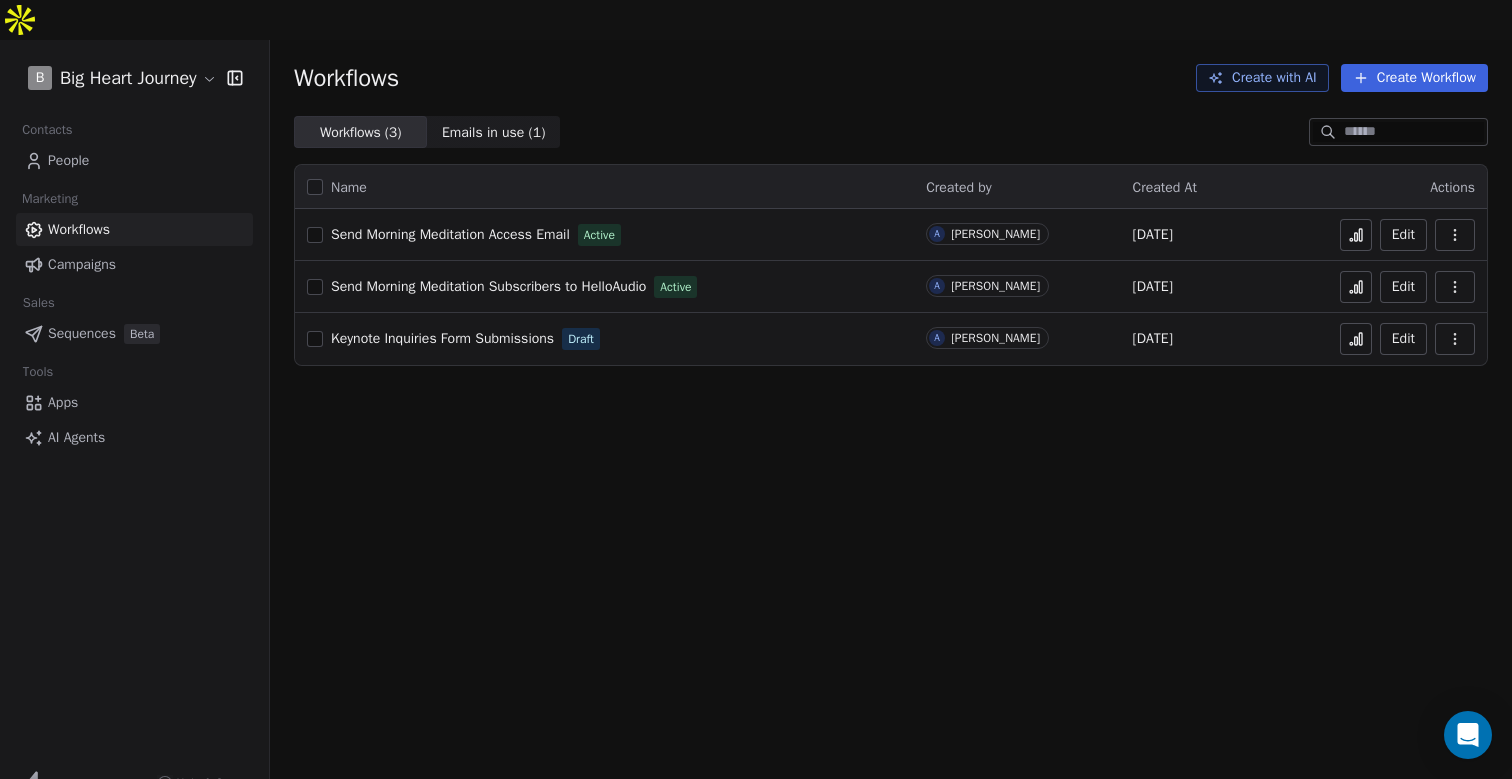 click on "Send Morning Meditation Access Email" at bounding box center [450, 234] 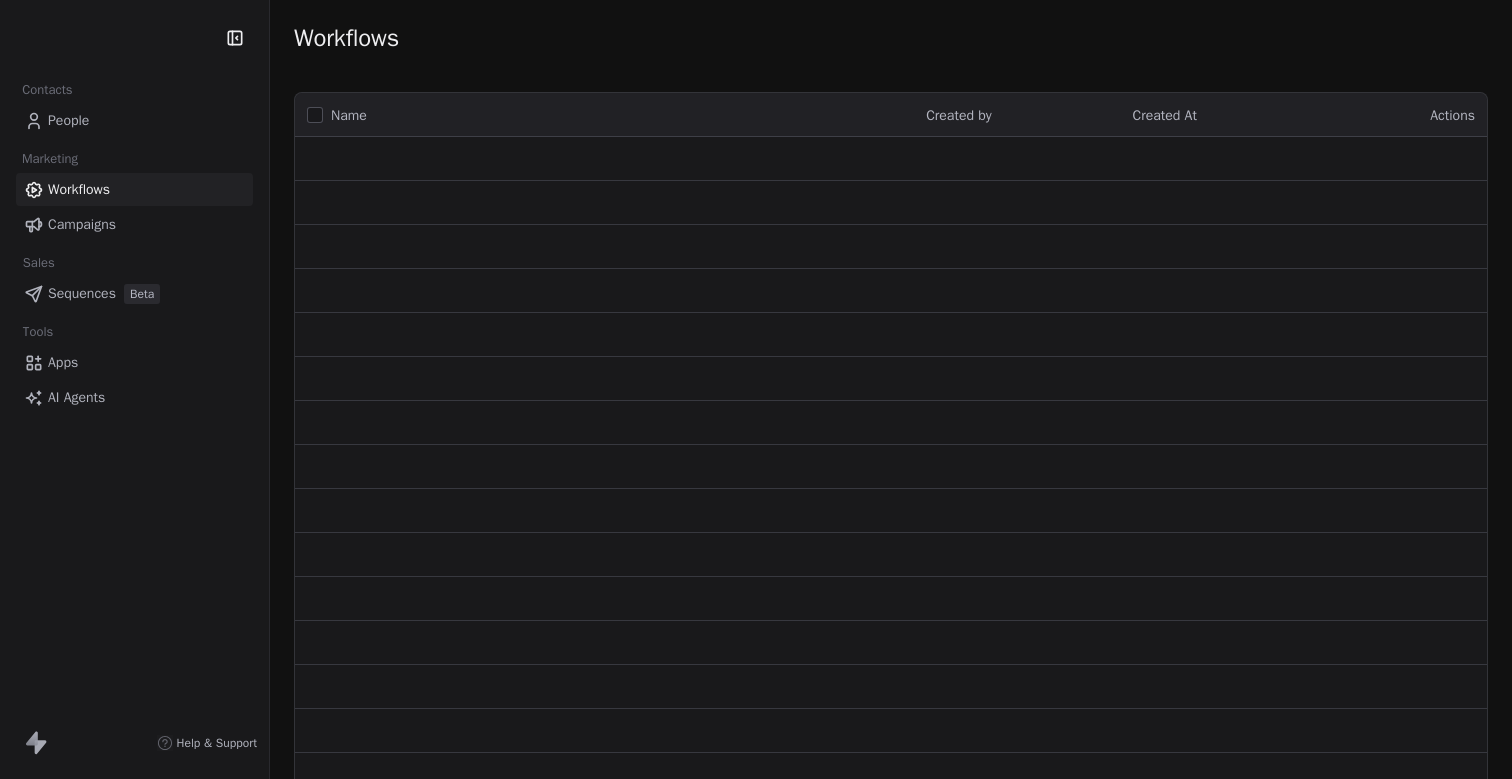 scroll, scrollTop: 0, scrollLeft: 0, axis: both 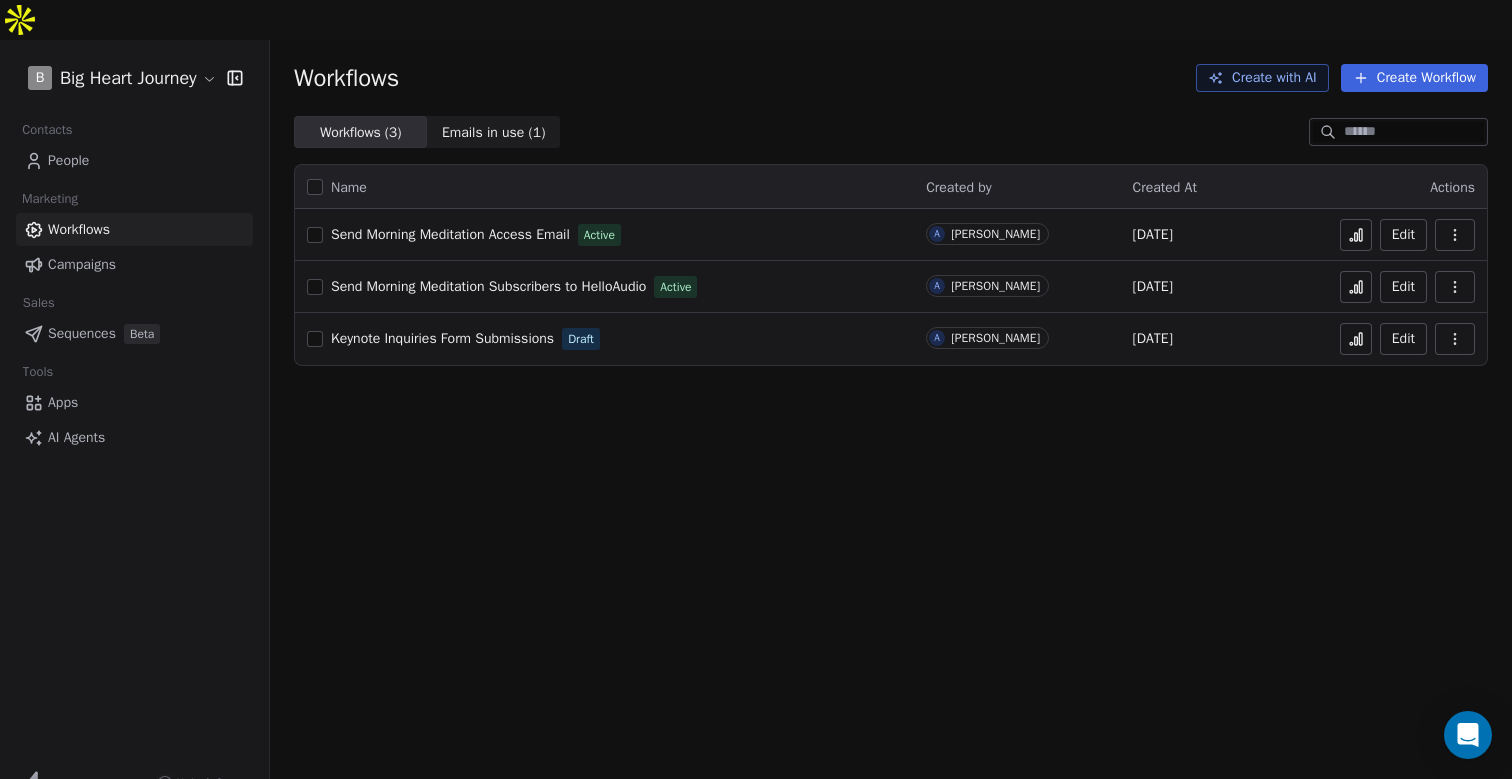 click on "Send Morning Meditation Subscribers to HelloAudio" at bounding box center [488, 287] 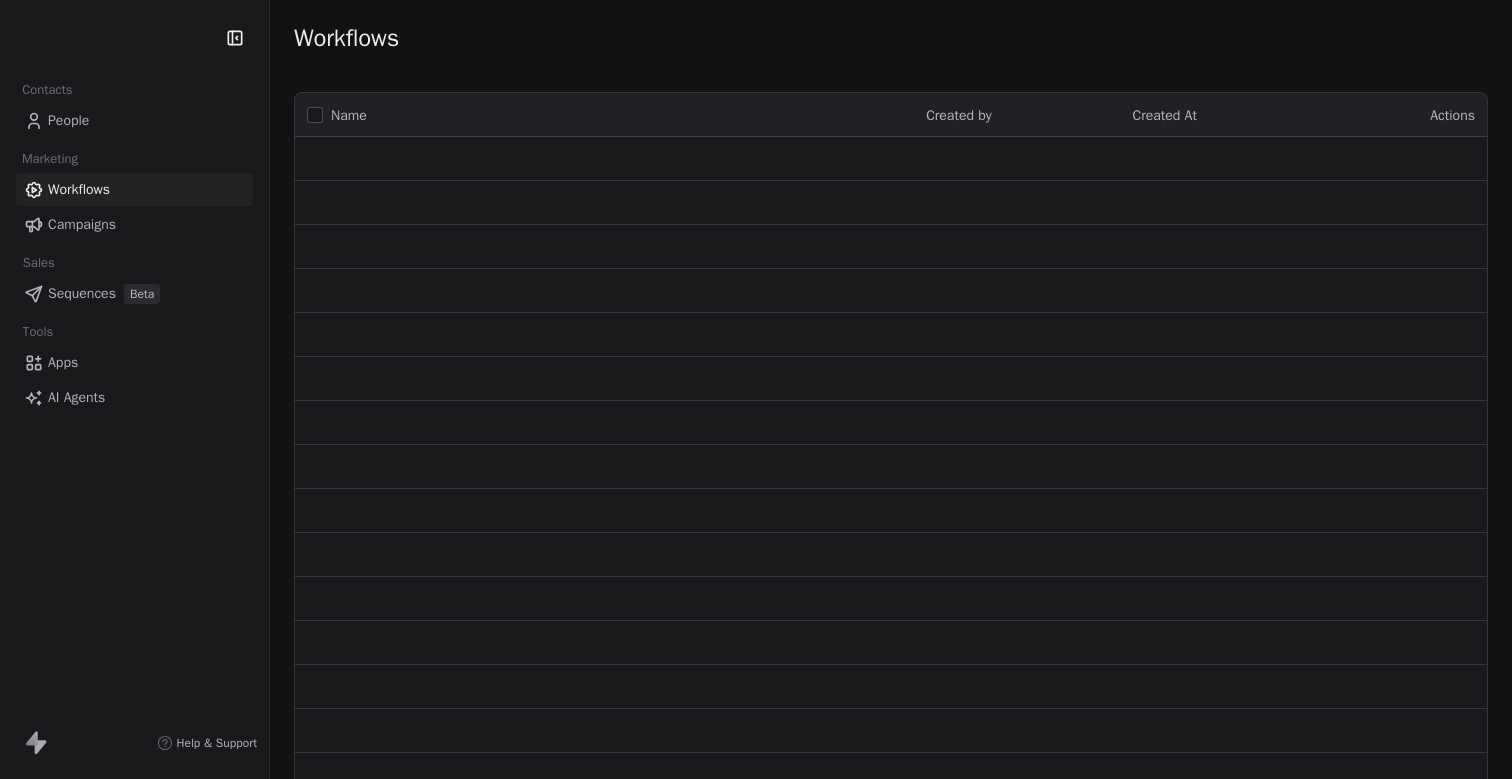 scroll, scrollTop: 0, scrollLeft: 0, axis: both 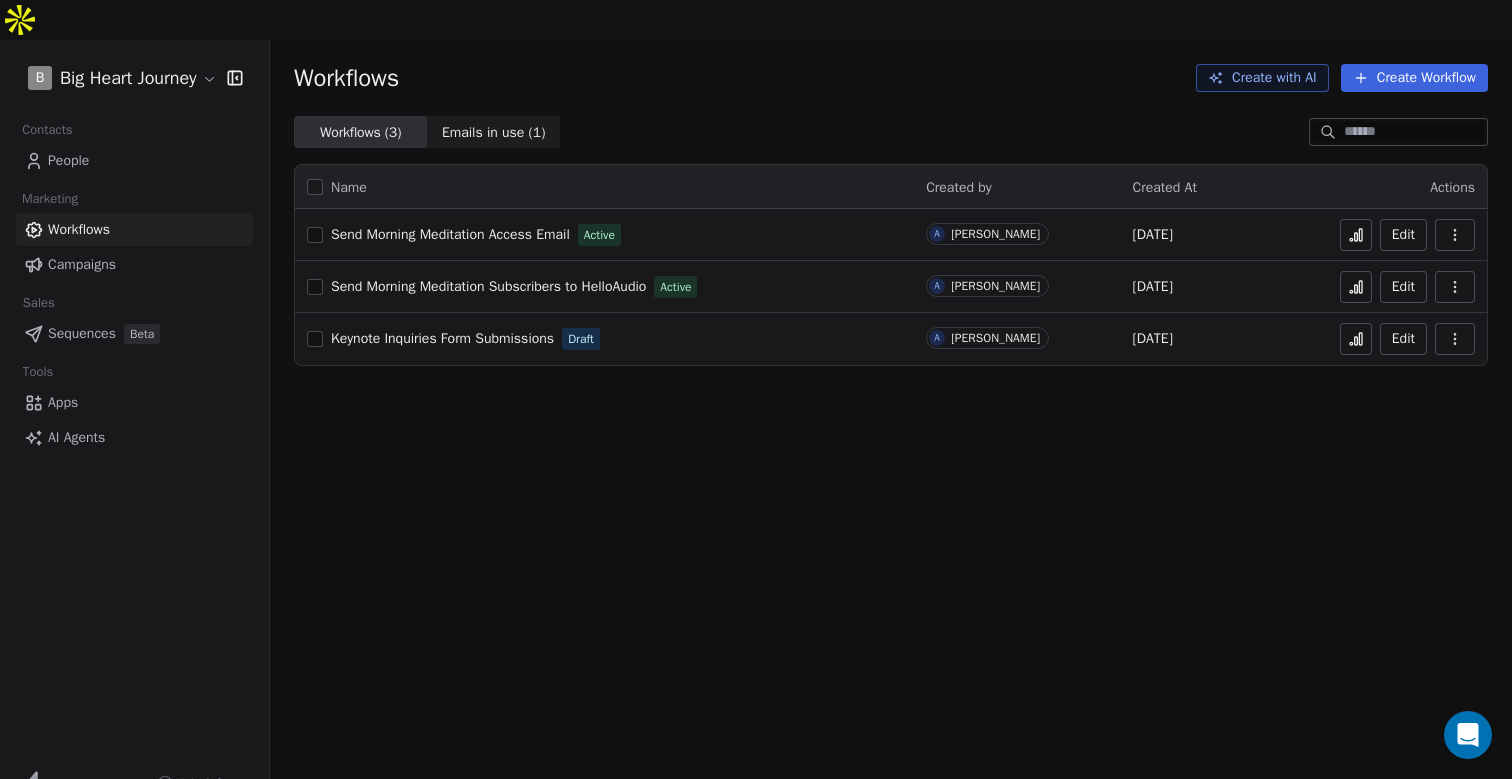 click on "People" at bounding box center [68, 160] 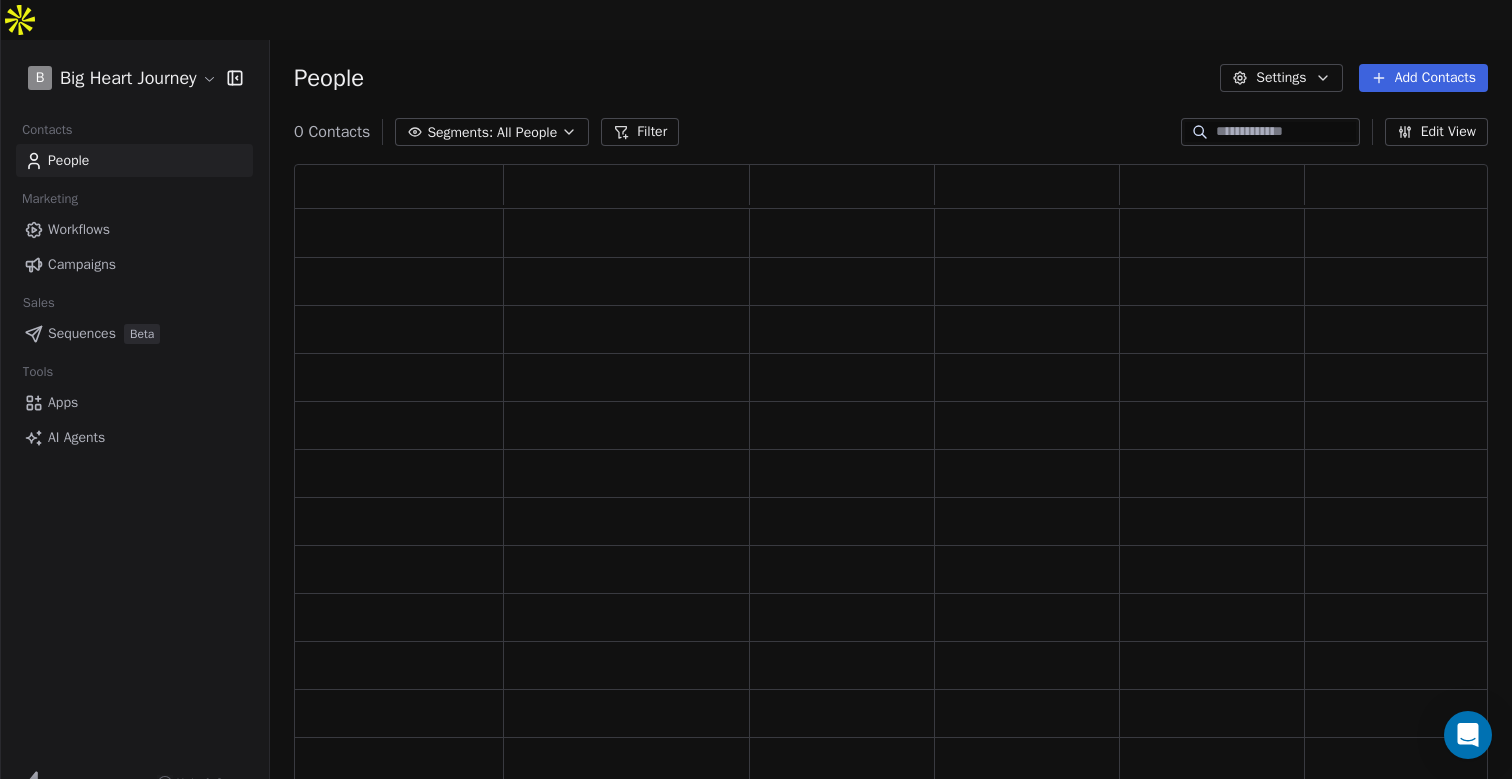 scroll, scrollTop: 1, scrollLeft: 1, axis: both 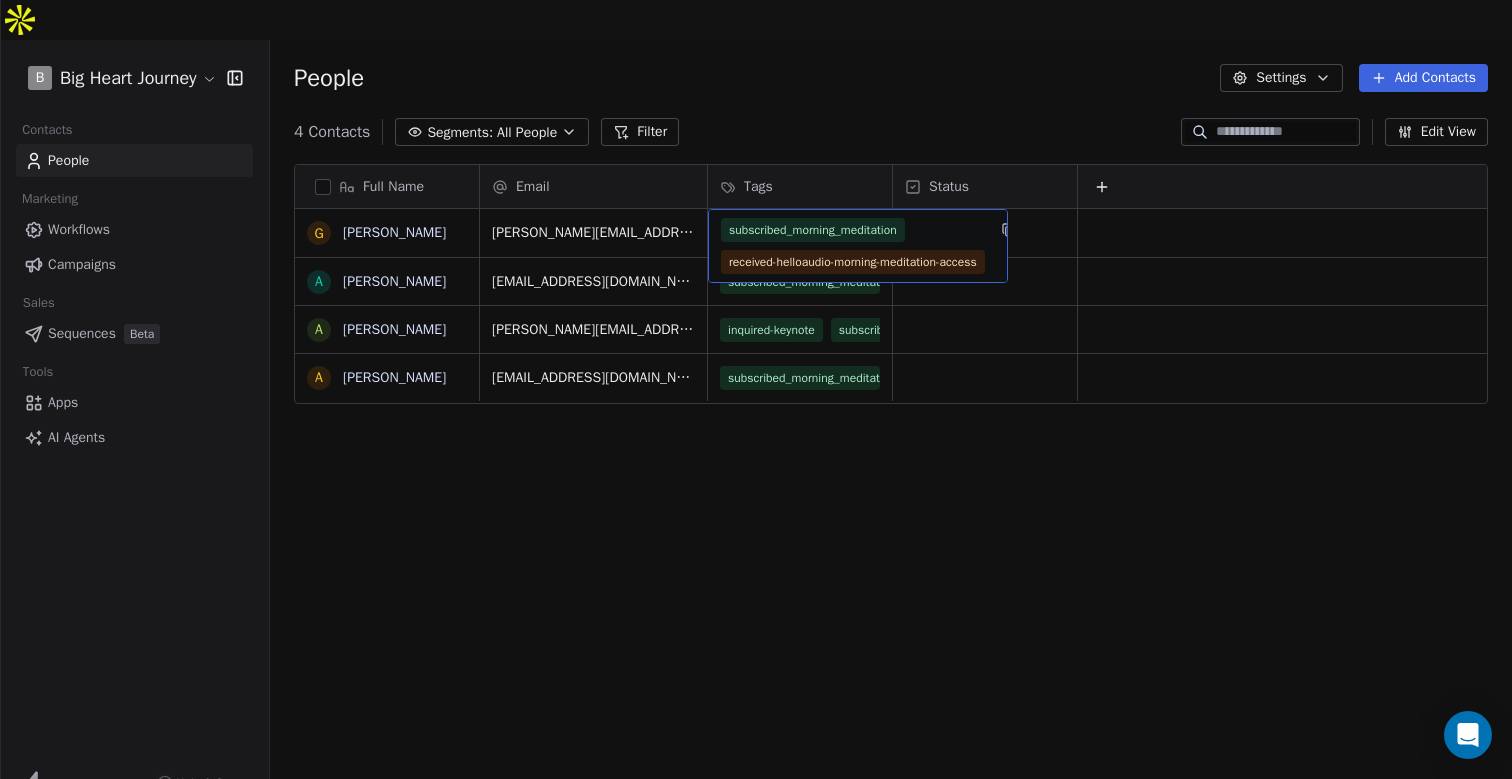 click on "received-helloaudio-morning-meditation-access" at bounding box center (853, 262) 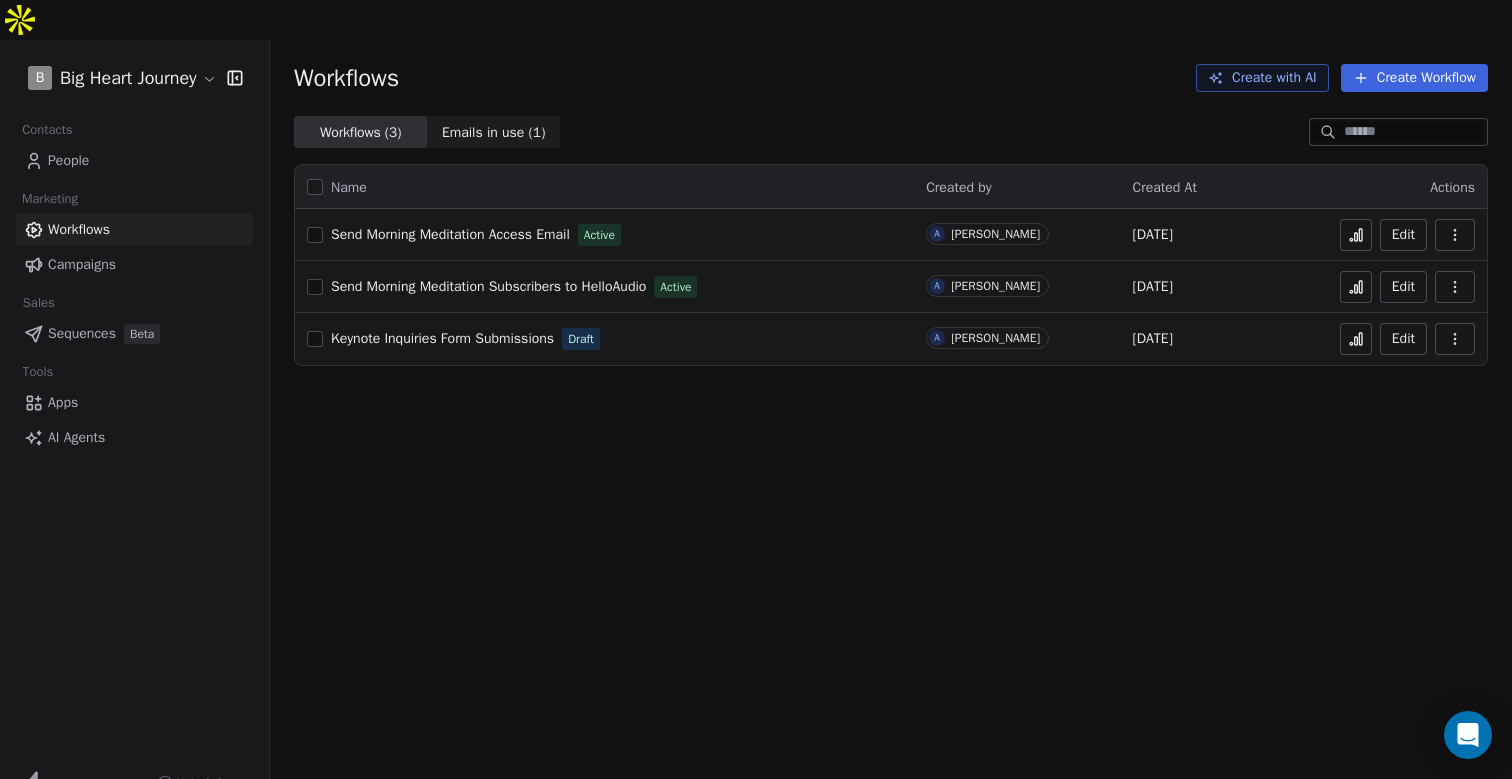 click on "Send Morning Meditation Subscribers to HelloAudio" at bounding box center [488, 286] 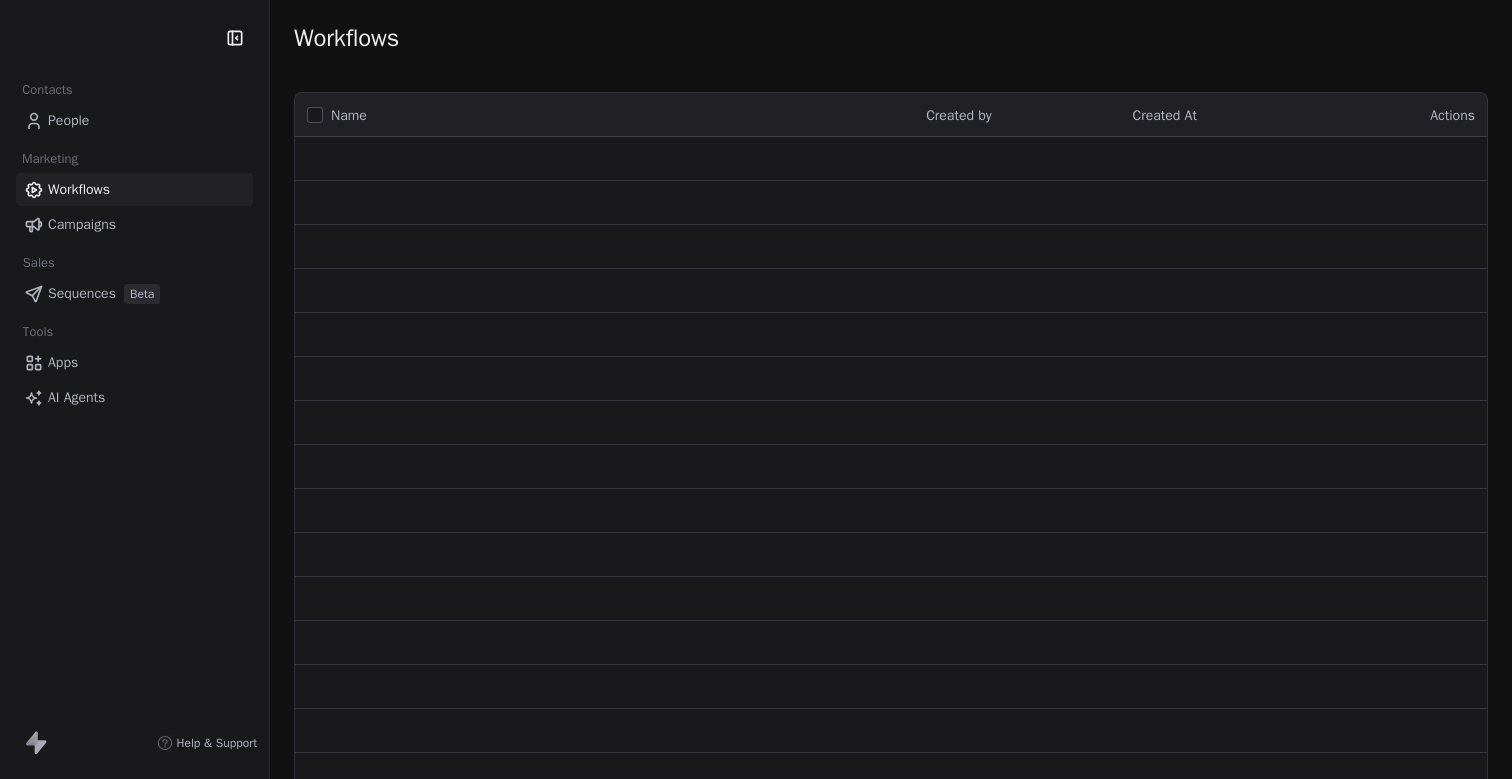 scroll, scrollTop: 0, scrollLeft: 0, axis: both 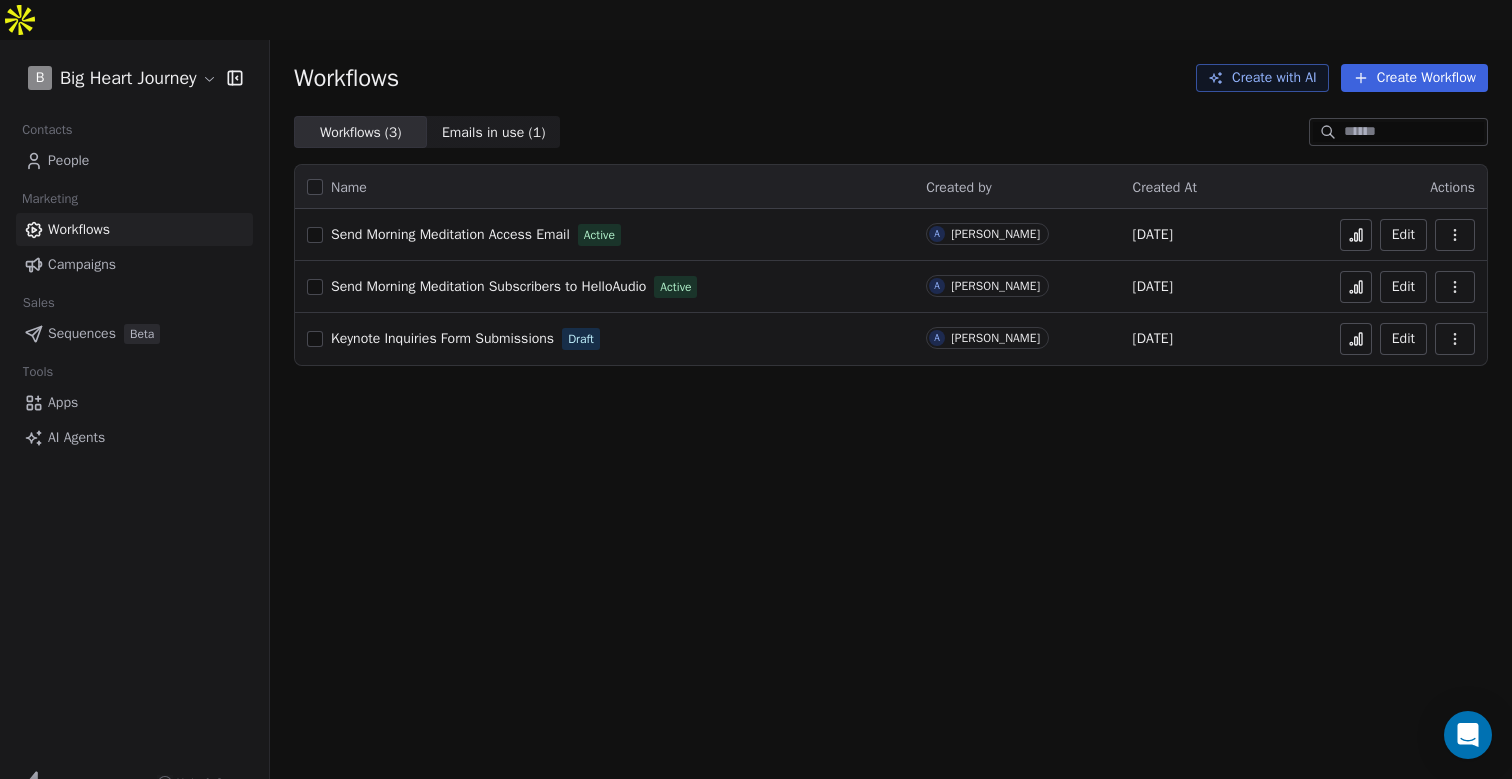 click on "People" at bounding box center (68, 160) 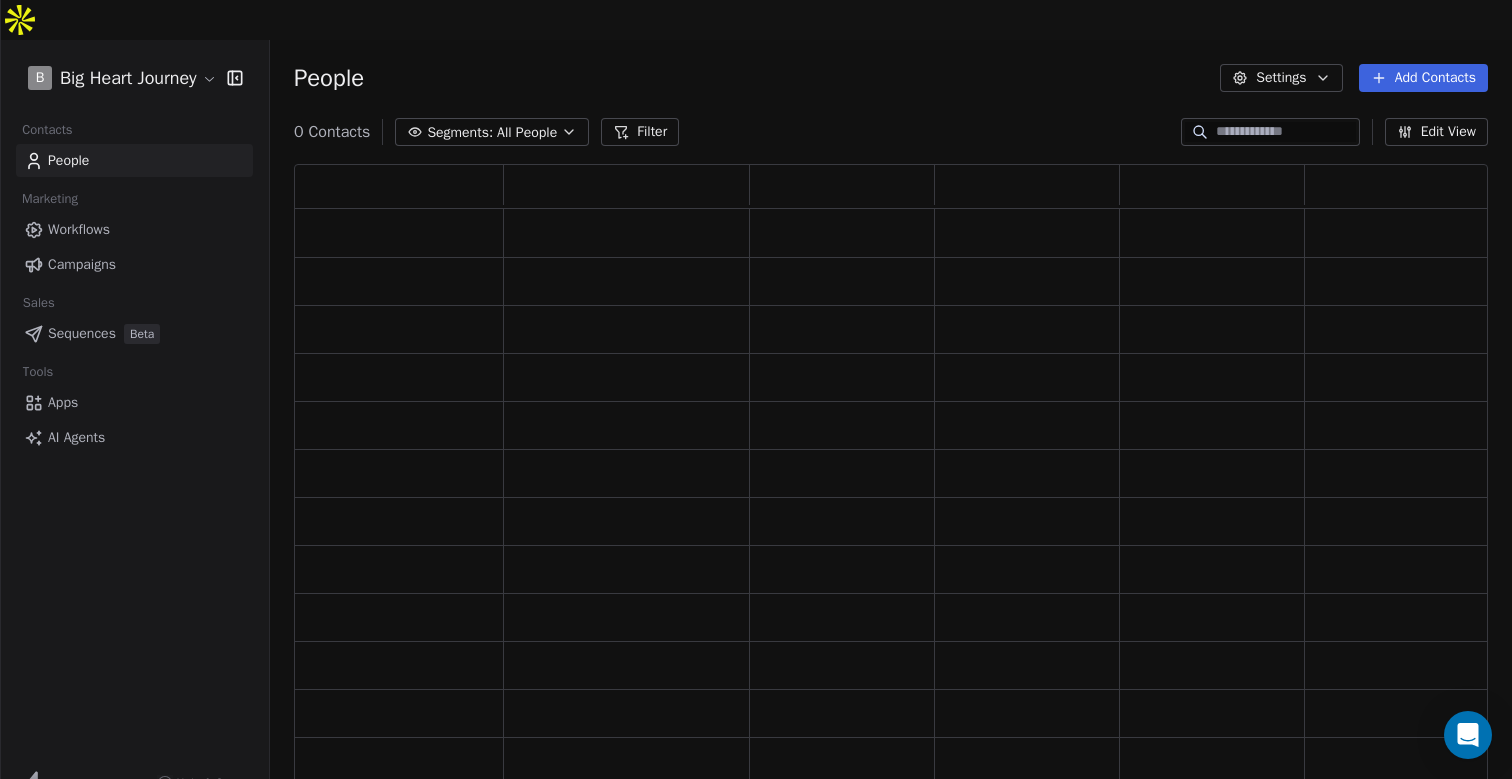 scroll, scrollTop: 1, scrollLeft: 1, axis: both 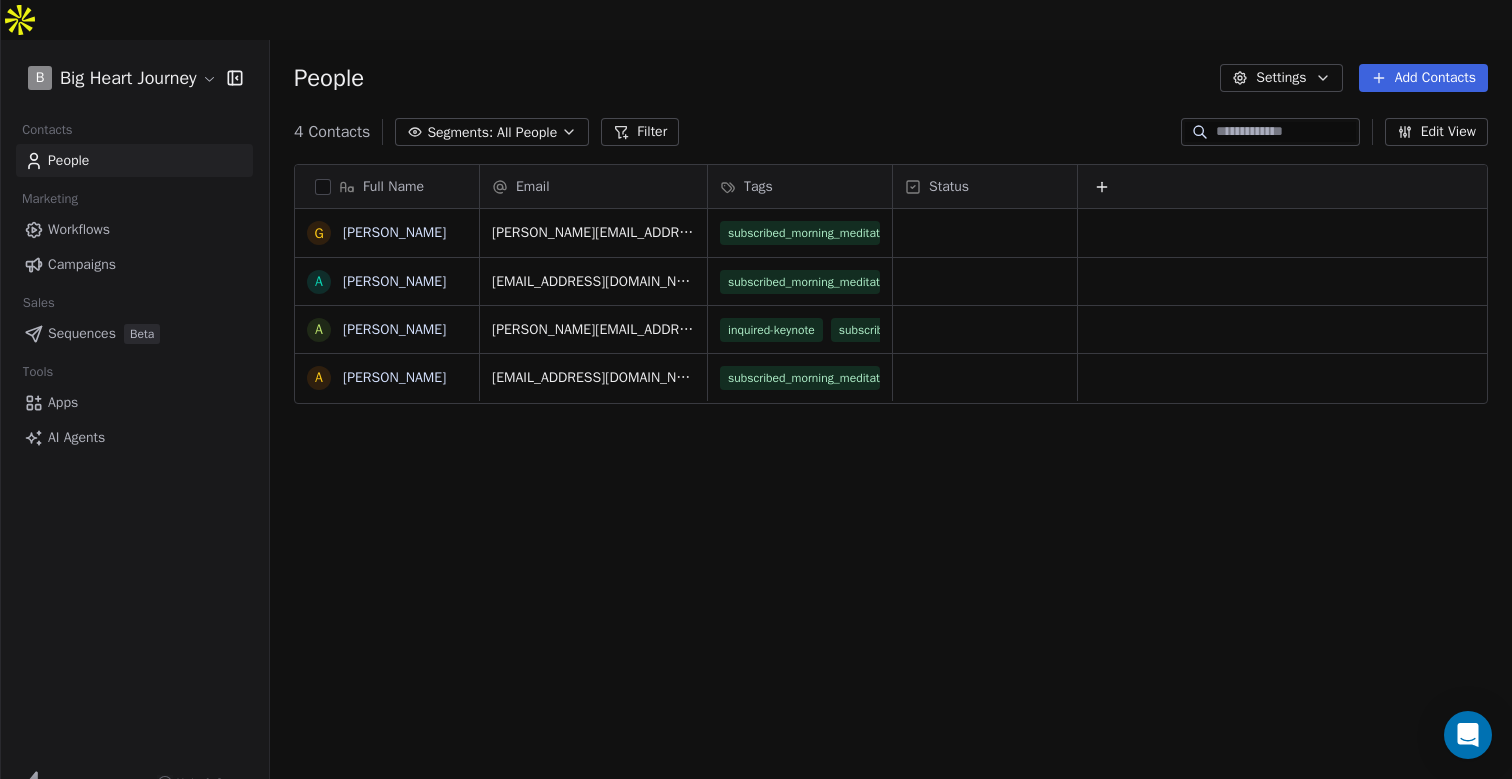 click at bounding box center (323, 187) 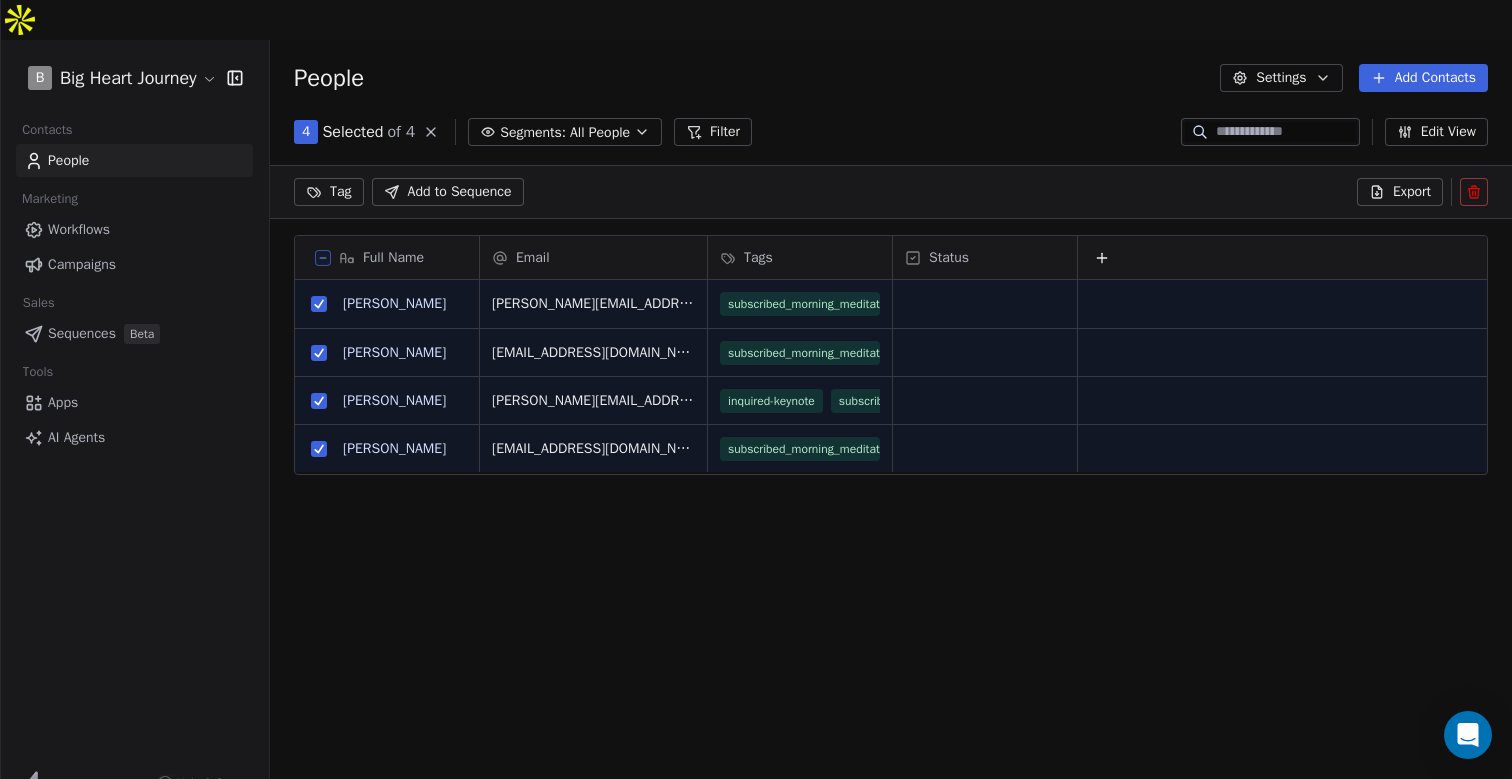 click 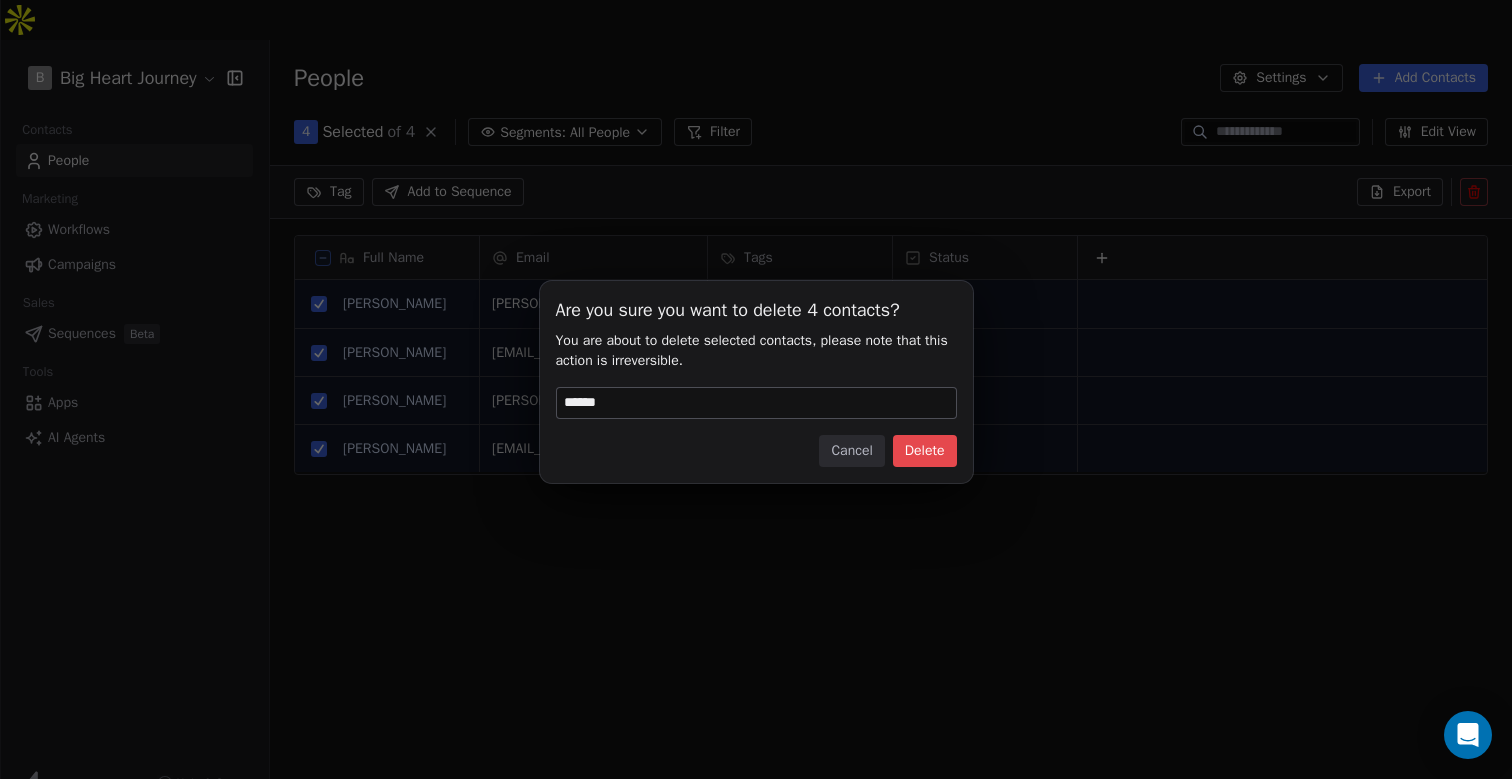 type on "******" 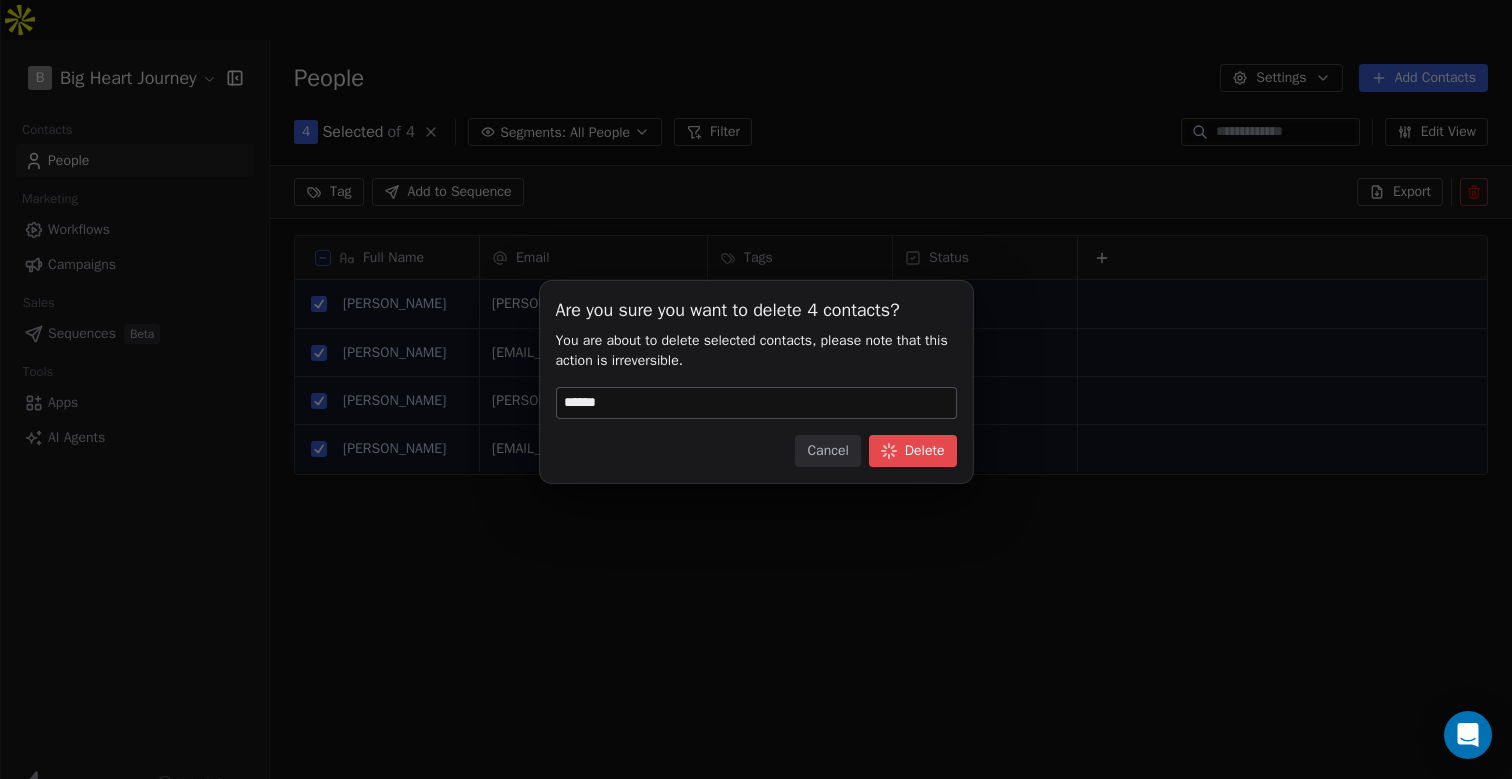 scroll, scrollTop: 1, scrollLeft: 1, axis: both 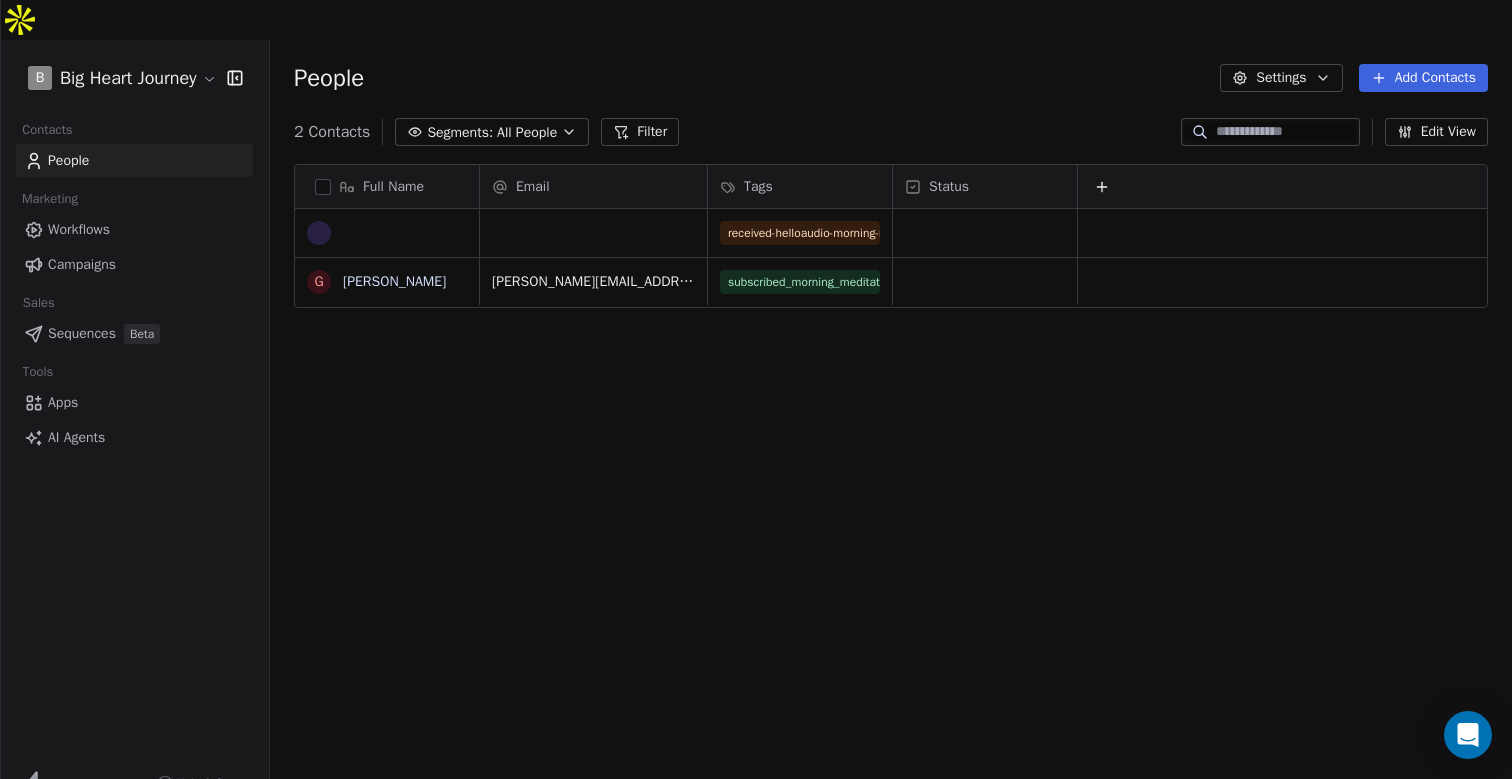 click at bounding box center [323, 187] 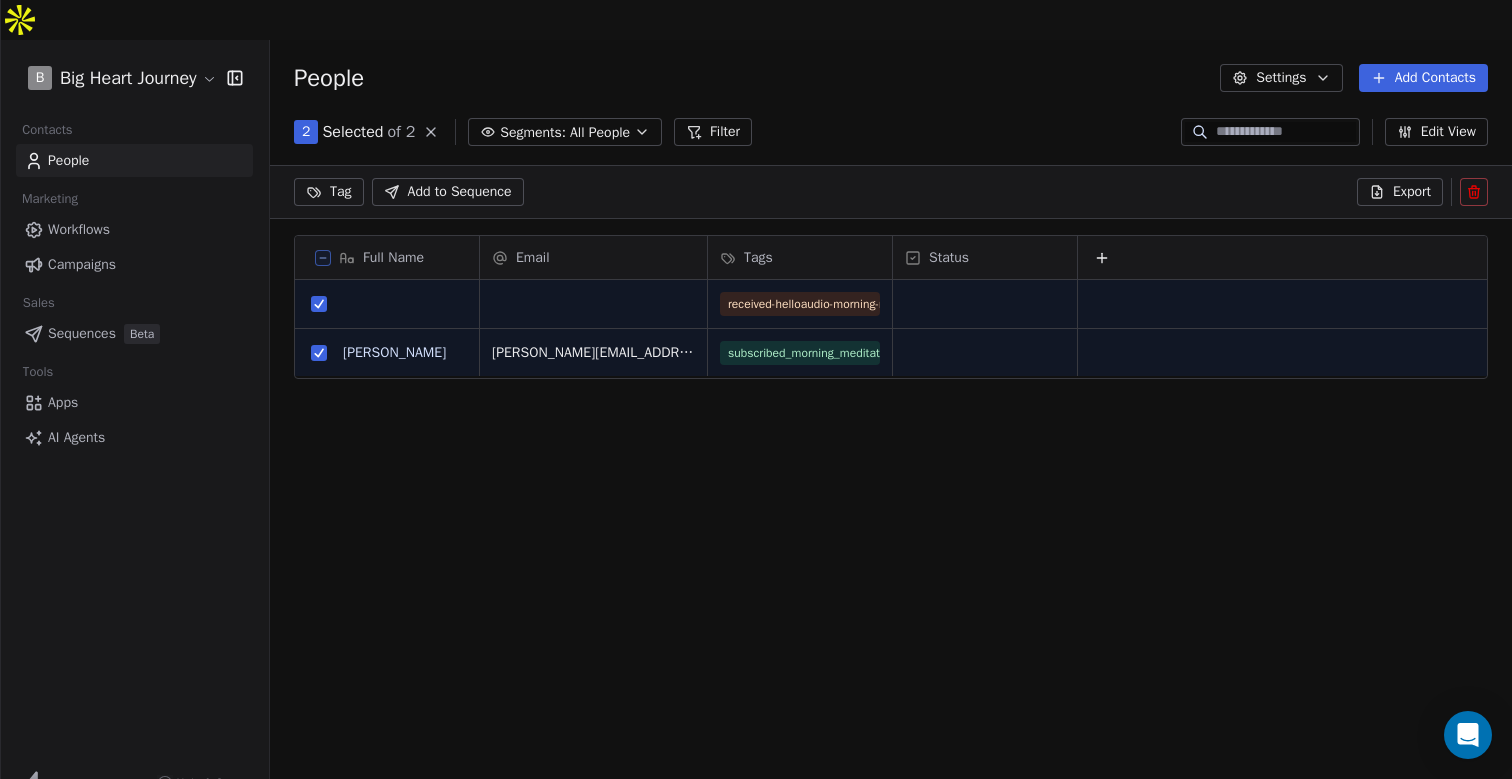 click 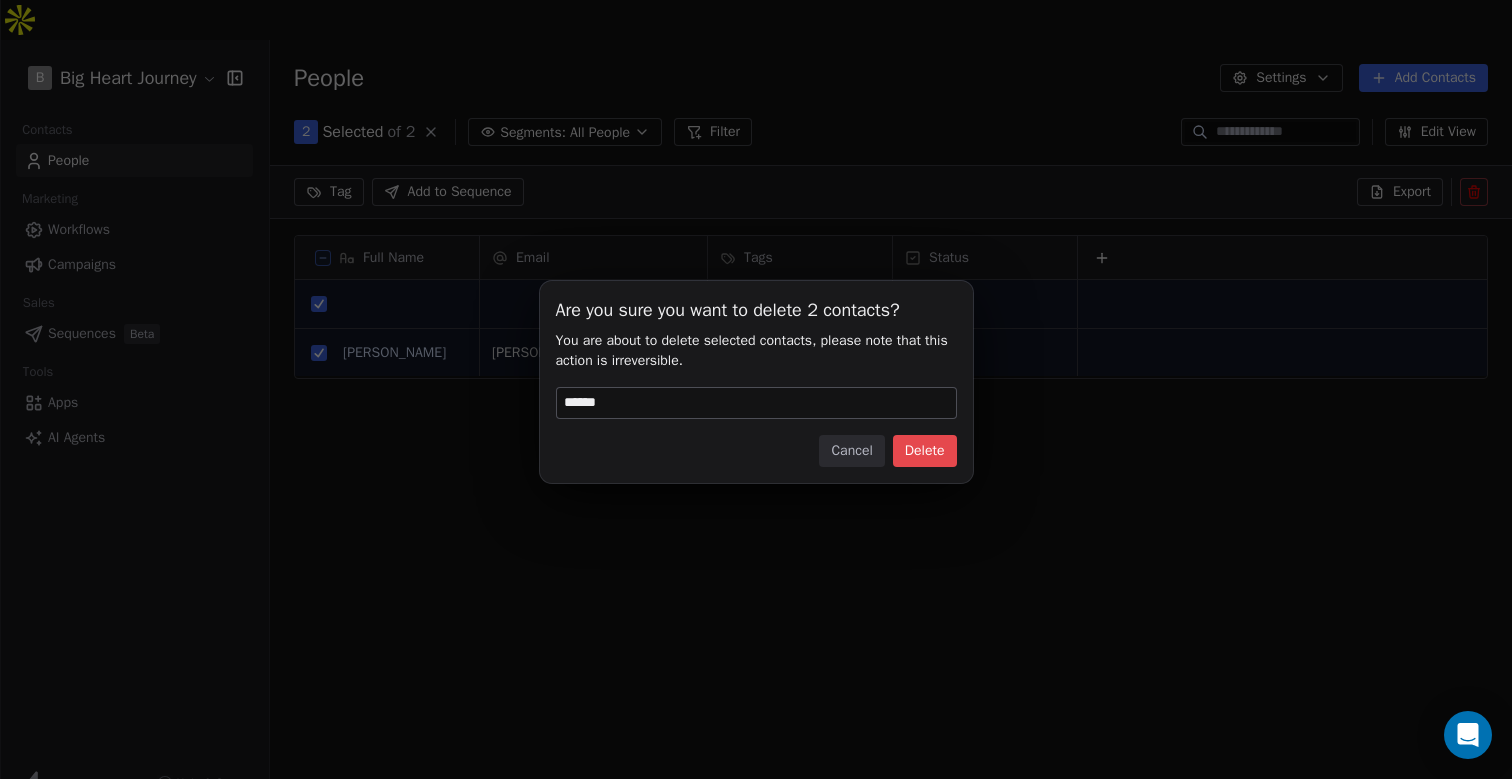 click on "Delete" at bounding box center [925, 451] 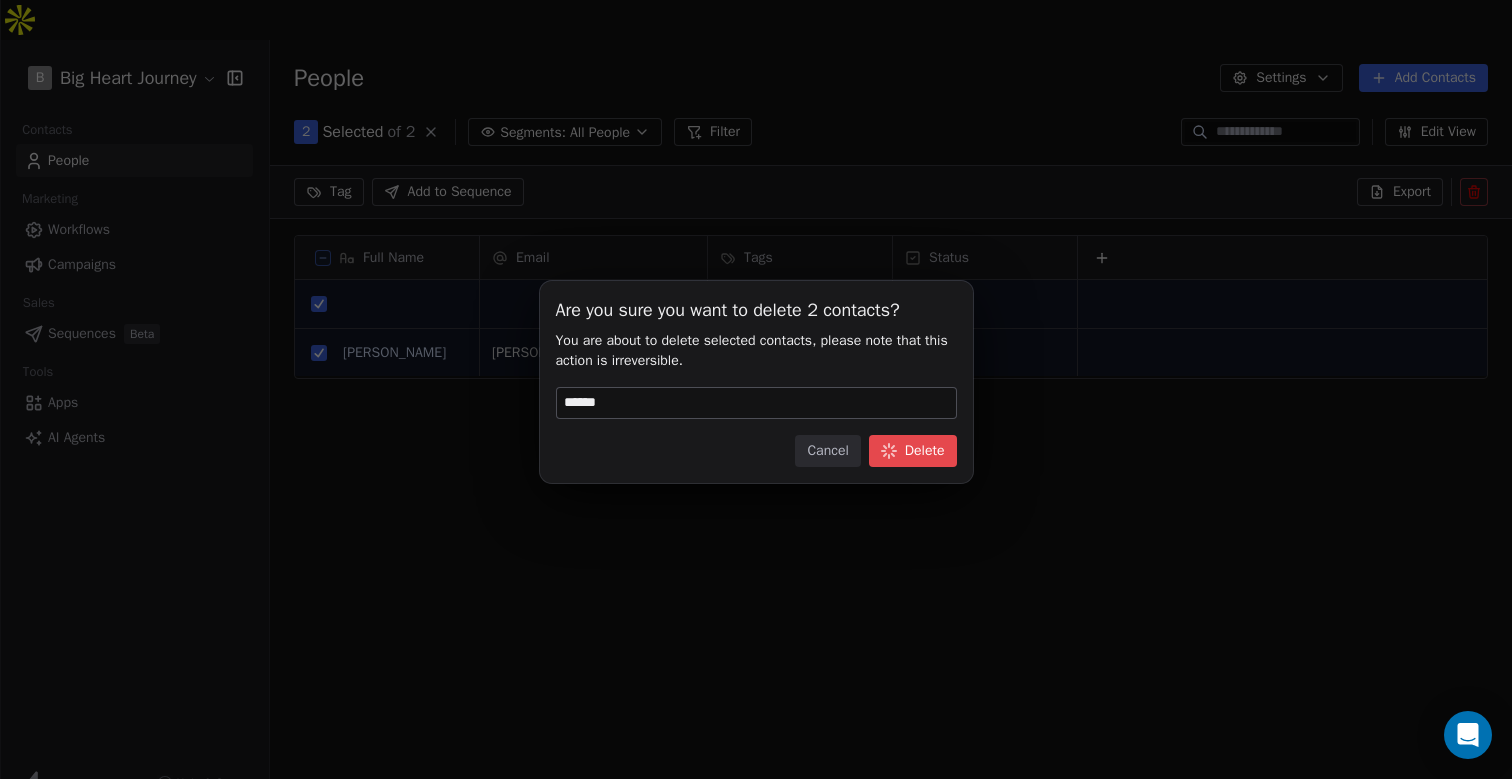 scroll, scrollTop: 1, scrollLeft: 1, axis: both 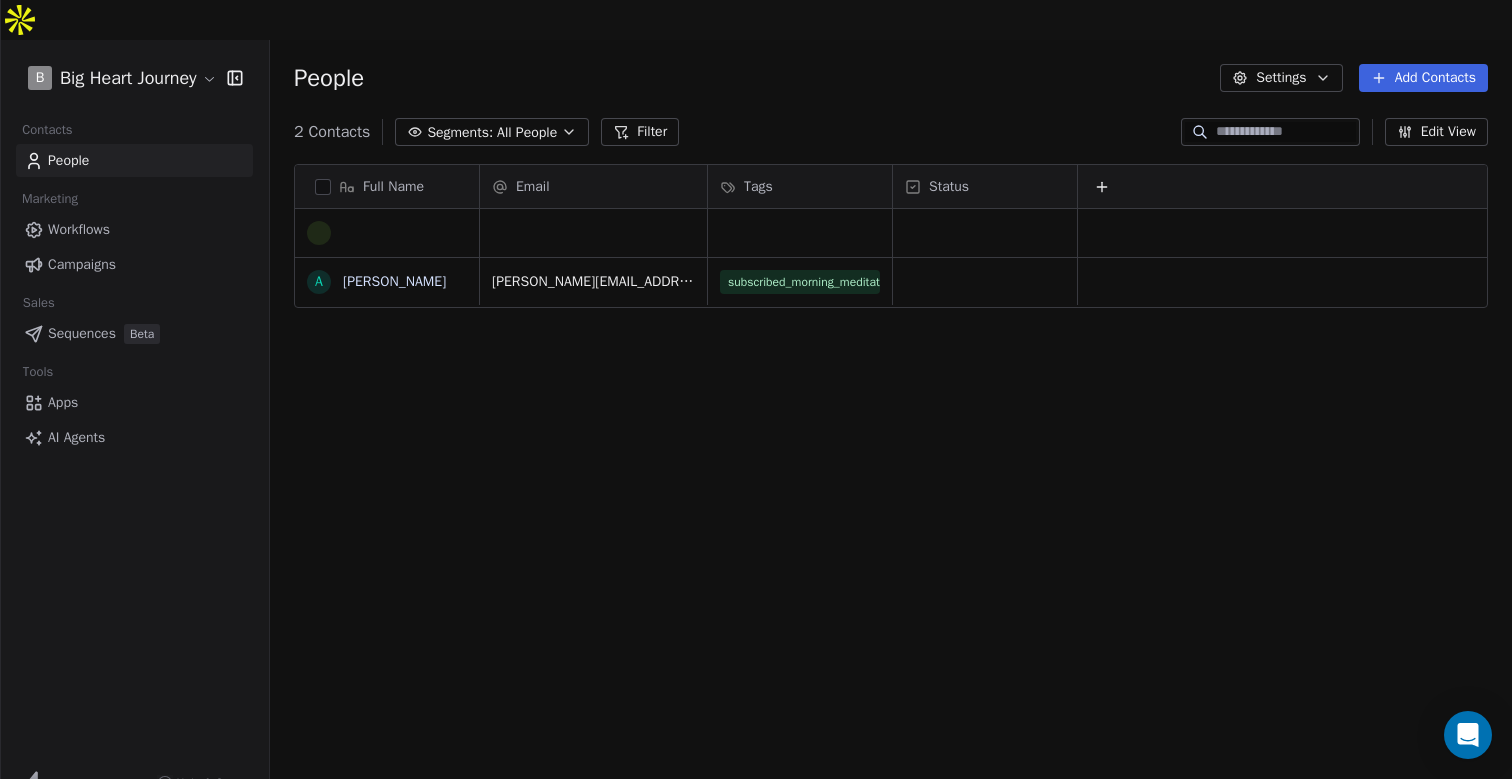 click at bounding box center [0, 0] 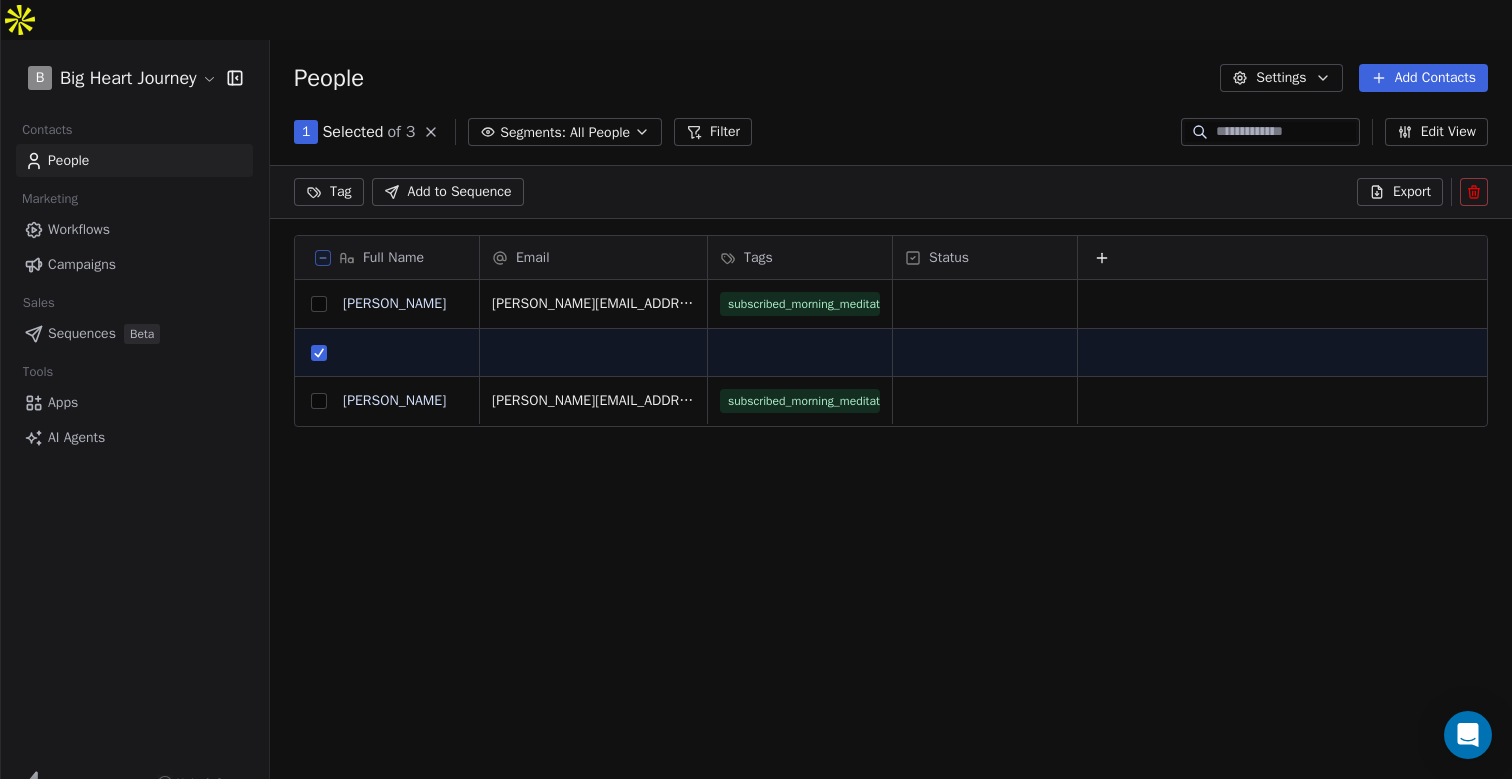 click at bounding box center (319, 401) 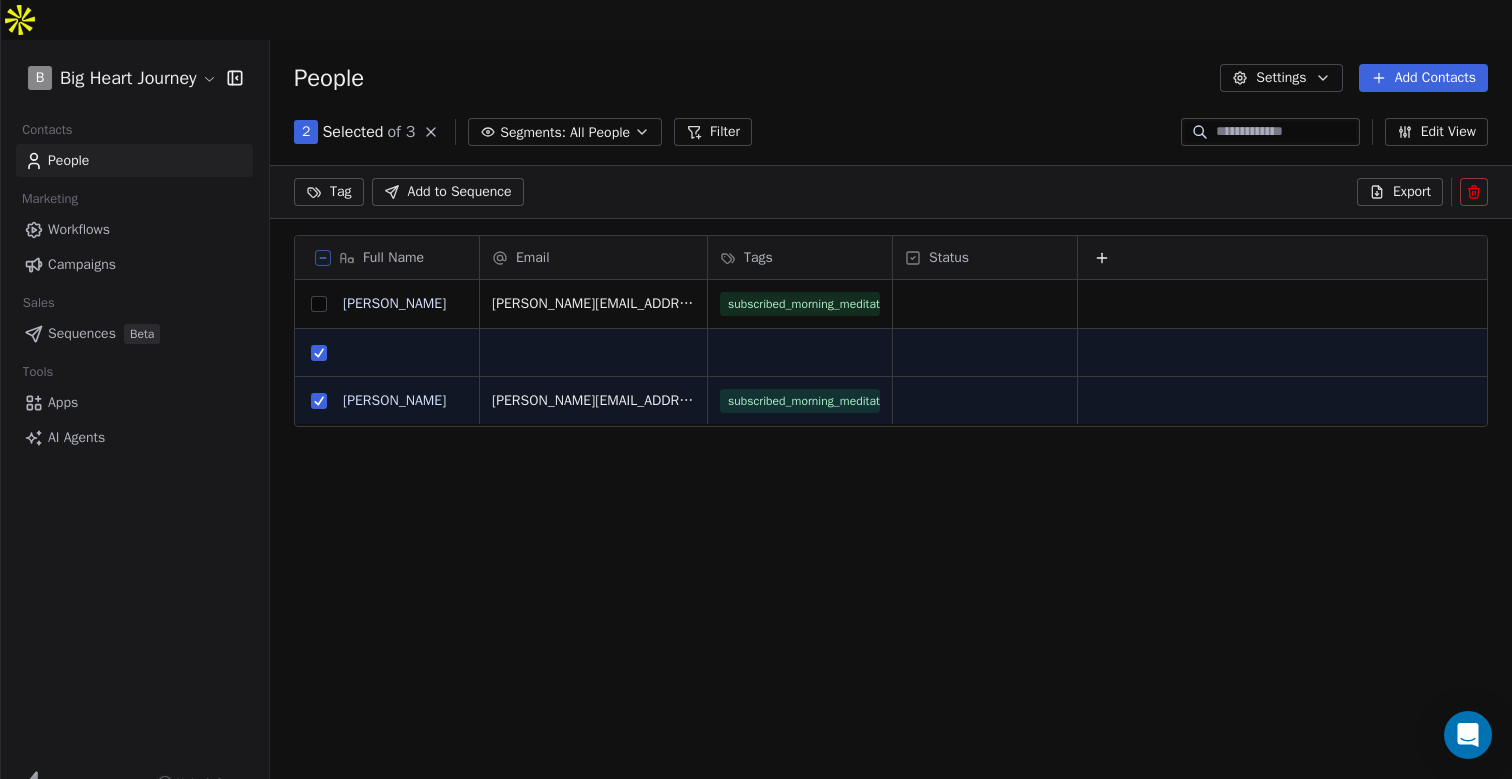 click at bounding box center [1474, 192] 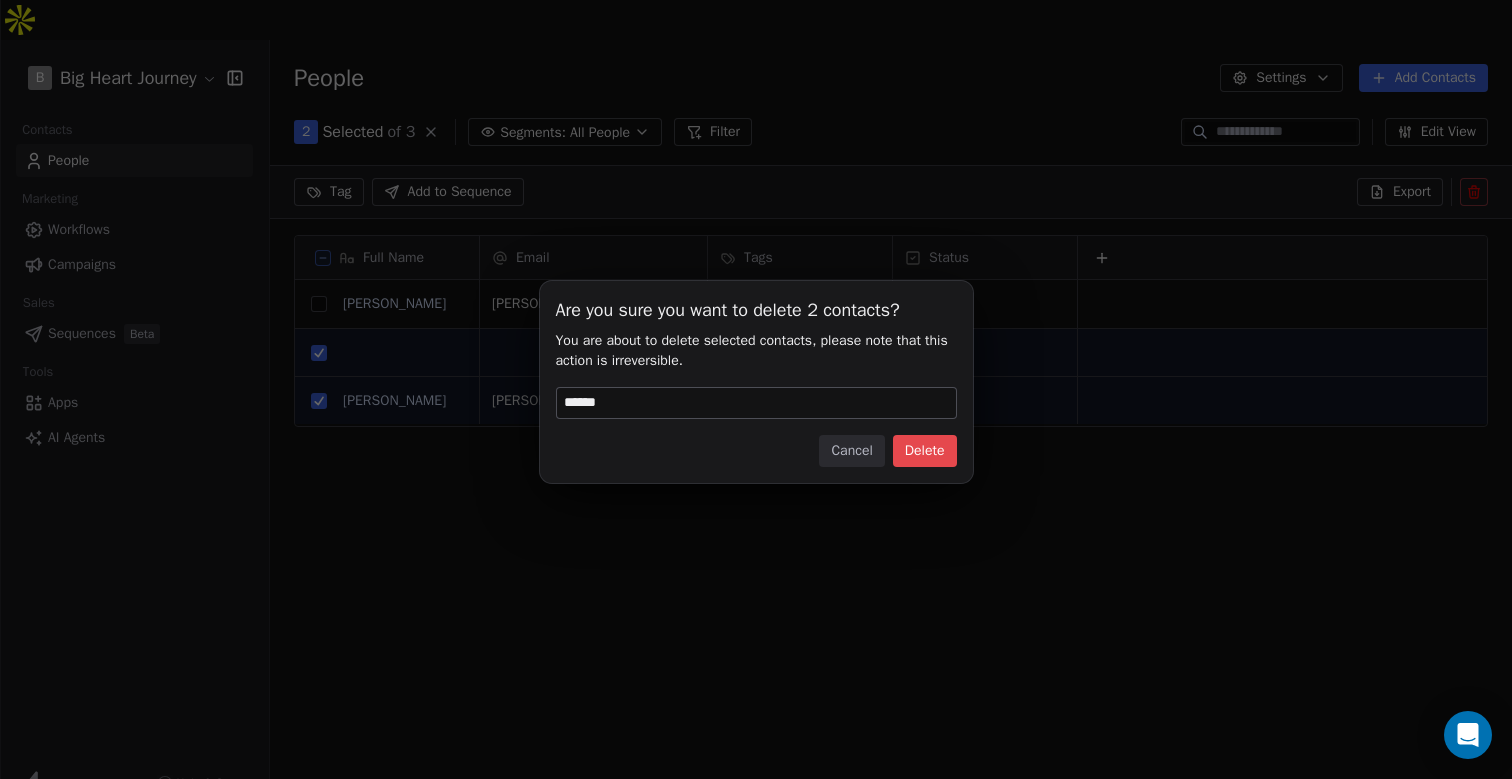 click on "Delete" at bounding box center [925, 451] 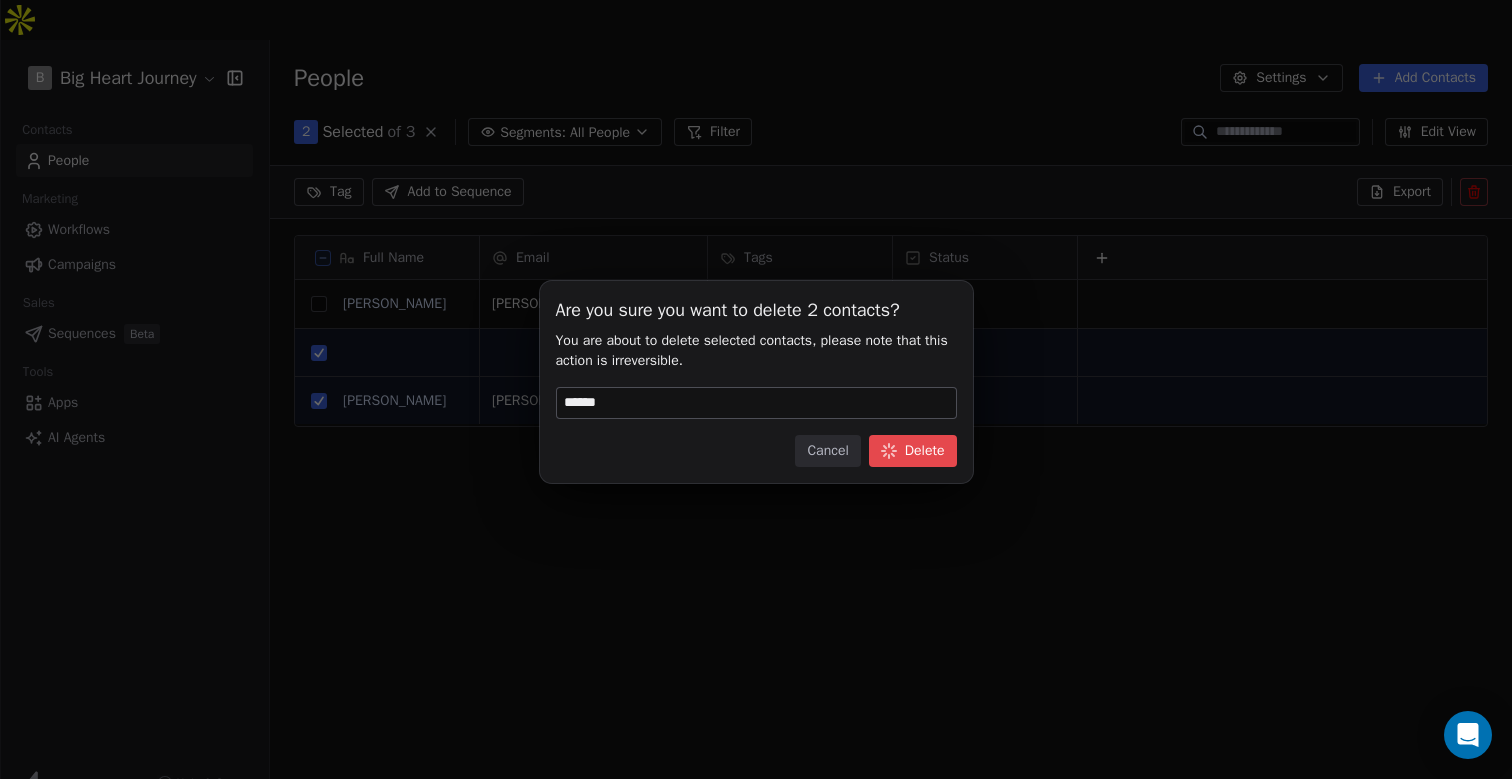scroll, scrollTop: 1, scrollLeft: 1, axis: both 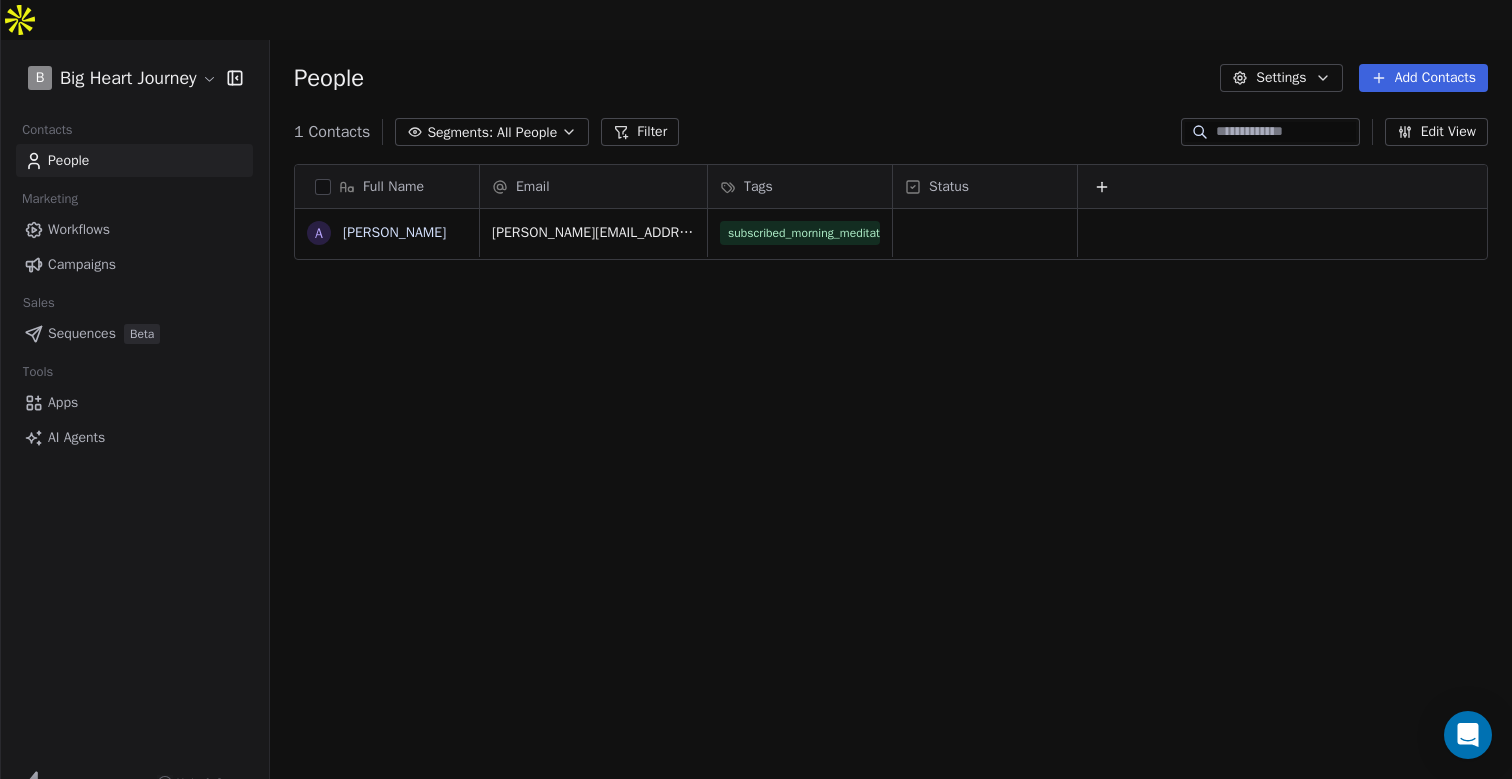 click on "Workflows" at bounding box center (79, 229) 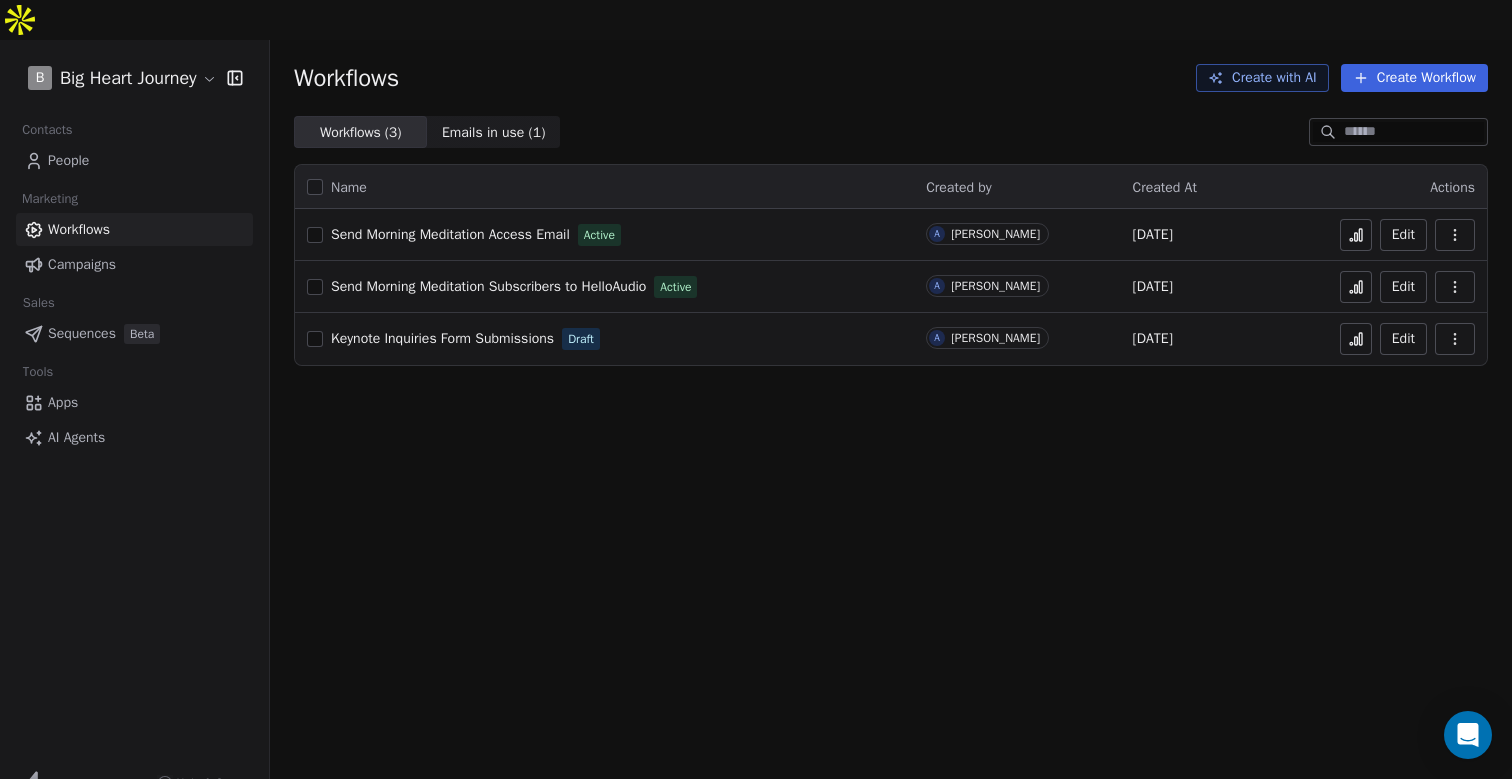 click on "Send Morning Meditation Subscribers to HelloAudio Active" at bounding box center (604, 287) 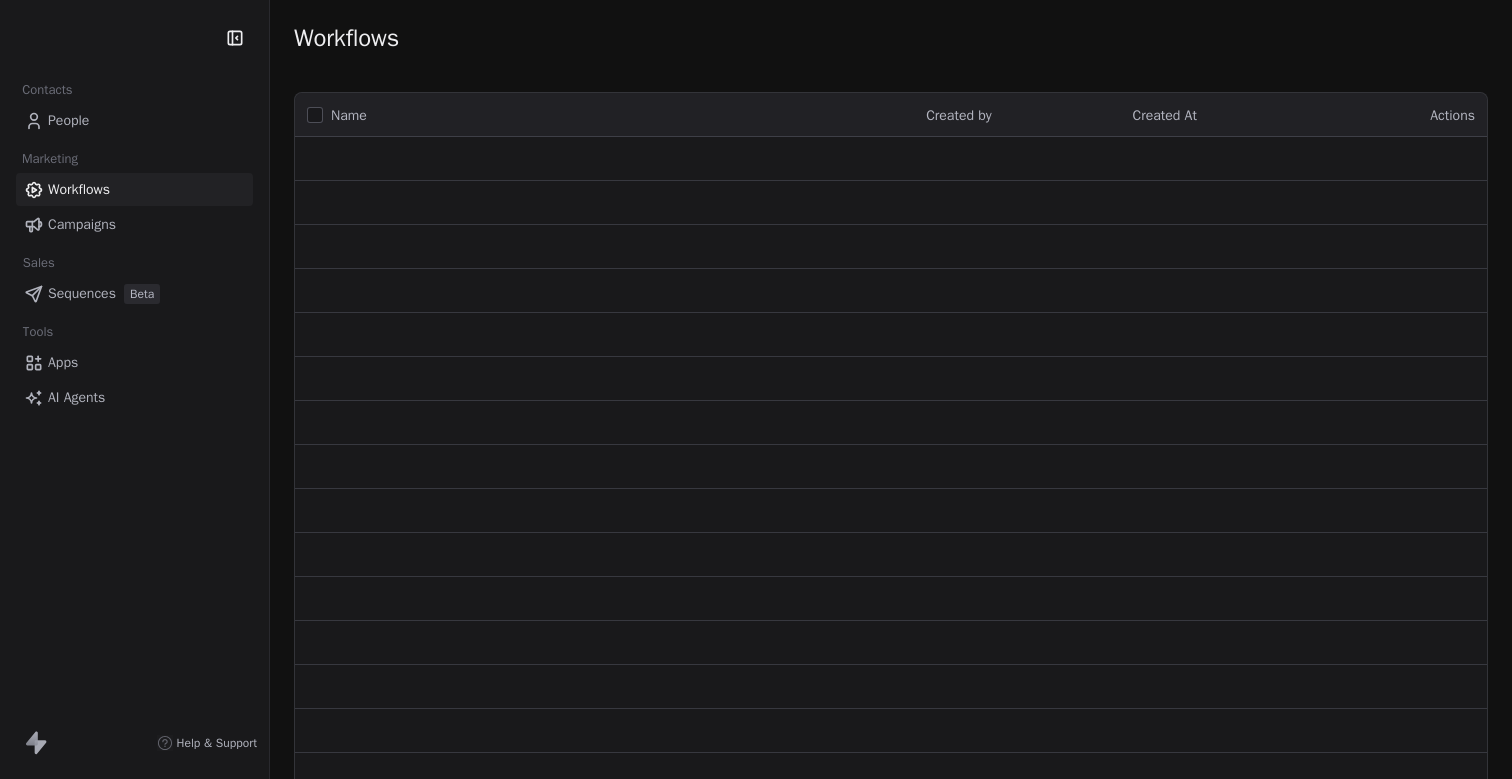 scroll, scrollTop: 0, scrollLeft: 0, axis: both 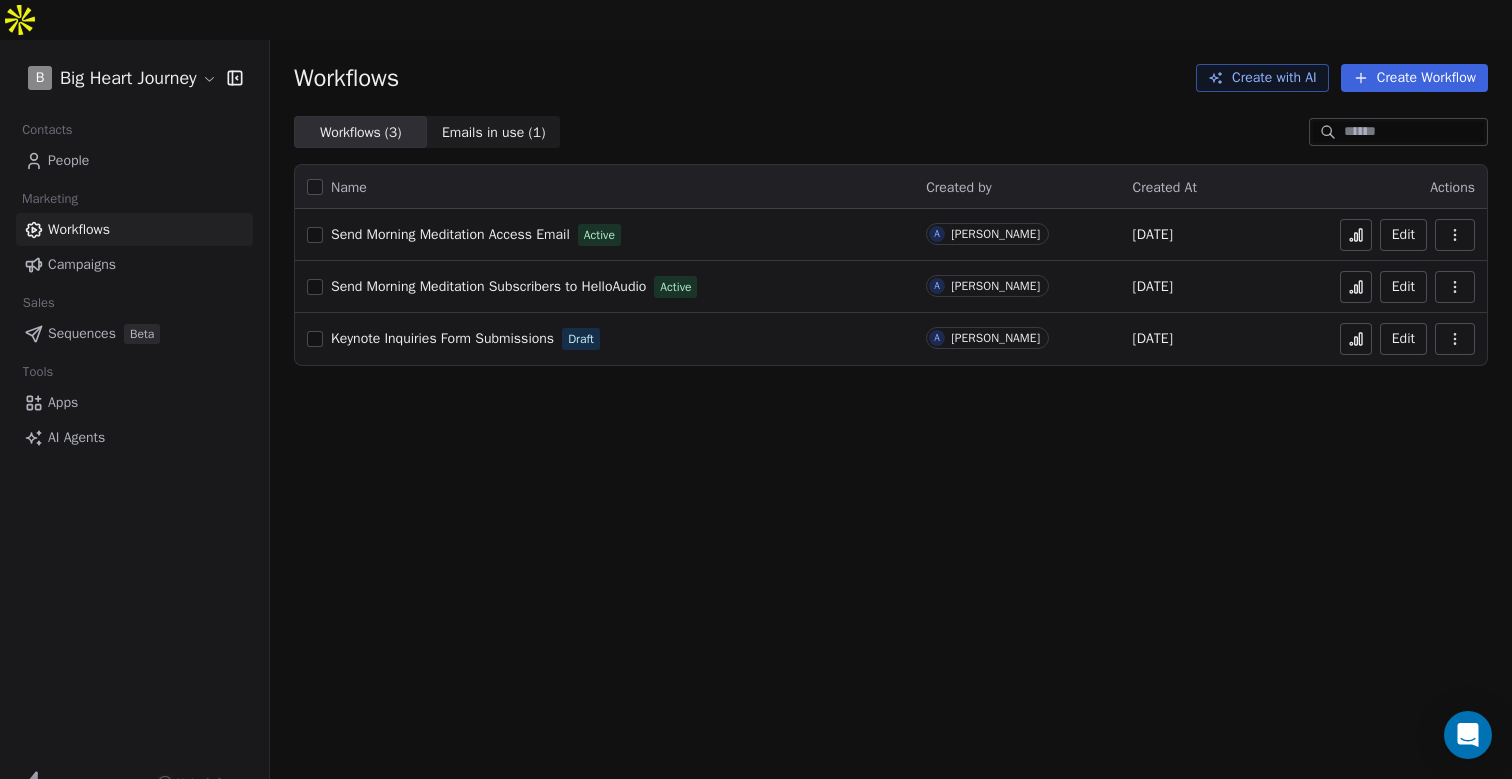 click at bounding box center (315, 287) 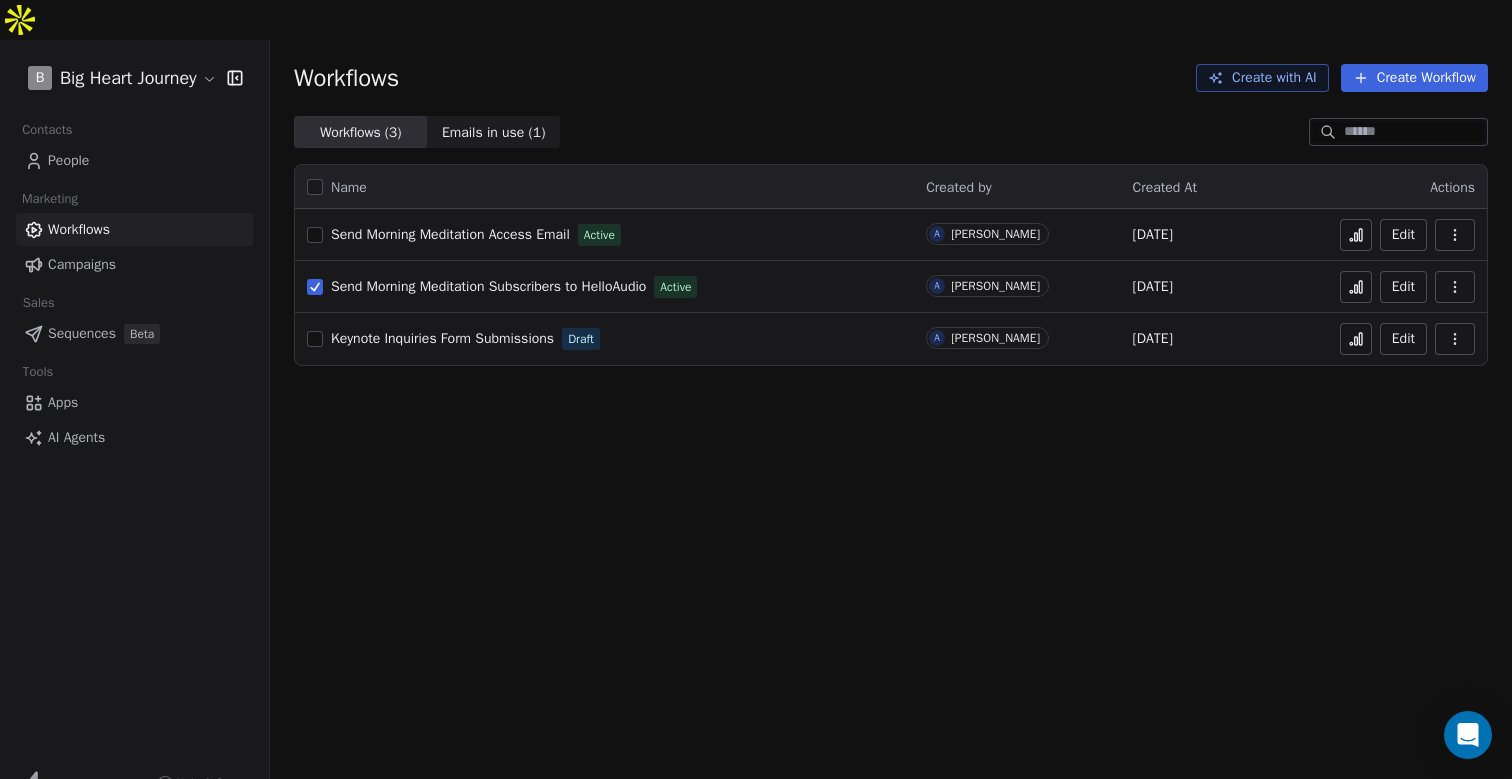 click 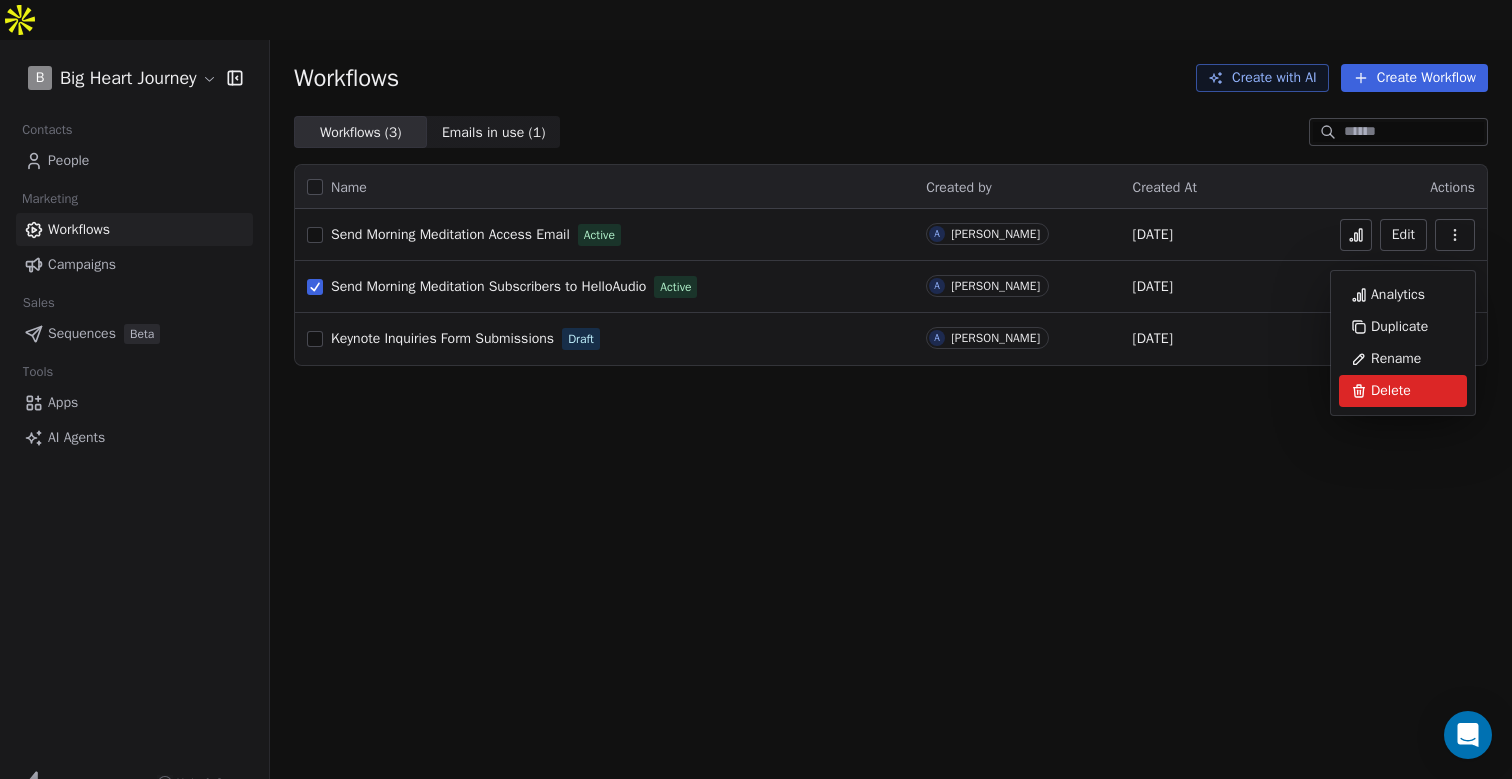 click on "Delete" at bounding box center [1391, 391] 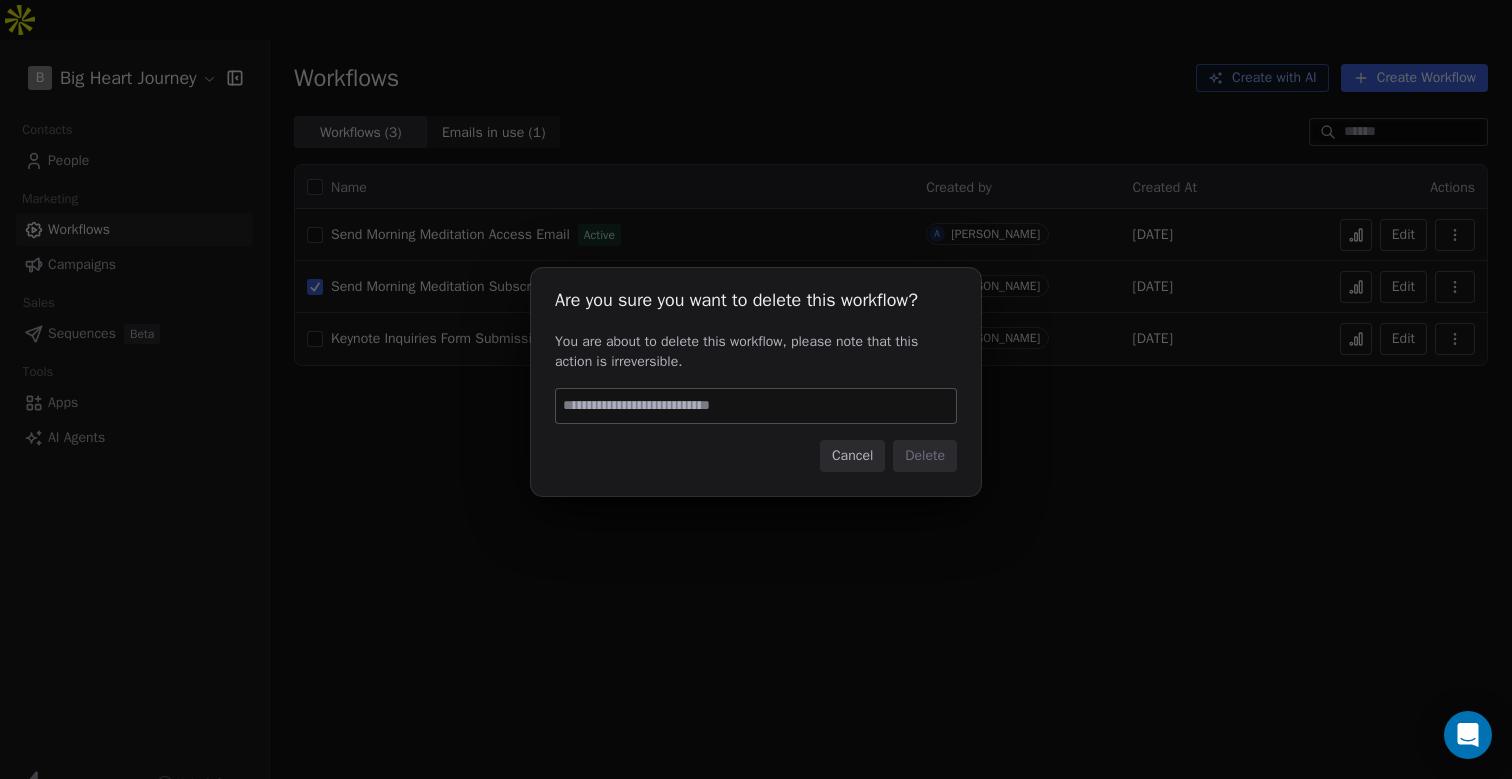 click at bounding box center [756, 406] 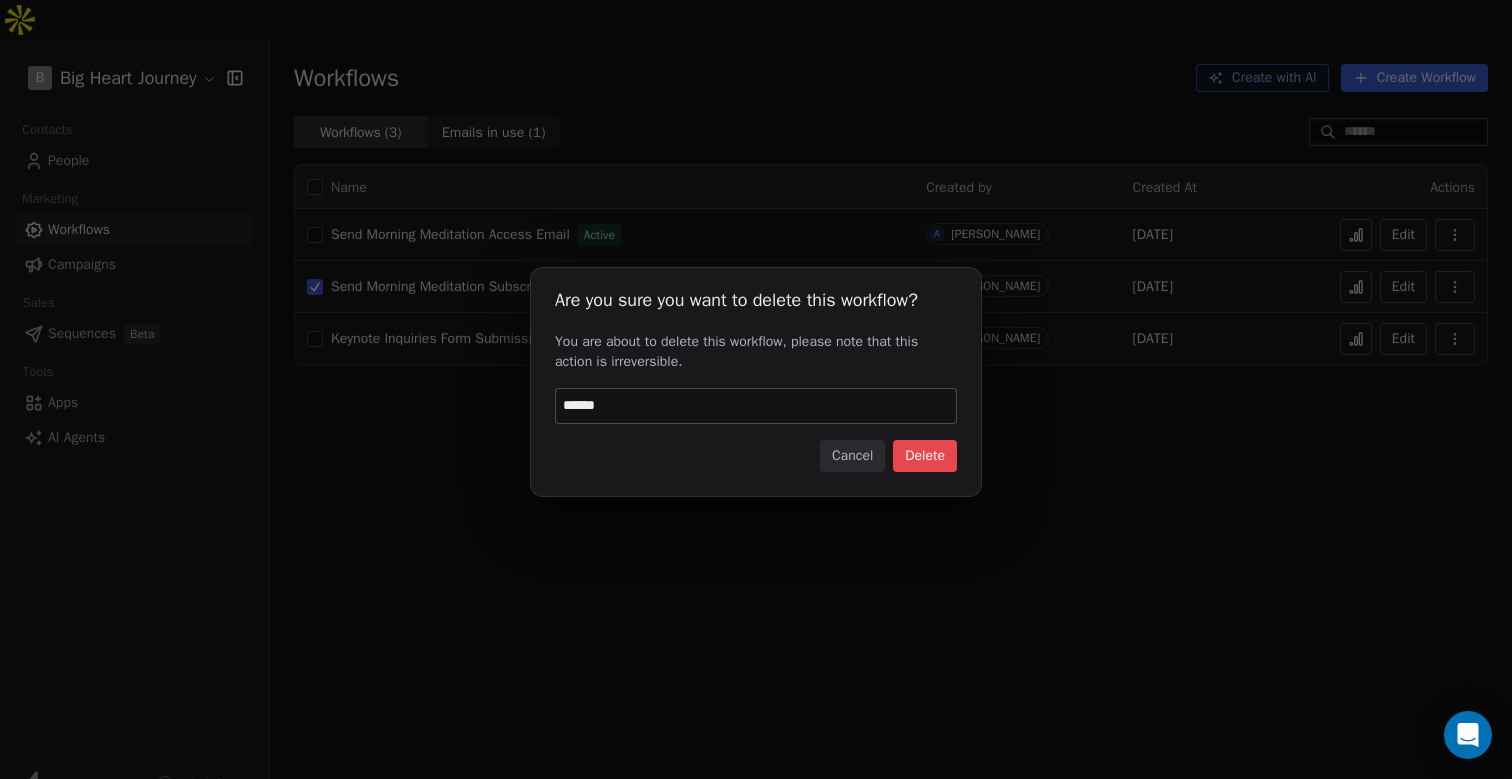 type on "******" 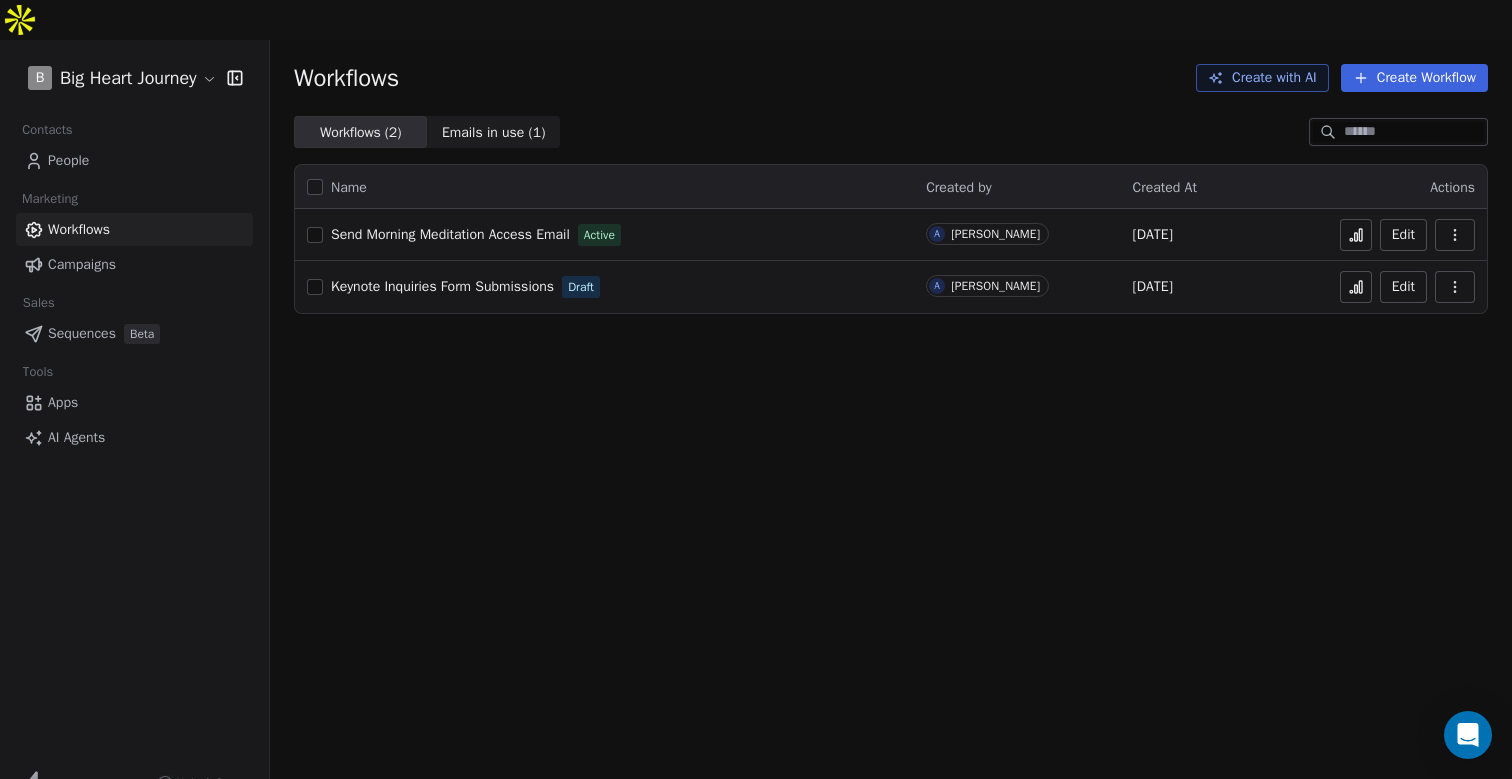 click on "People" at bounding box center [68, 160] 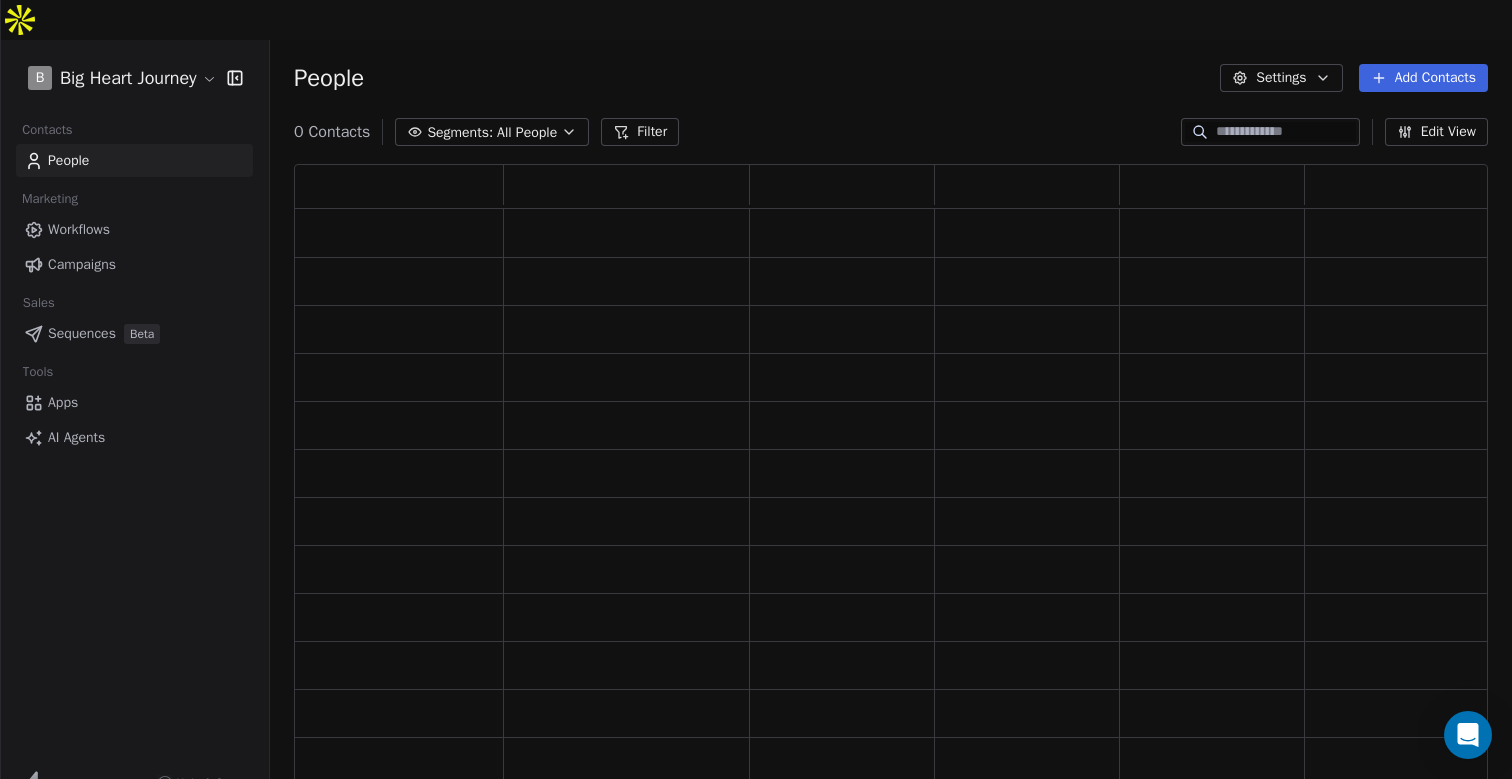 scroll, scrollTop: 1, scrollLeft: 1, axis: both 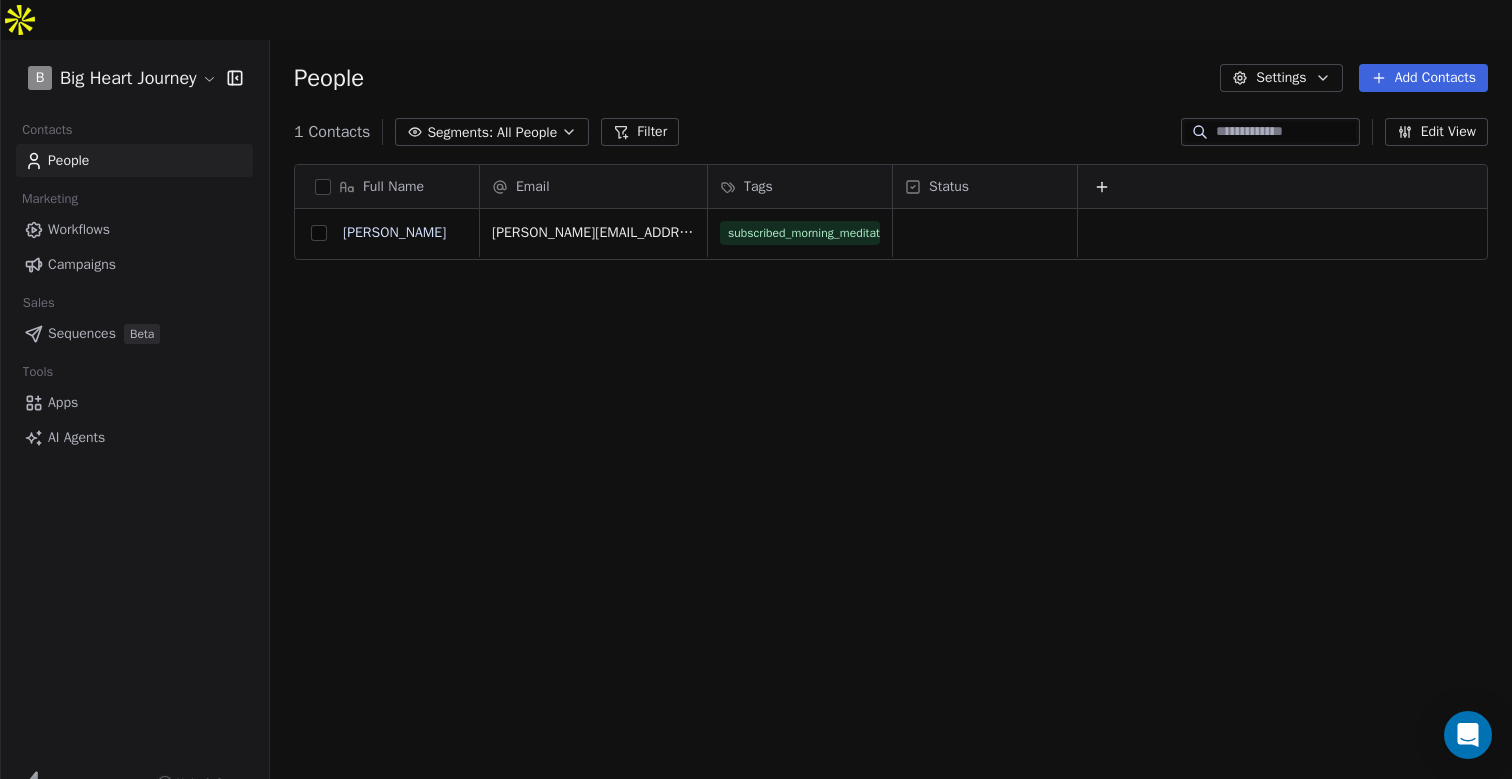 click at bounding box center [319, 233] 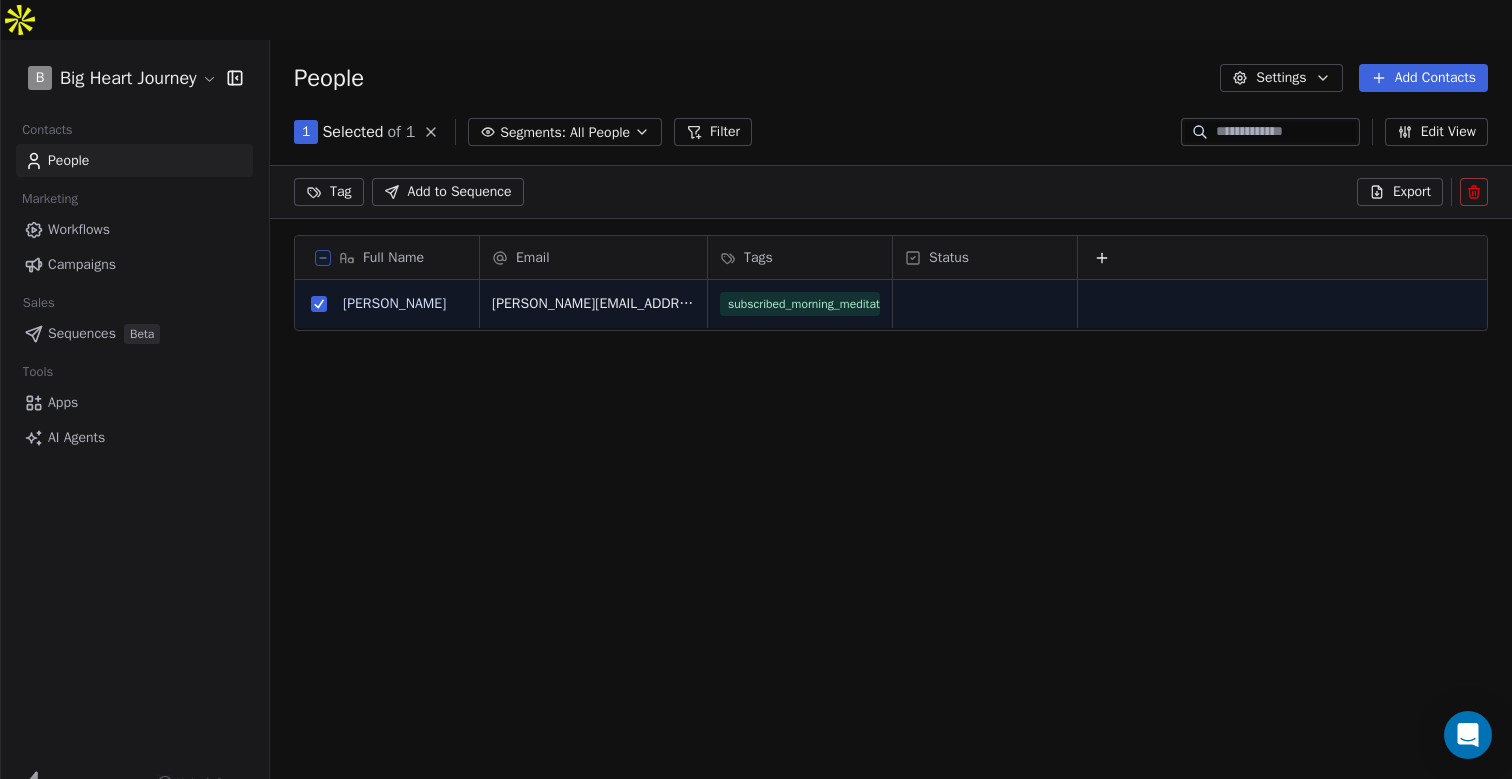 scroll, scrollTop: 615, scrollLeft: 1242, axis: both 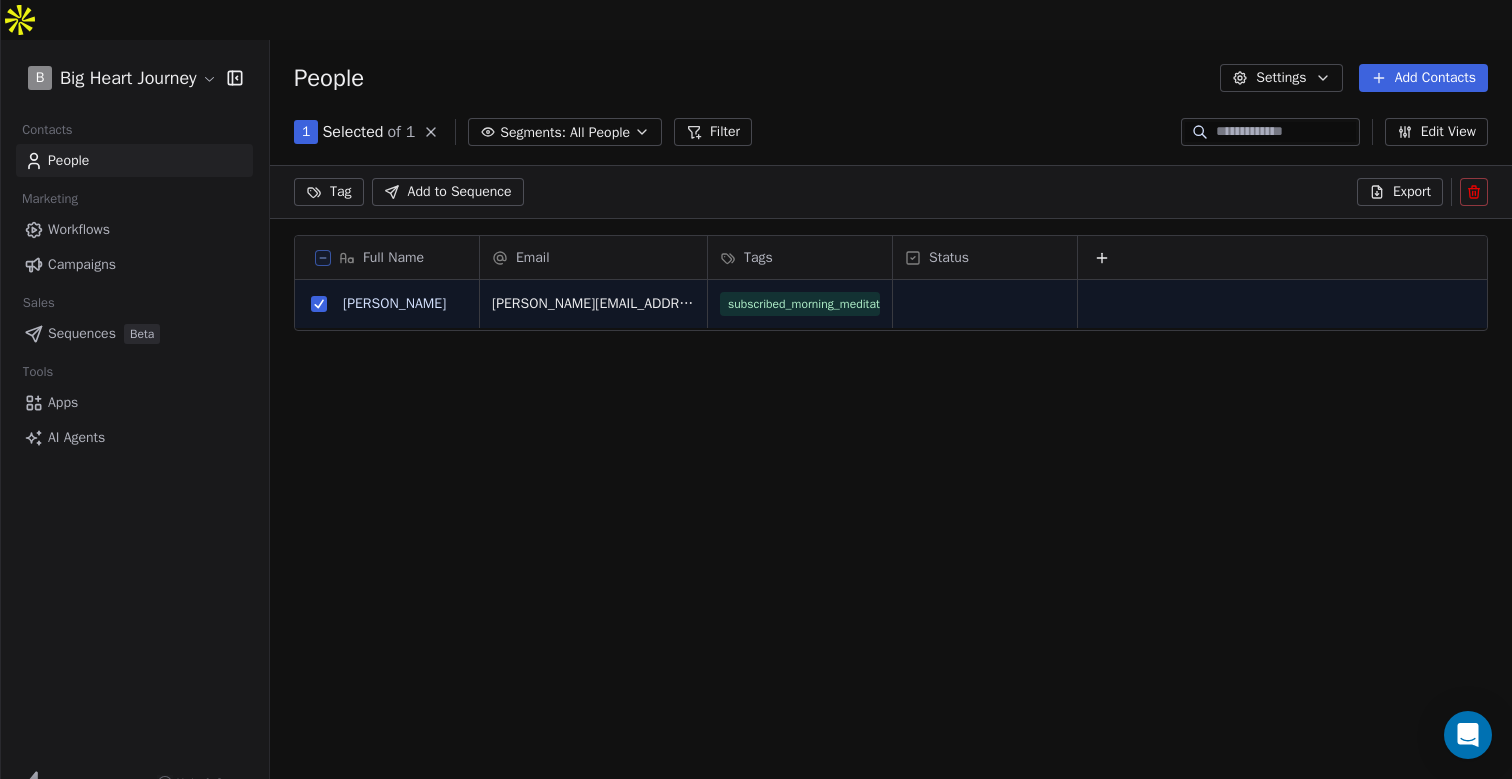 click at bounding box center (1474, 192) 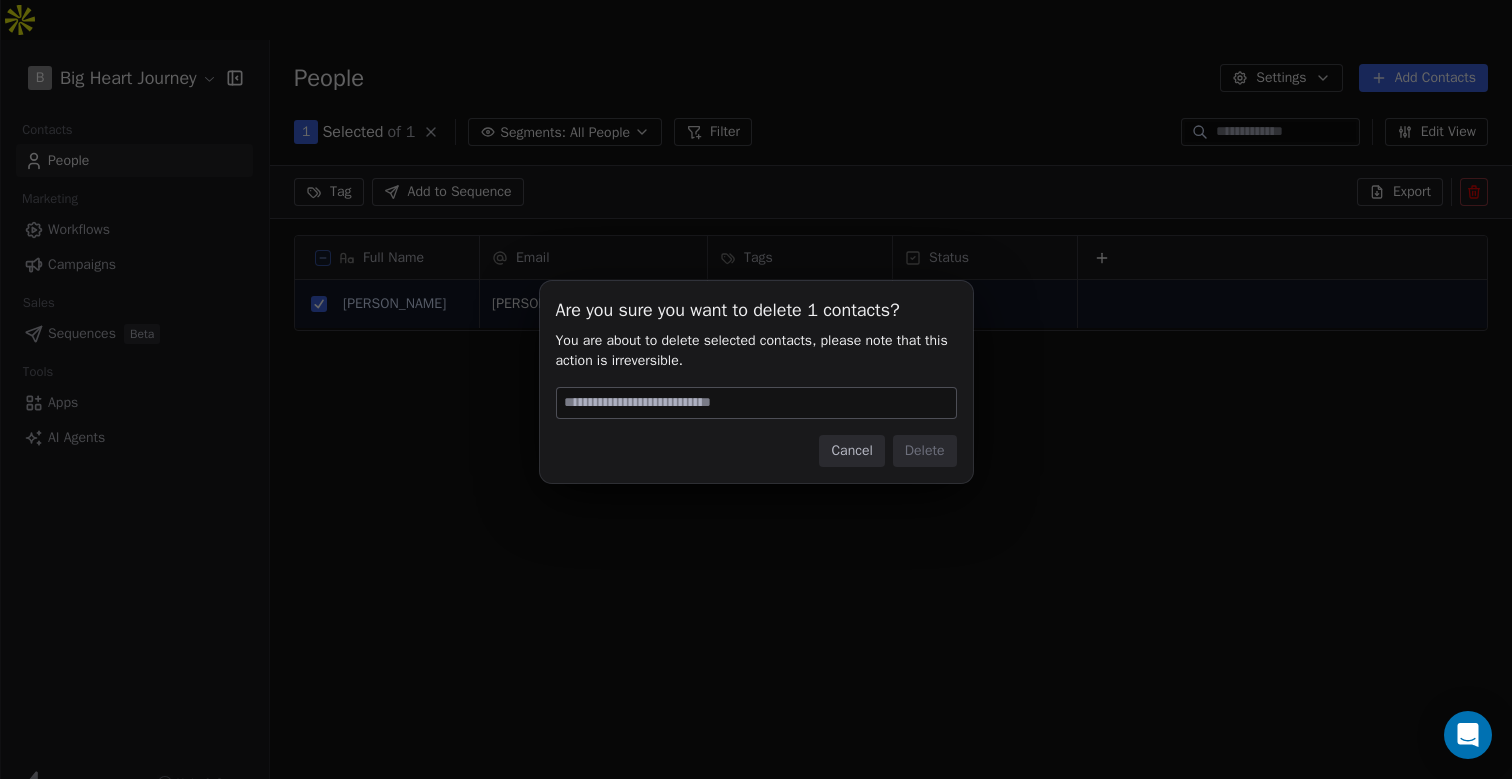 click on "Cancel" at bounding box center [851, 451] 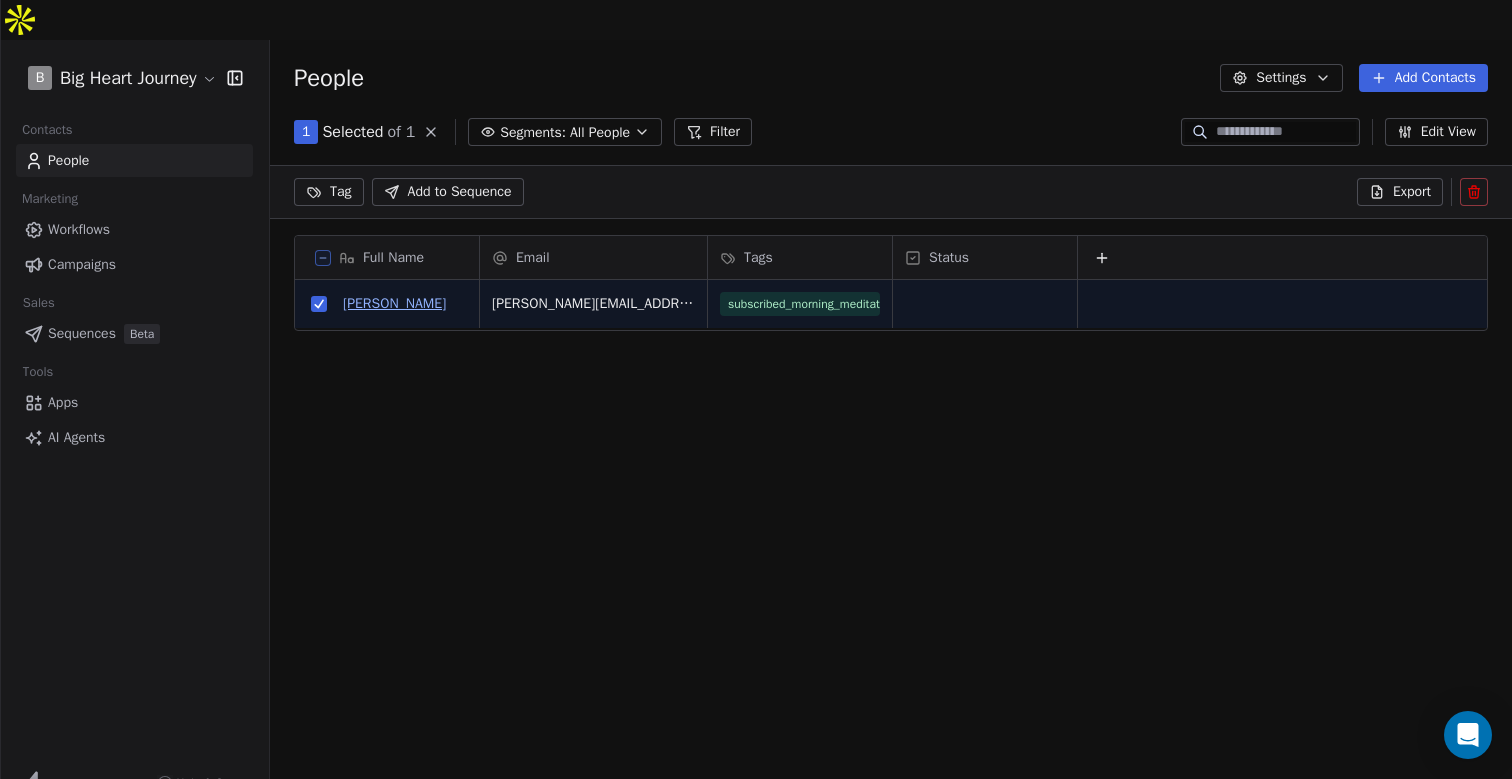 click on "[PERSON_NAME]" at bounding box center [394, 303] 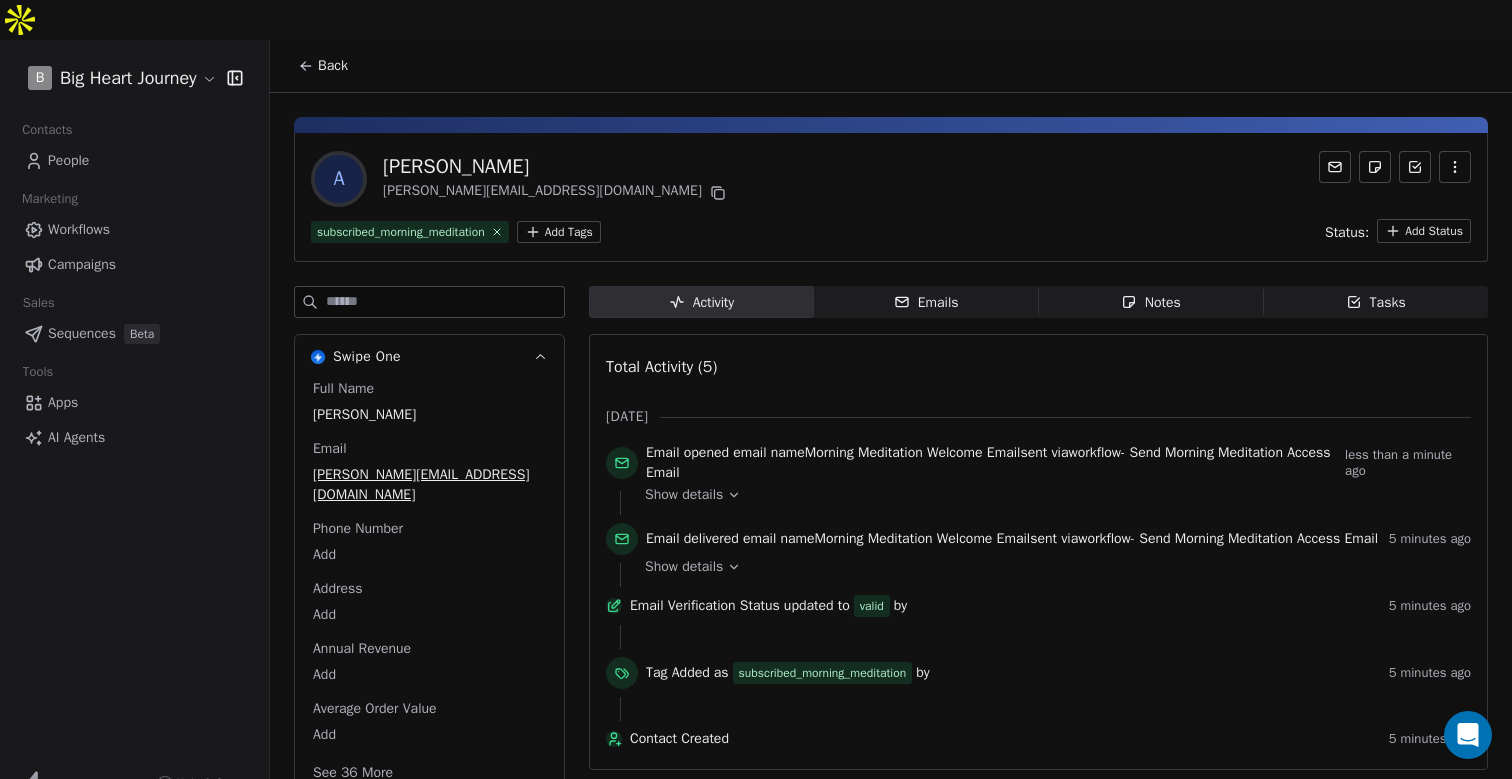 click 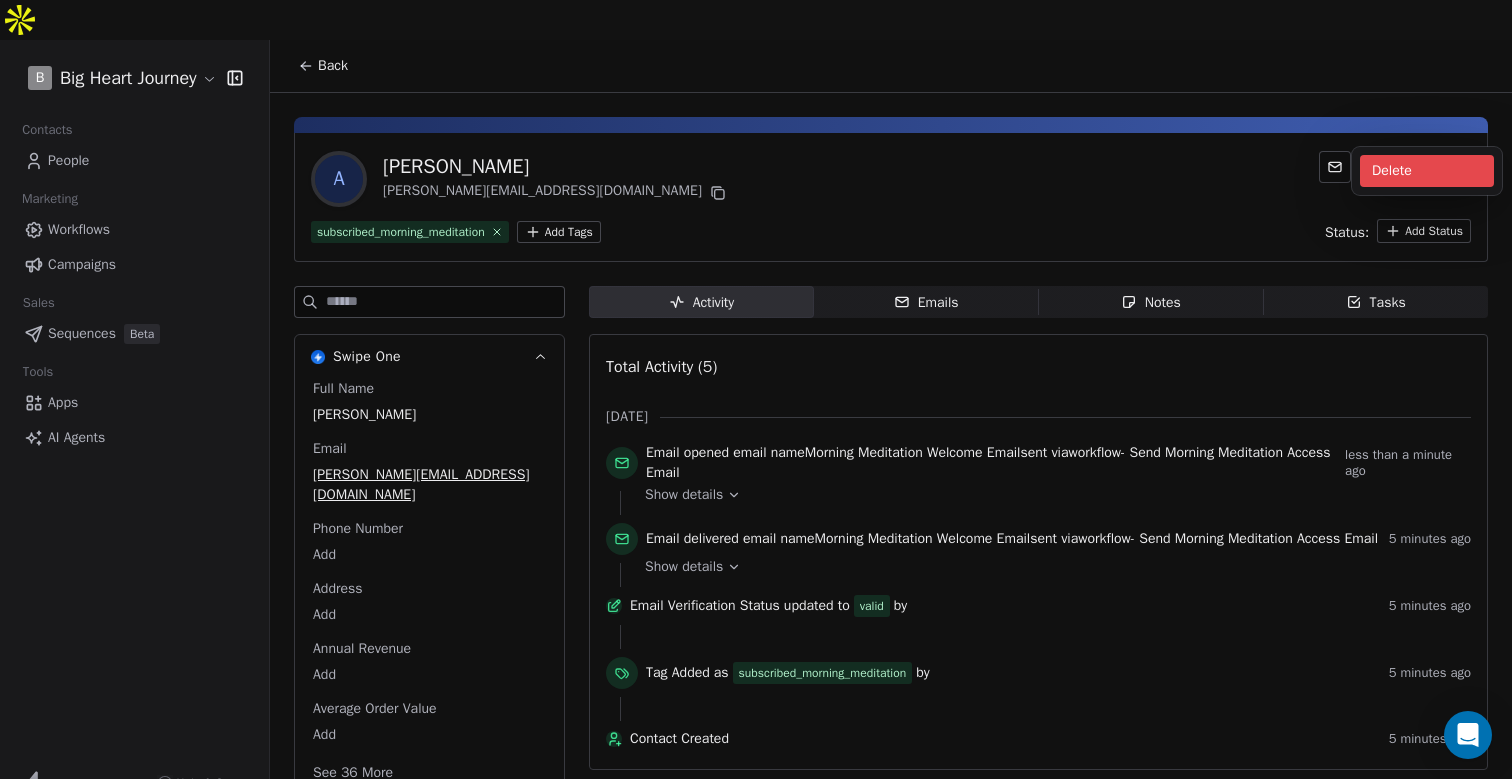 click on "Delete" at bounding box center [1427, 171] 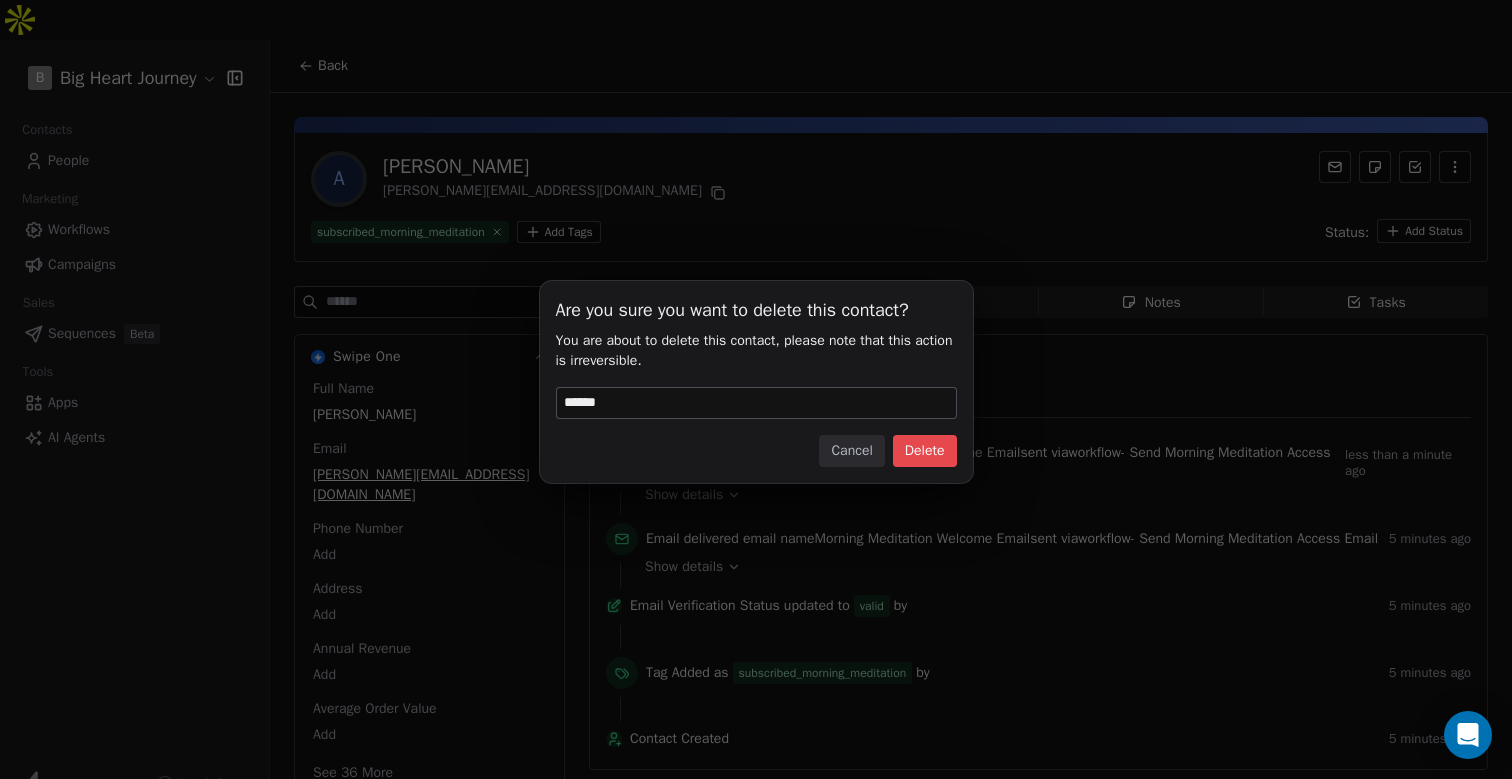 type on "******" 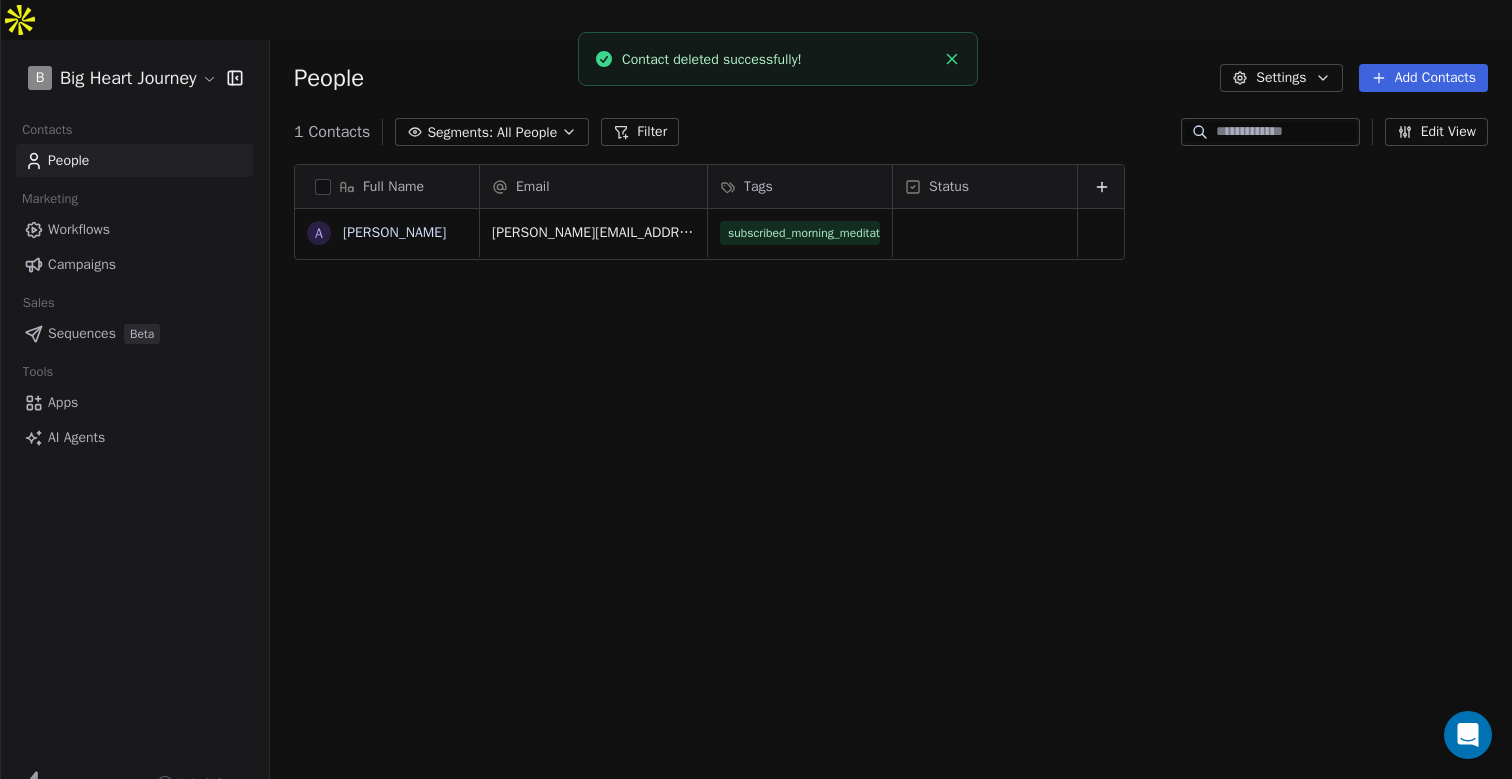 scroll, scrollTop: 1, scrollLeft: 1, axis: both 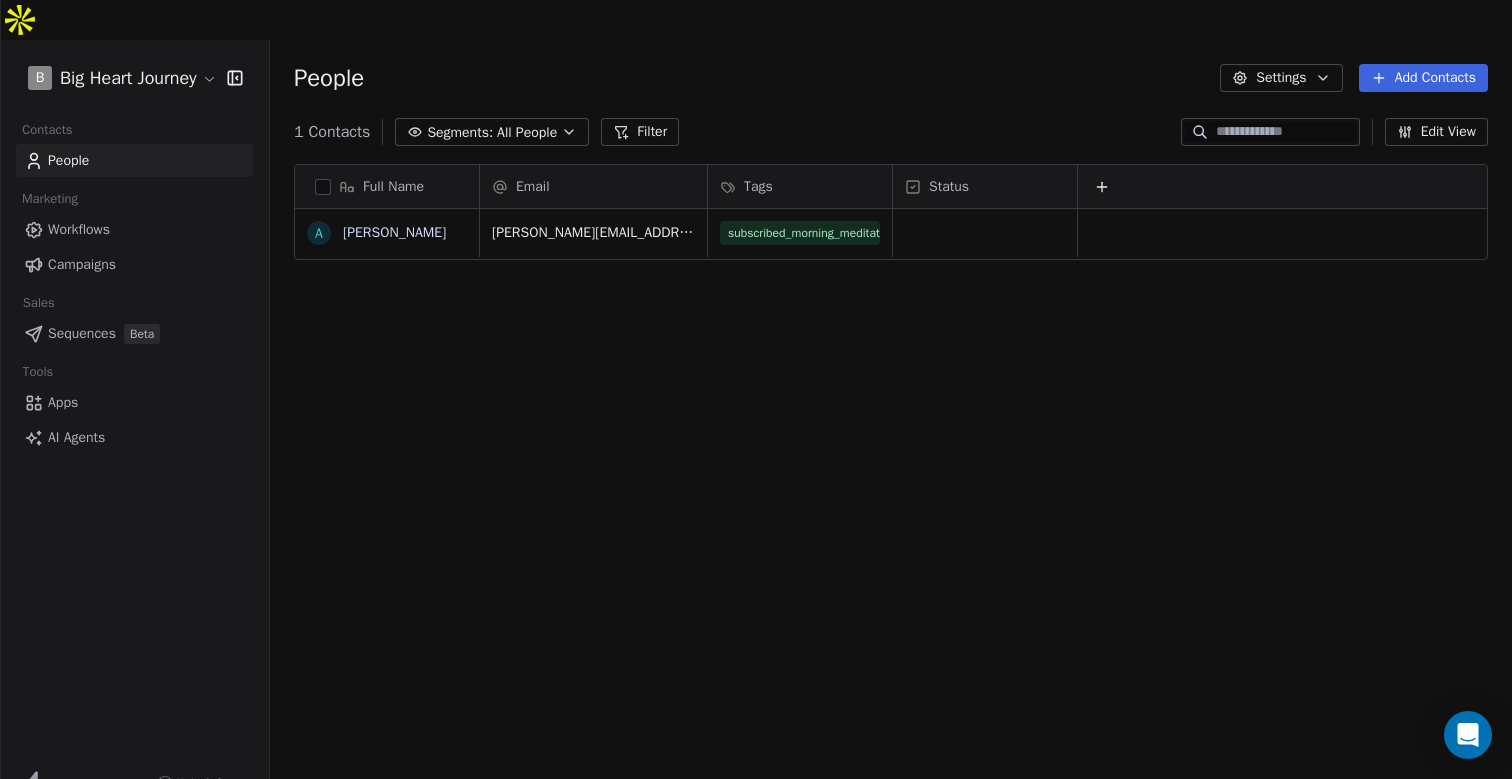 click on "Full Name A Alison Email Tags Status alison@alisonbeierlein.com subscribed_morning_meditation
To pick up a draggable item, press the space bar.
While dragging, use the arrow keys to move the item.
Press space again to drop the item in its new position, or press escape to cancel." at bounding box center [891, 491] 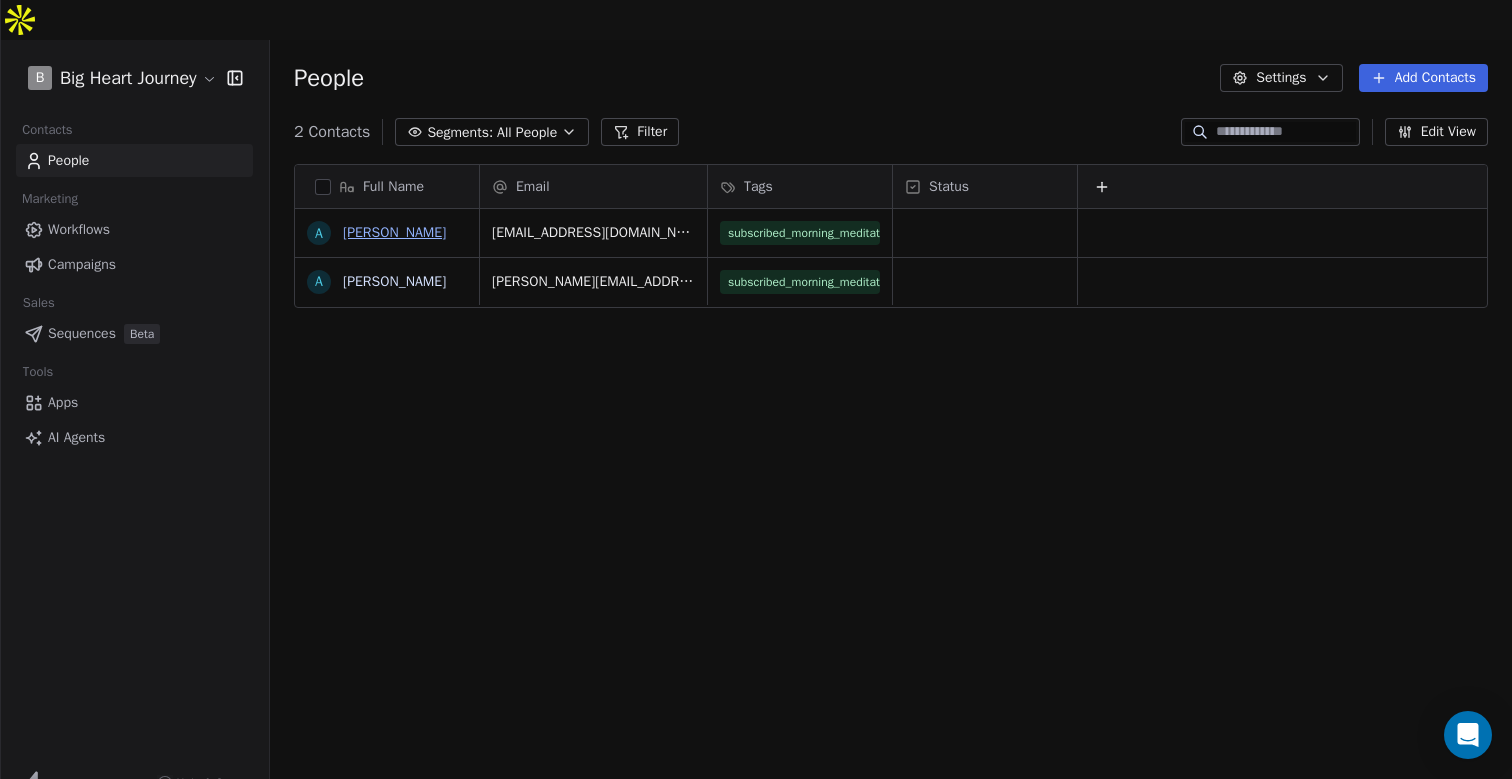 click on "[PERSON_NAME]" at bounding box center [394, 232] 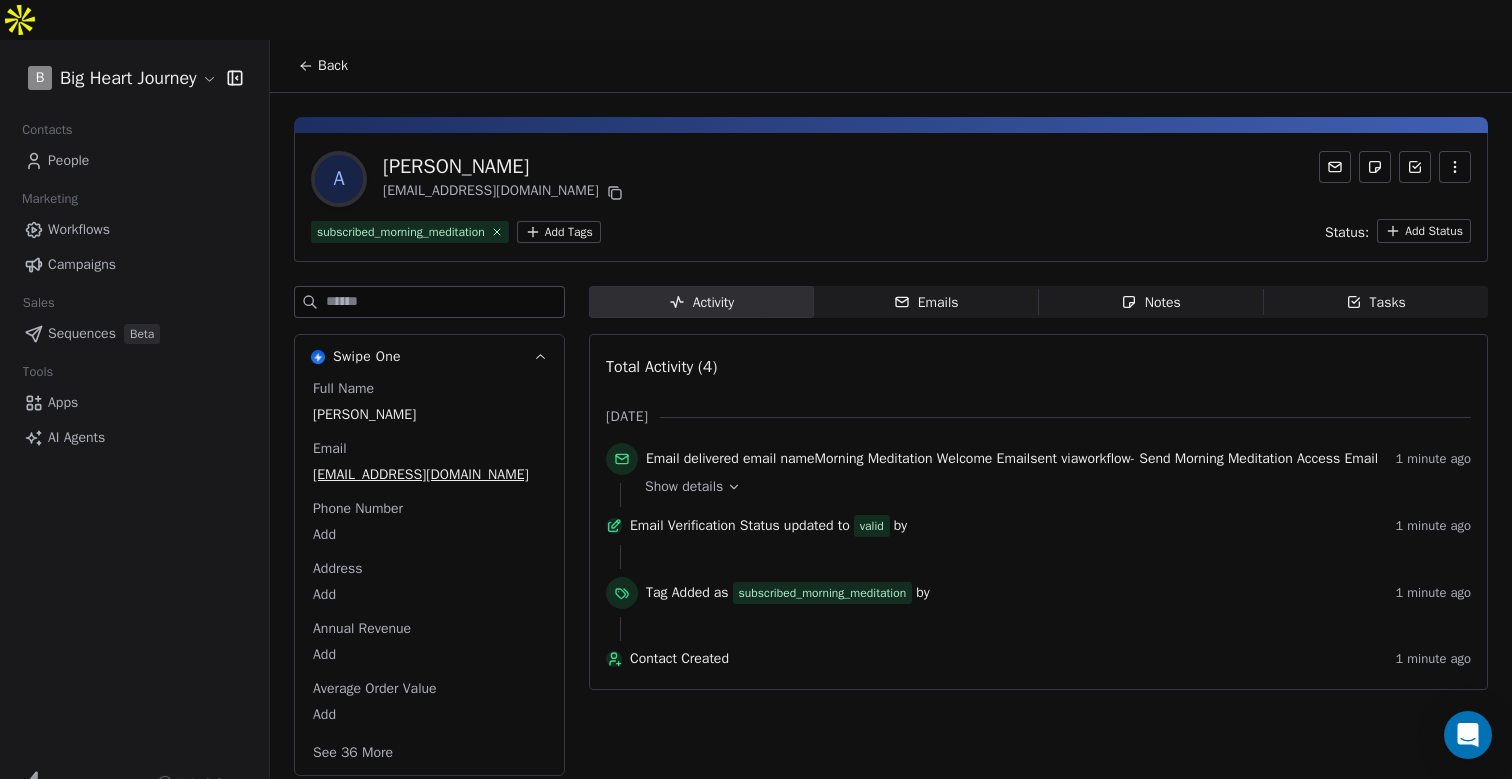 click on "Show details" at bounding box center [684, 487] 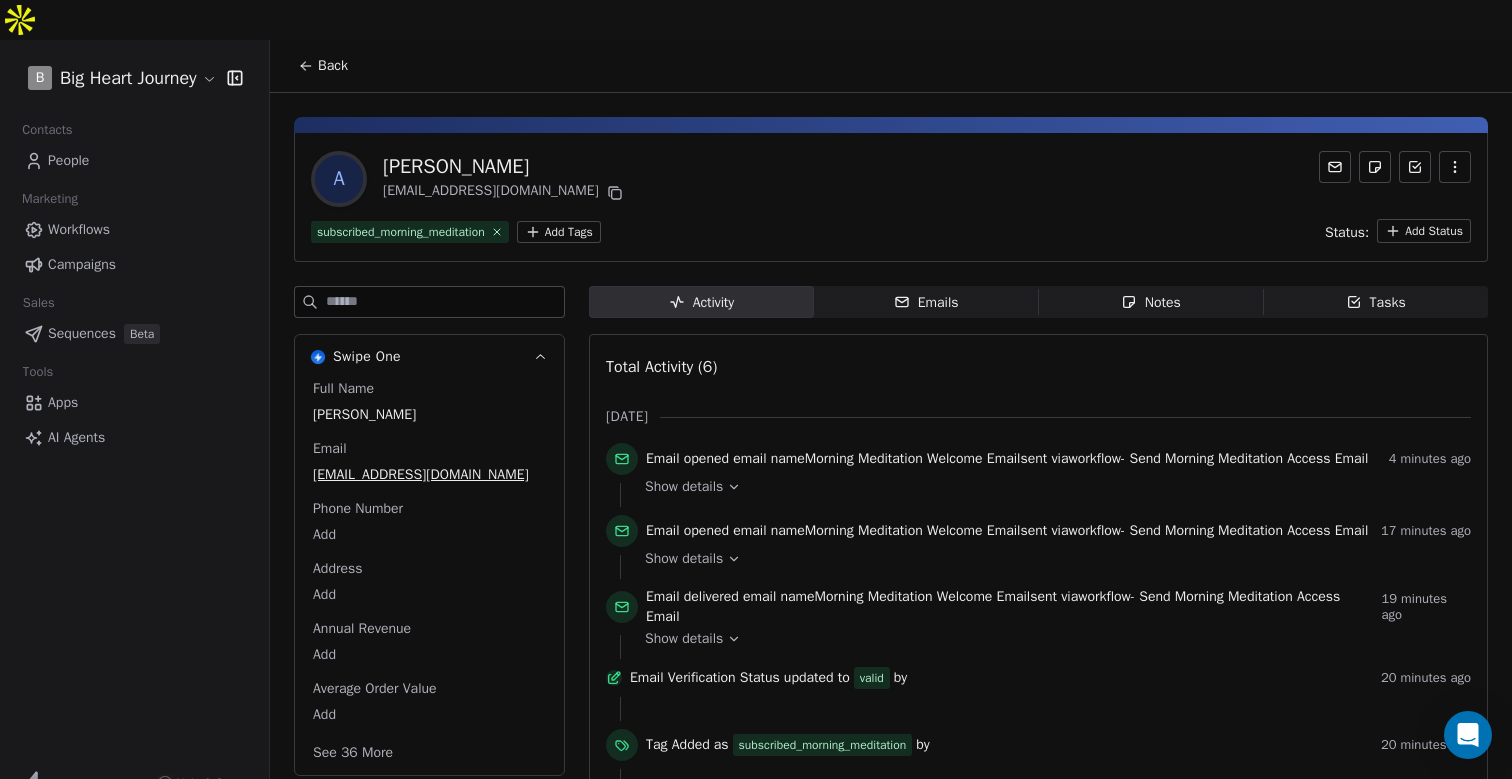 click 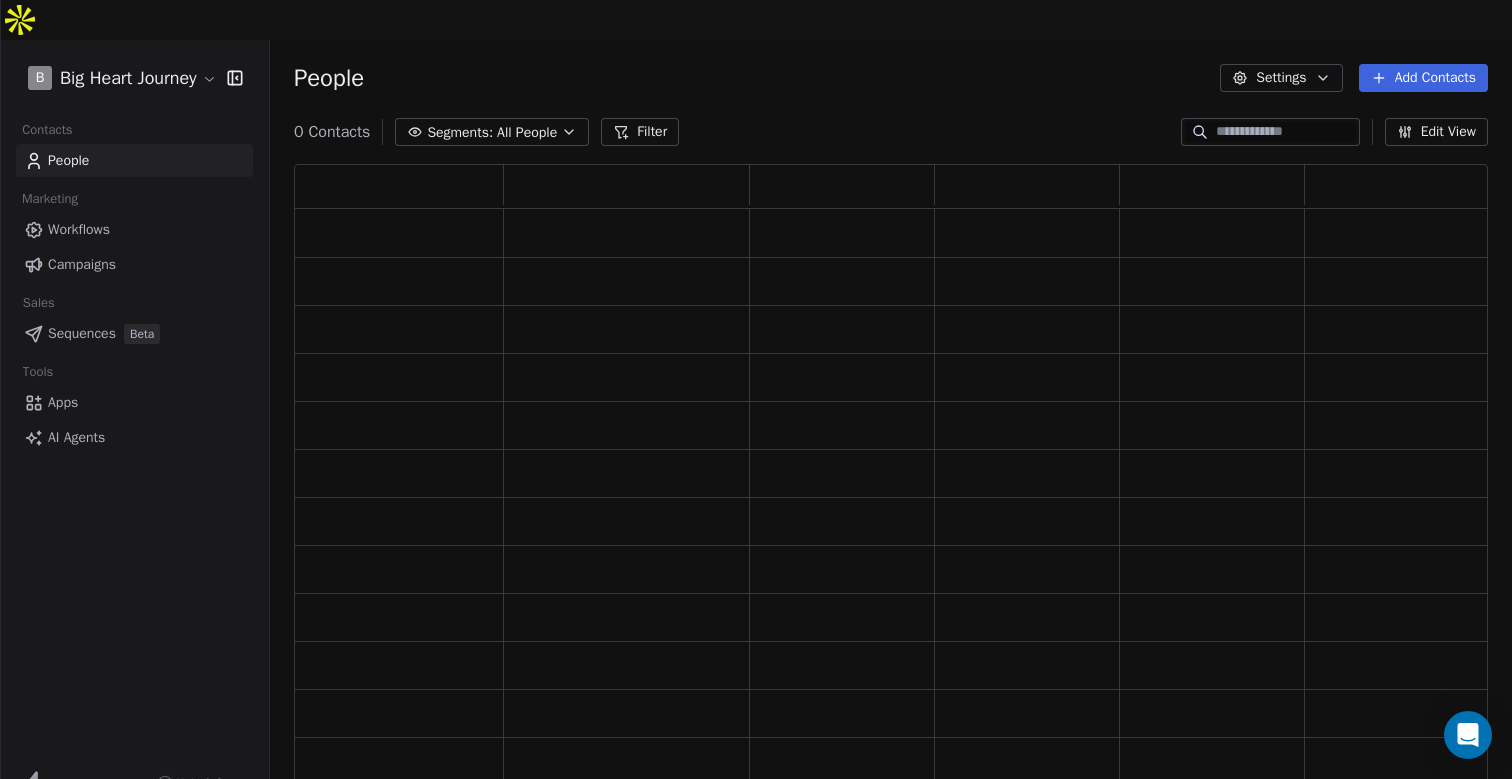scroll, scrollTop: 1, scrollLeft: 1, axis: both 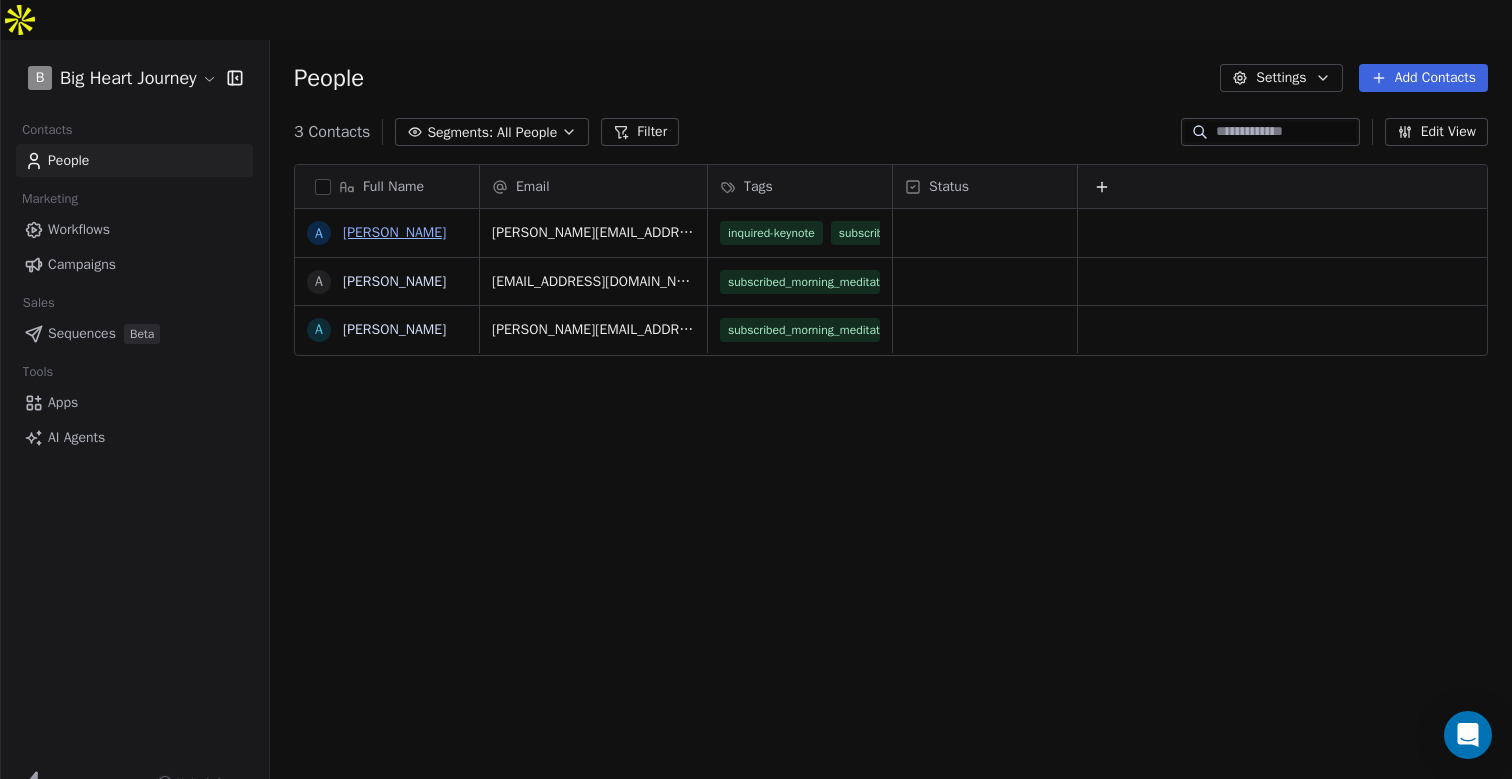 click on "[PERSON_NAME]" at bounding box center (394, 232) 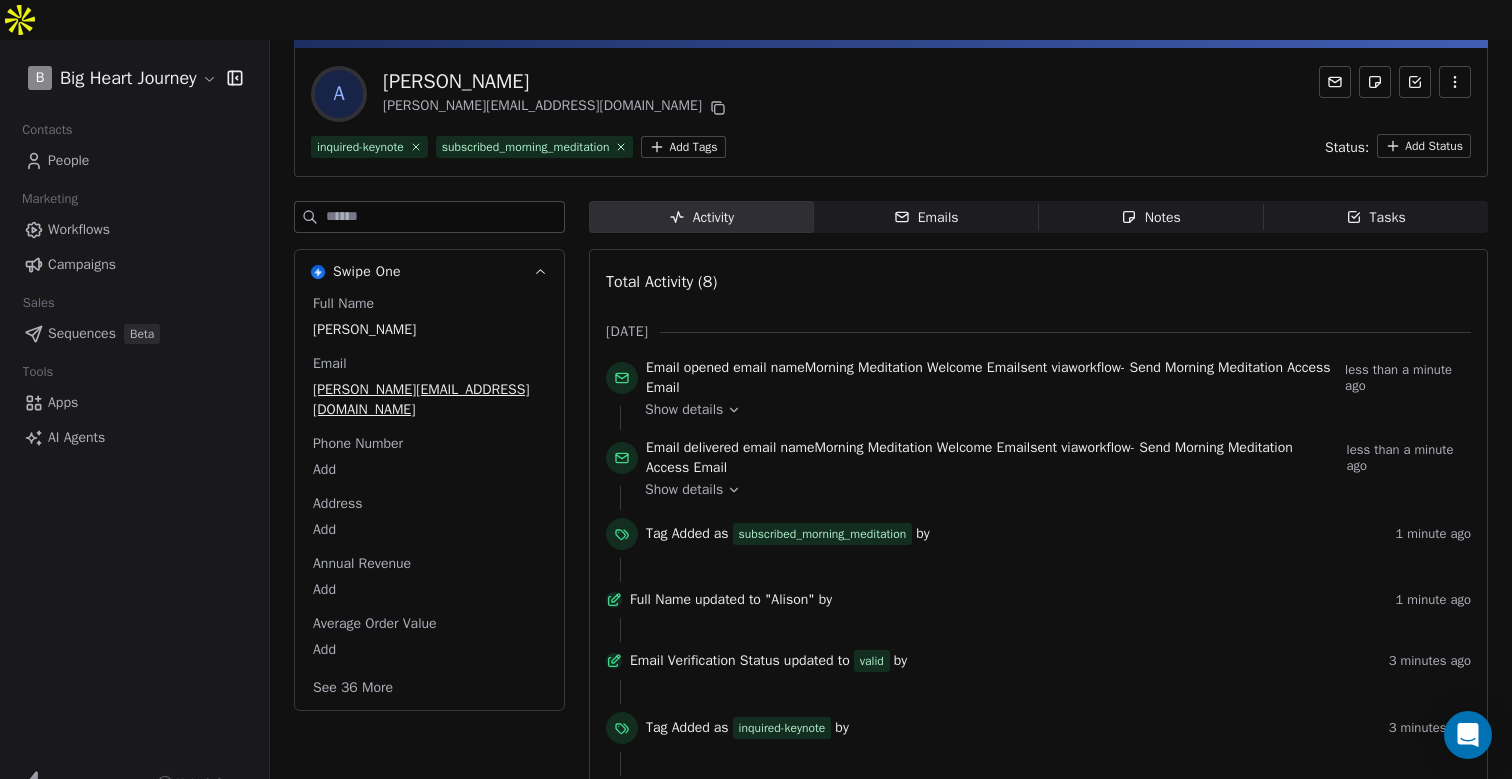 scroll, scrollTop: 0, scrollLeft: 0, axis: both 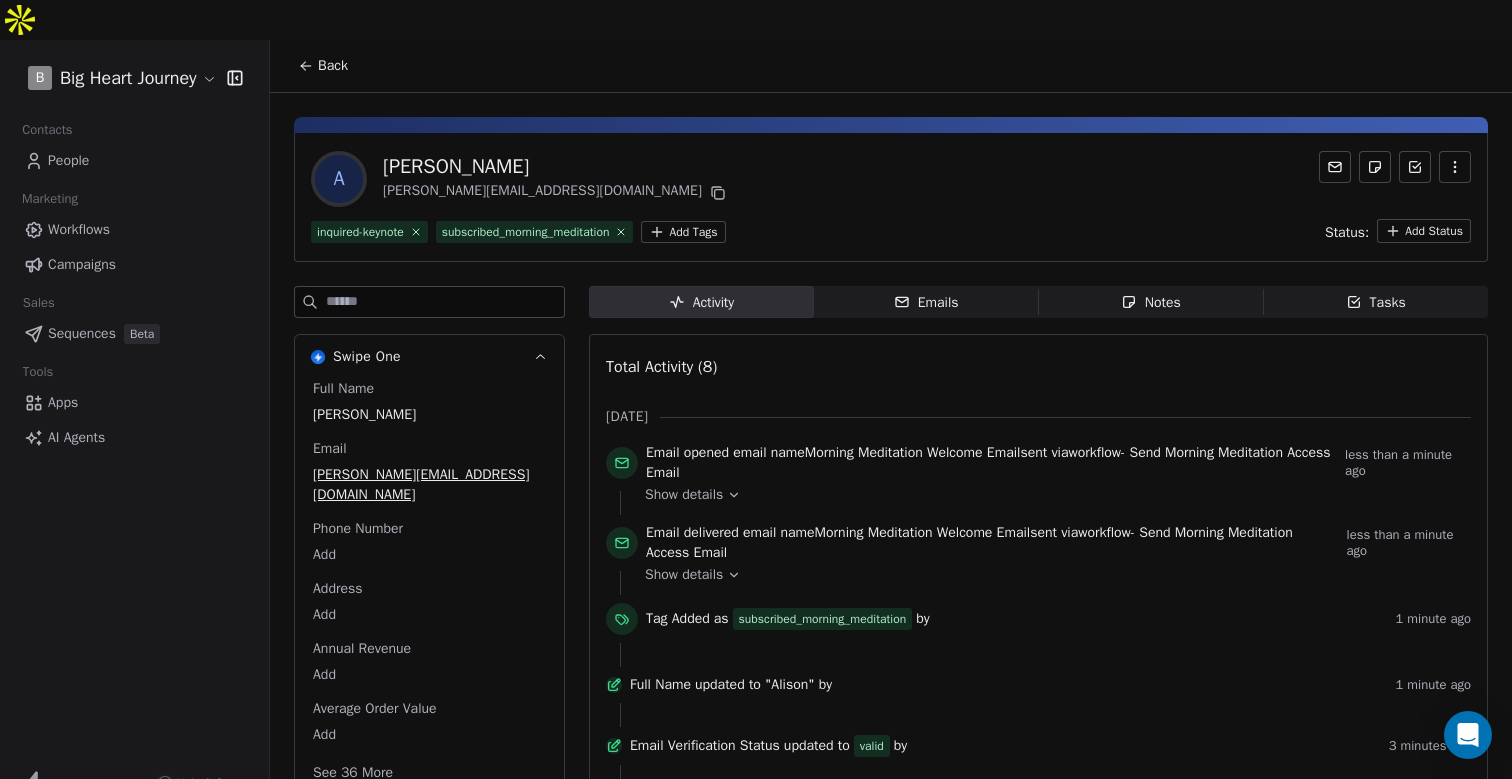 click on "Workflows" at bounding box center [79, 229] 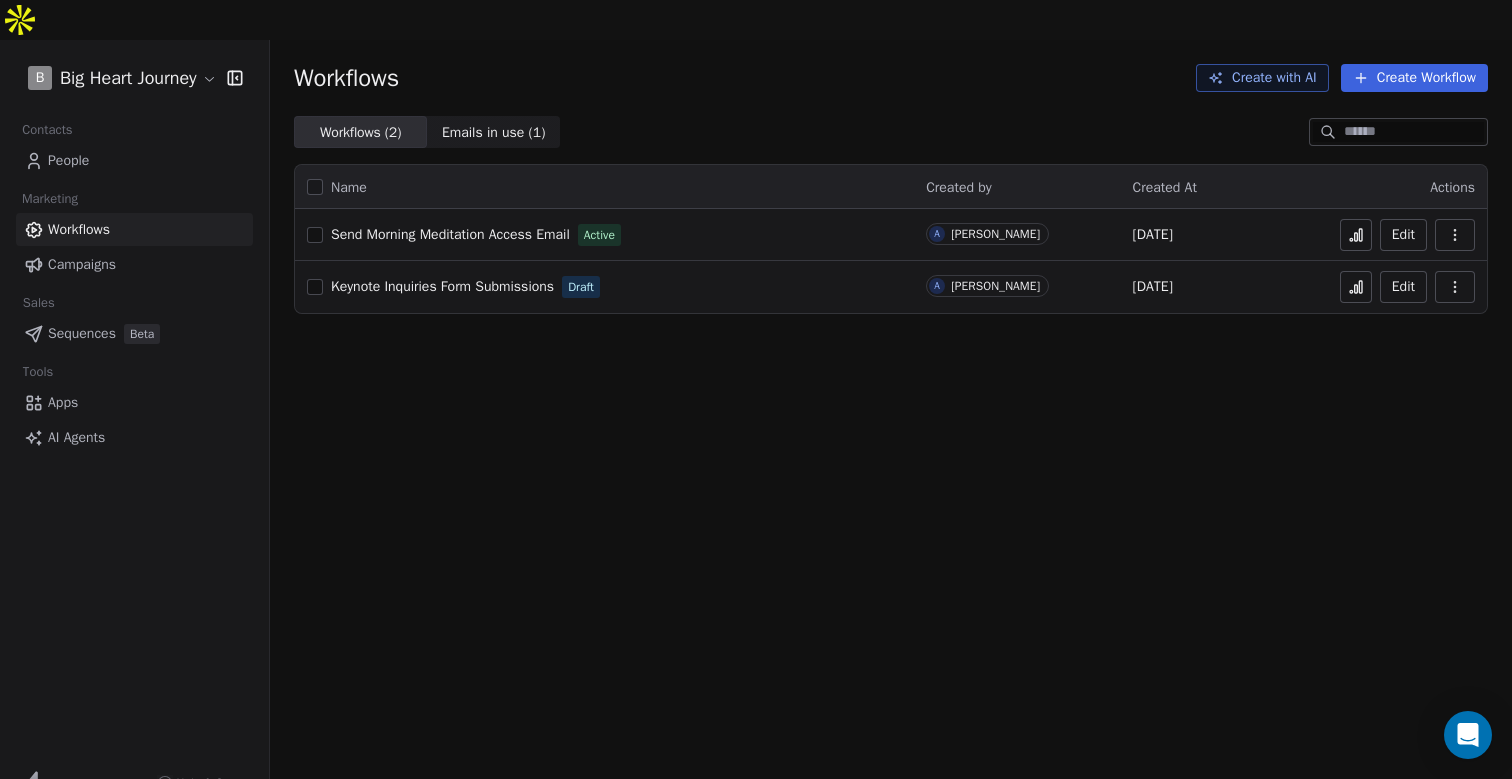 click on "Keynote Inquiries Form Submissions" at bounding box center (442, 286) 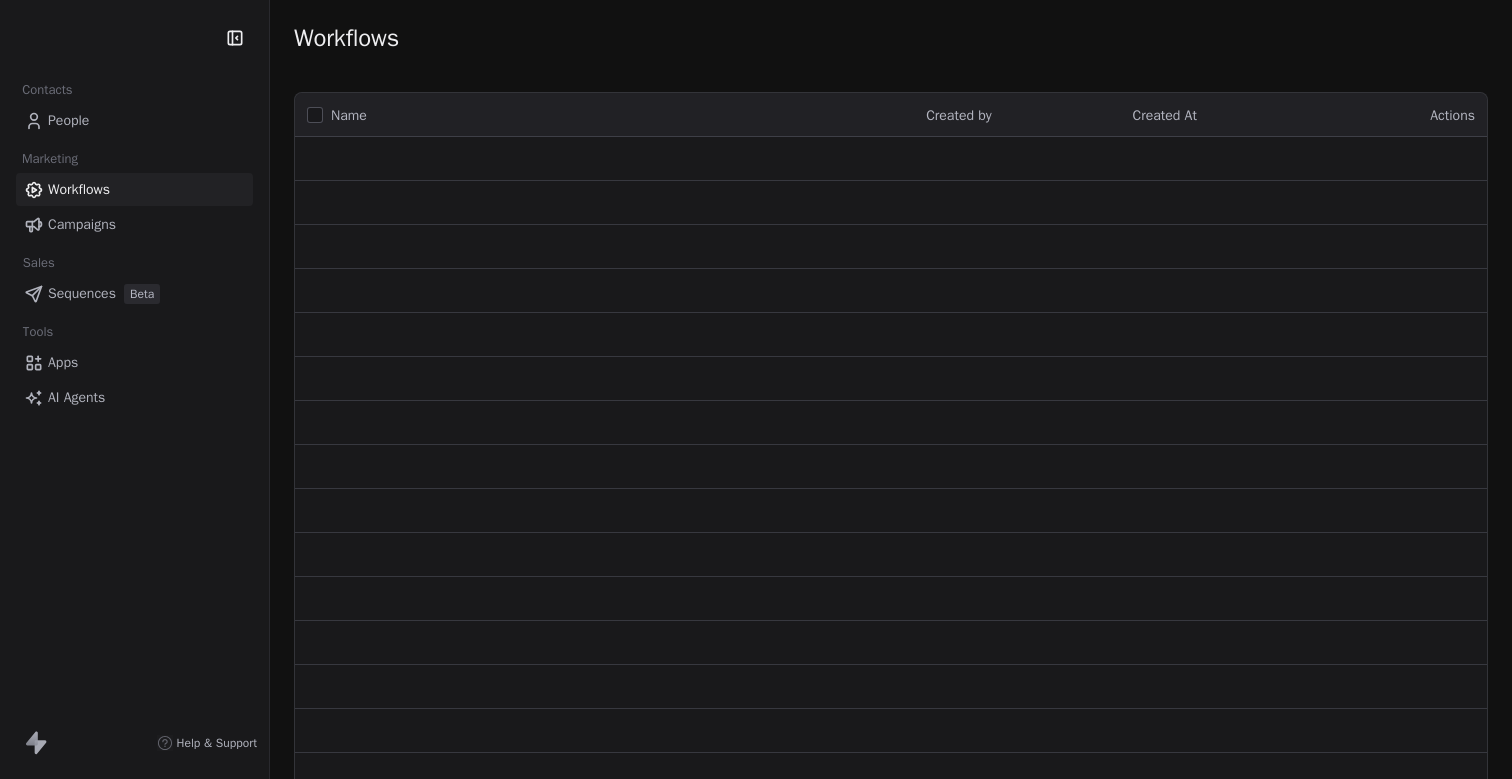 scroll, scrollTop: 0, scrollLeft: 0, axis: both 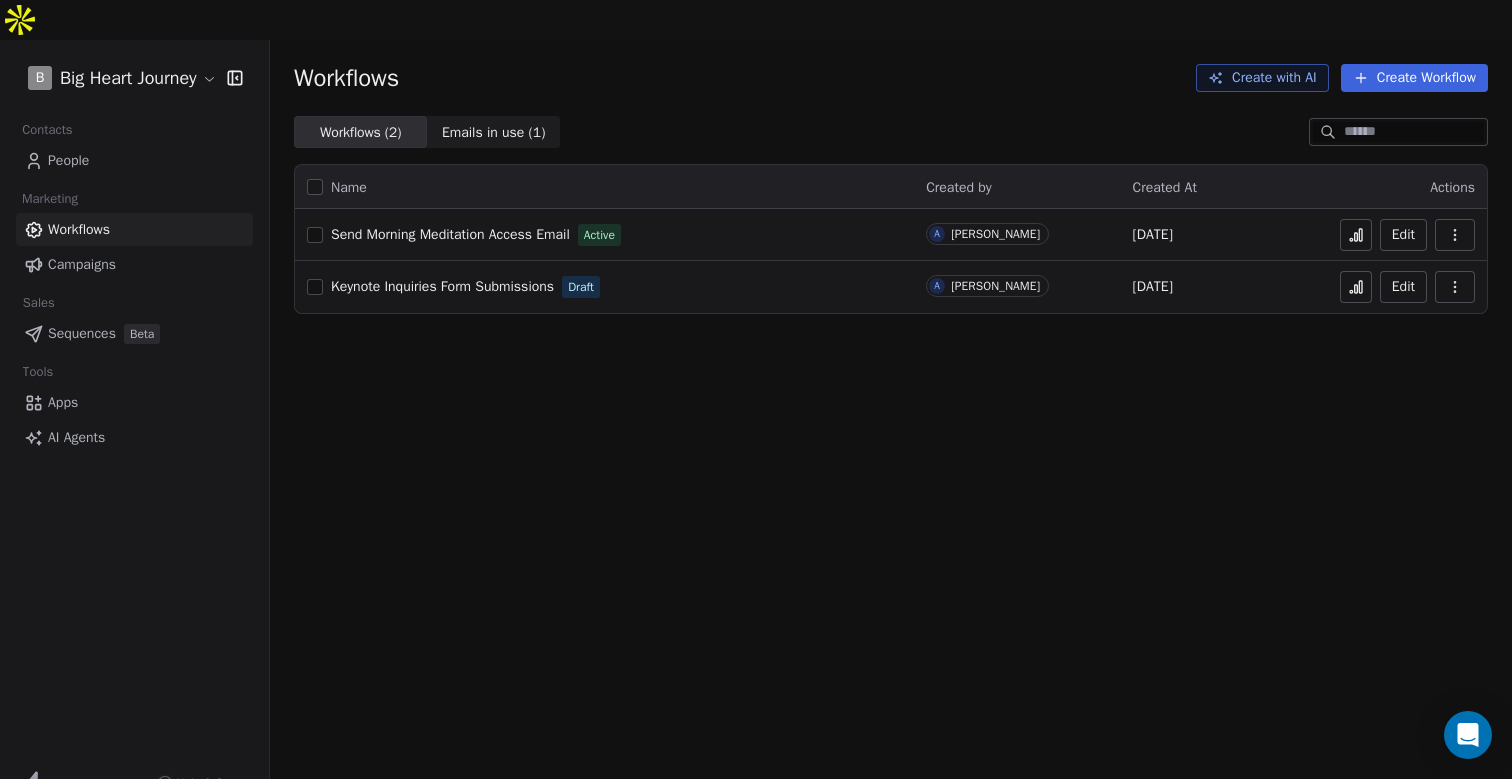 click on "B Big Heart Journey Contacts People Marketing Workflows Campaigns Sales Sequences Beta Tools Apps AI Agents Help & Support Workflows  Create with AI  Create Workflow Workflows ( 2 ) Workflows ( 2 ) Emails in use ( 1 ) Emails in use ( 1 ) Name Created by Created At Actions Send Morning Meditation Access Email Active A [PERSON_NAME] [DATE] Edit Keynote Inquiries Form Submissions Draft A [PERSON_NAME] [DATE] Edit" at bounding box center (756, 409) 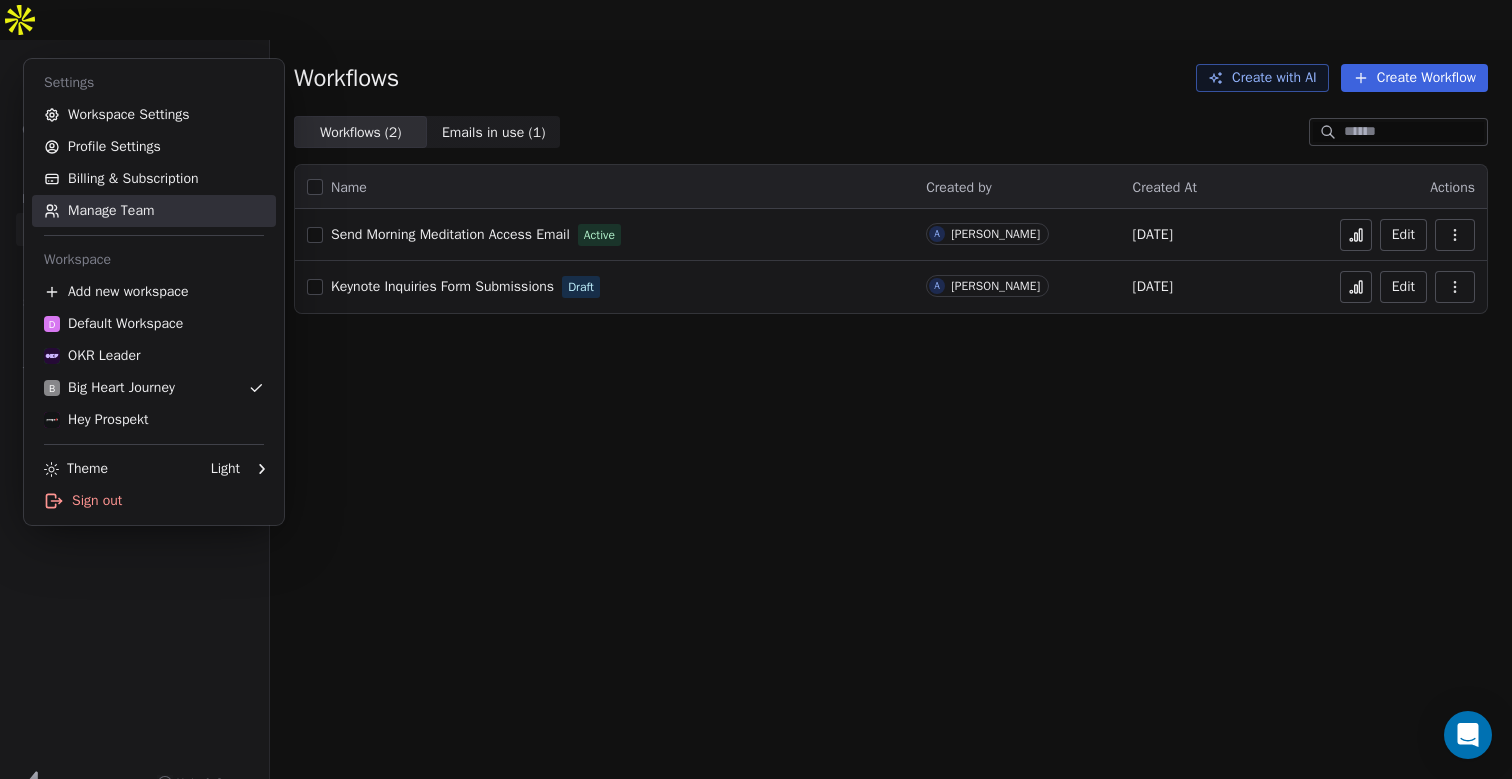 click on "Manage Team" at bounding box center (154, 211) 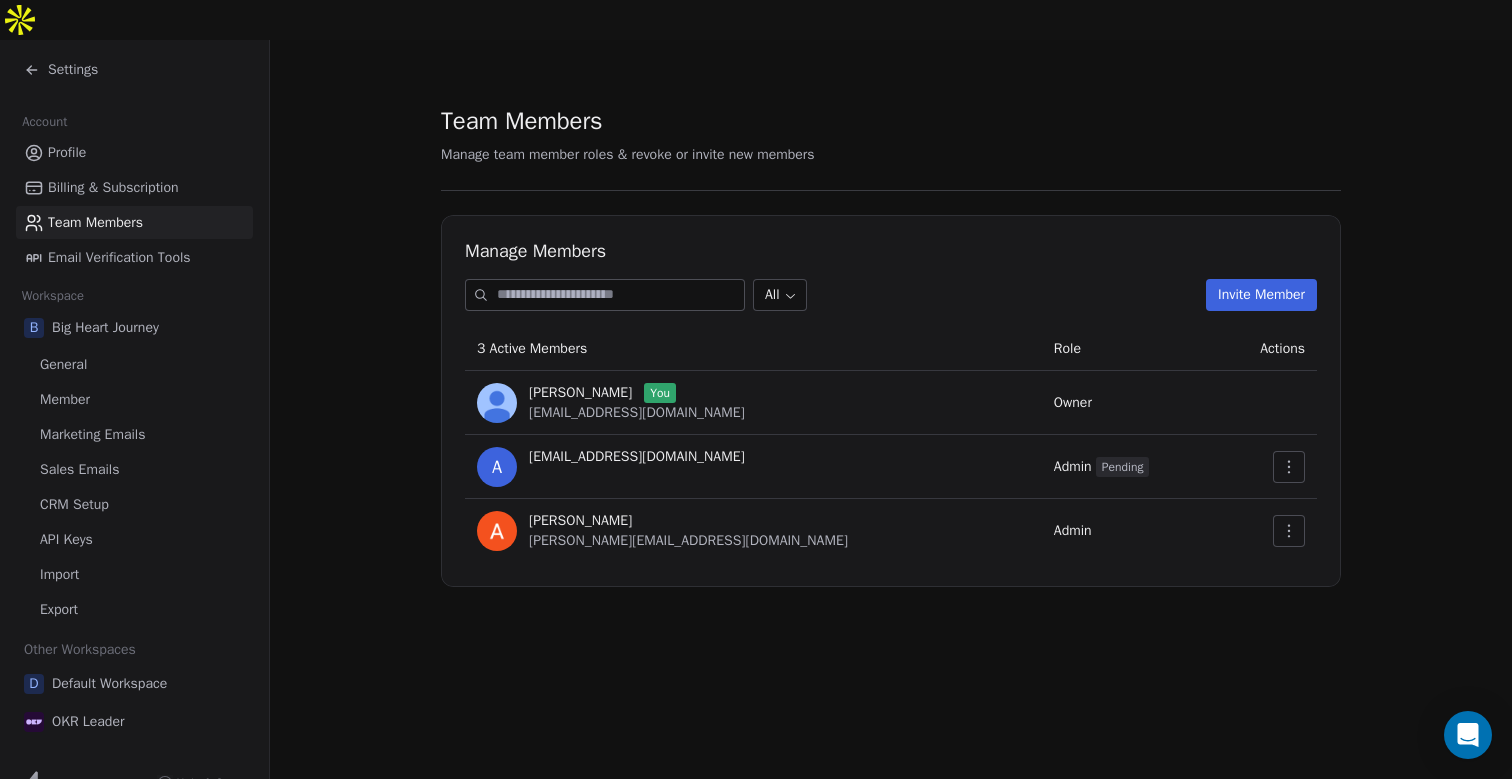 click at bounding box center [620, 295] 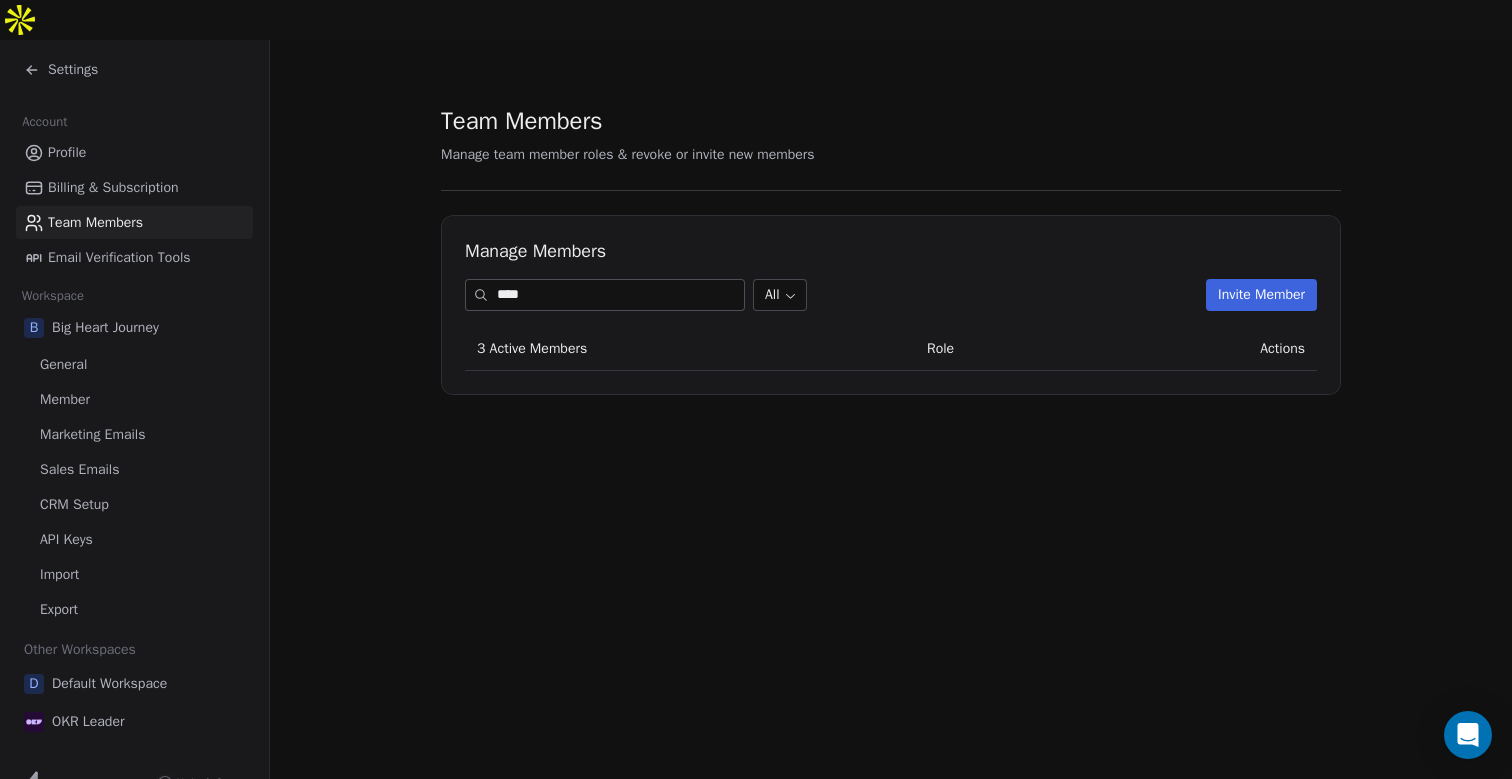 type on "****" 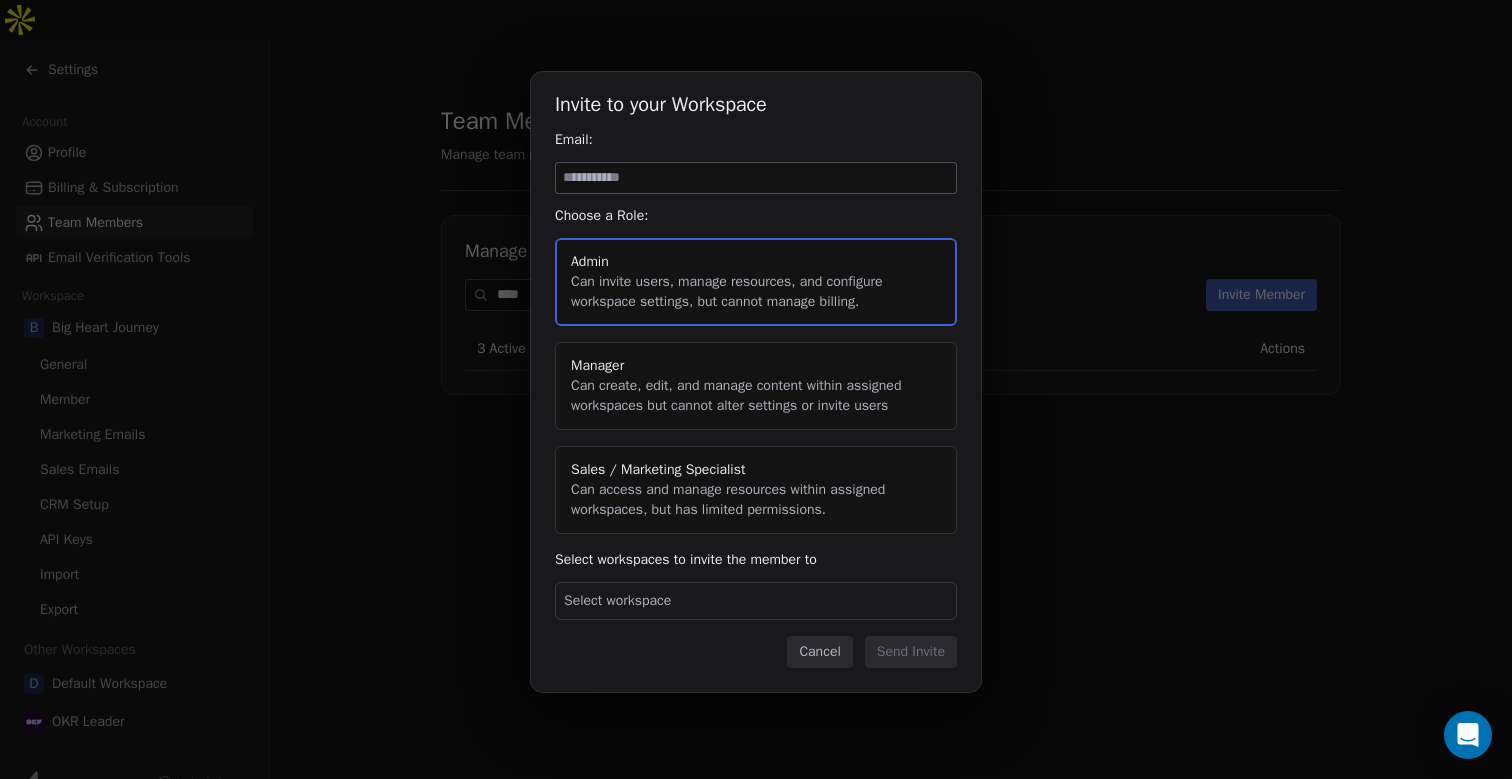 click at bounding box center (756, 178) 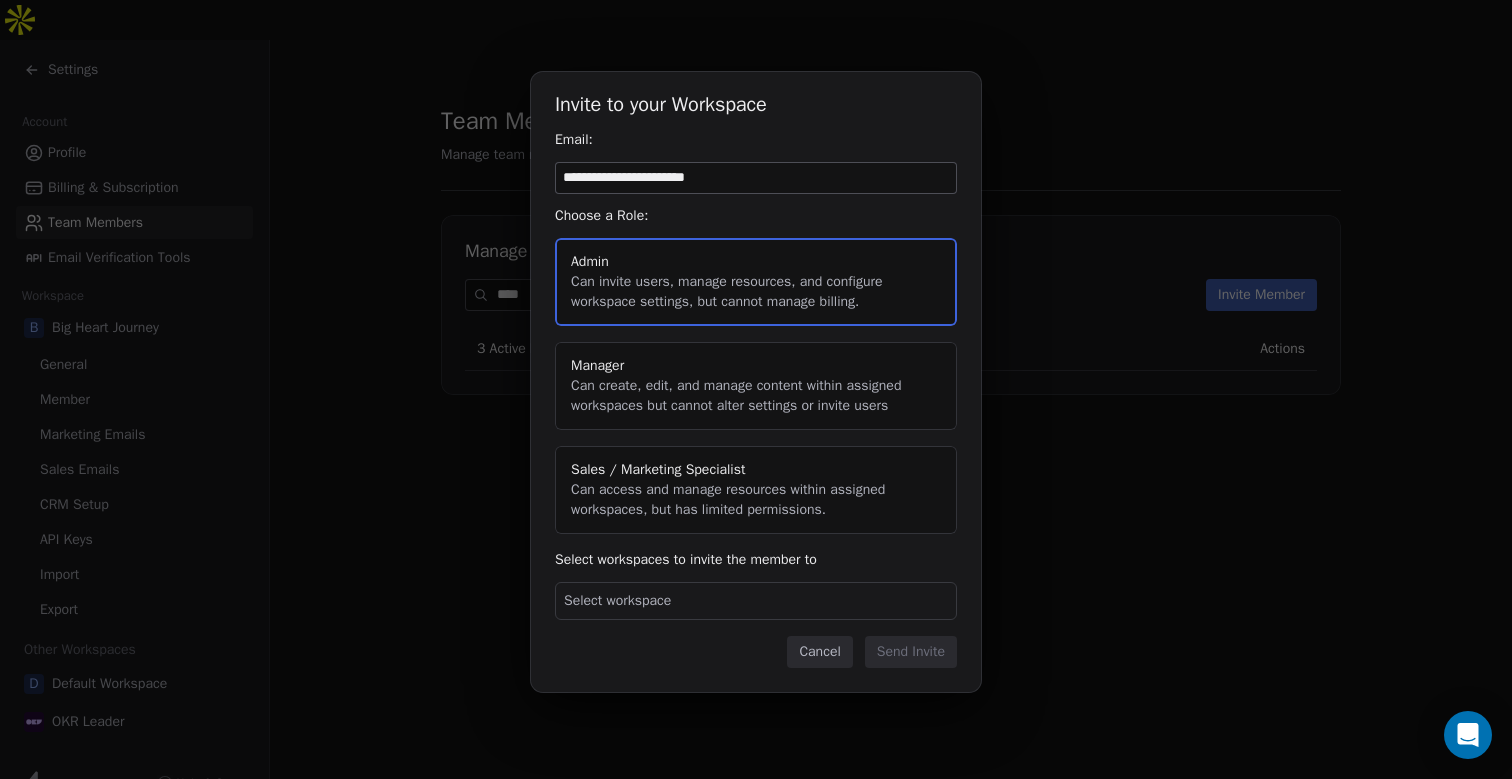 type on "**********" 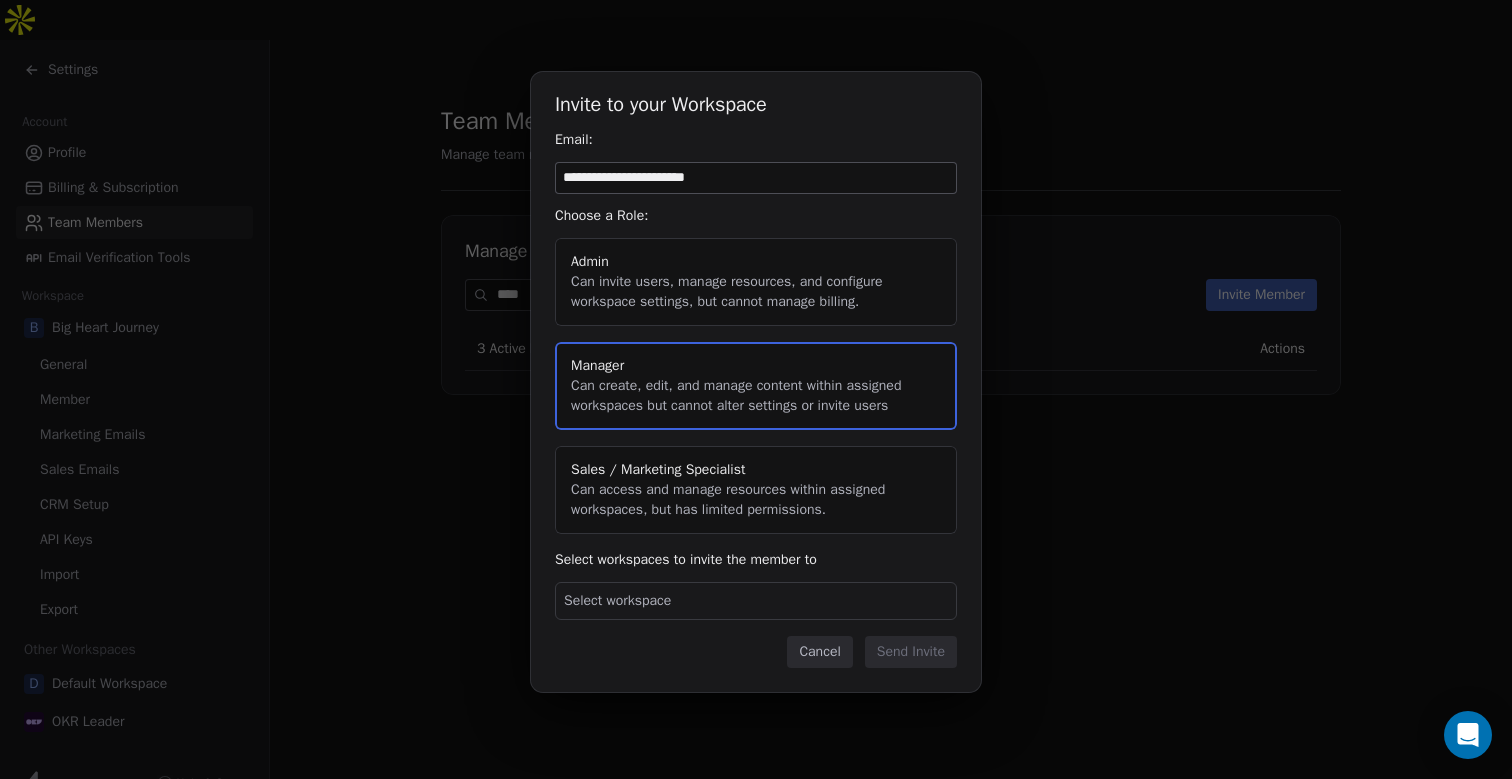 click on "Select workspace" at bounding box center [756, 601] 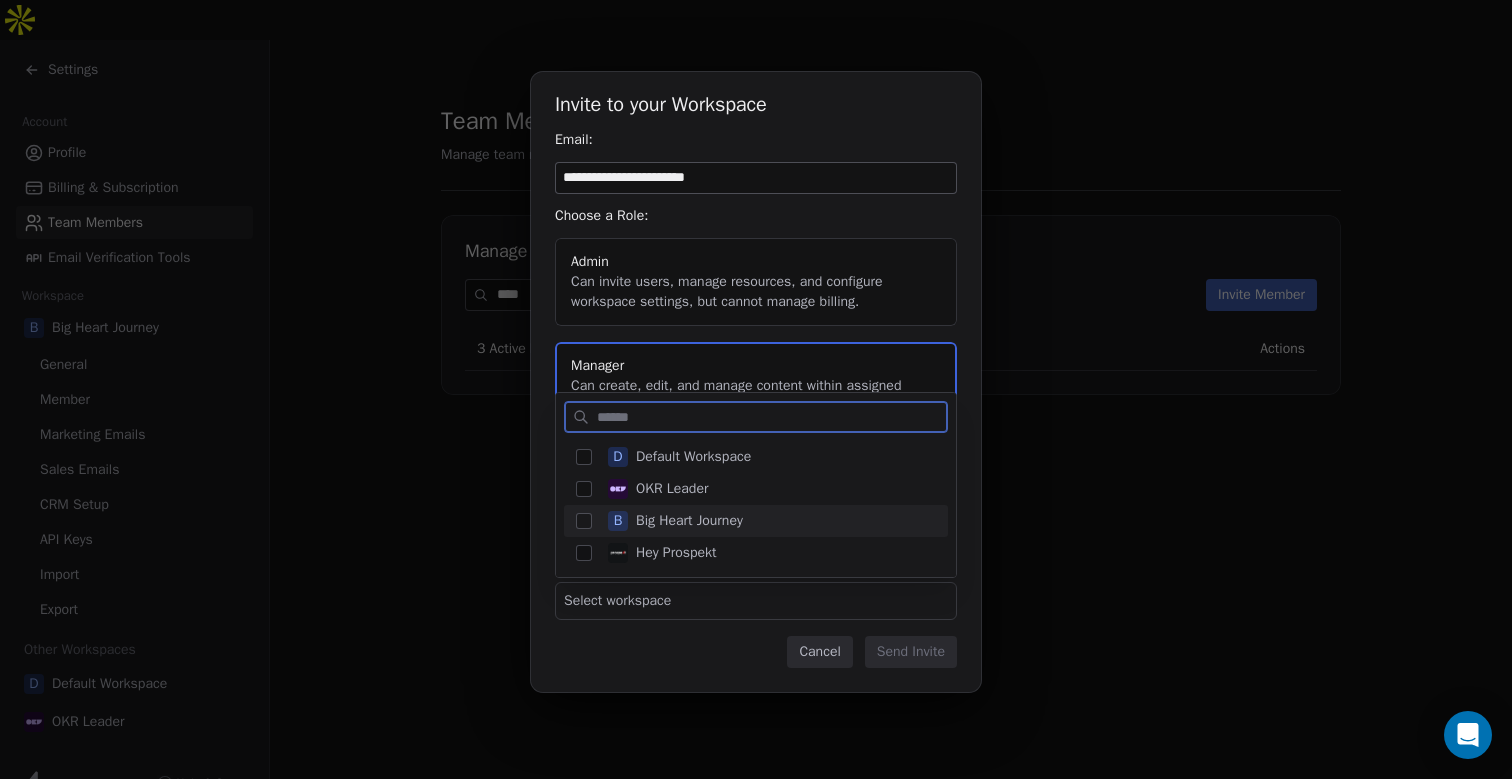 click at bounding box center [584, 521] 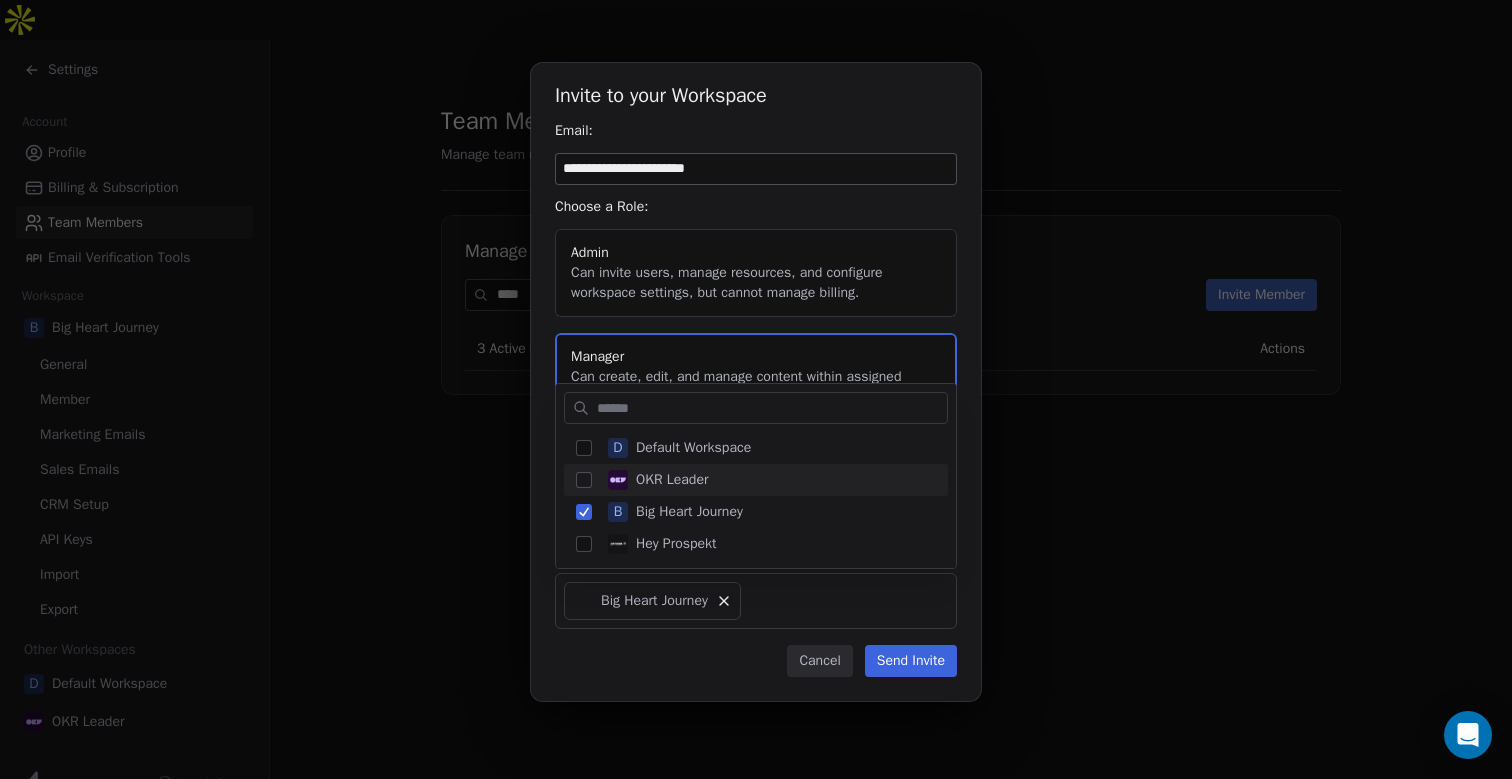 click on "**********" at bounding box center (756, 389) 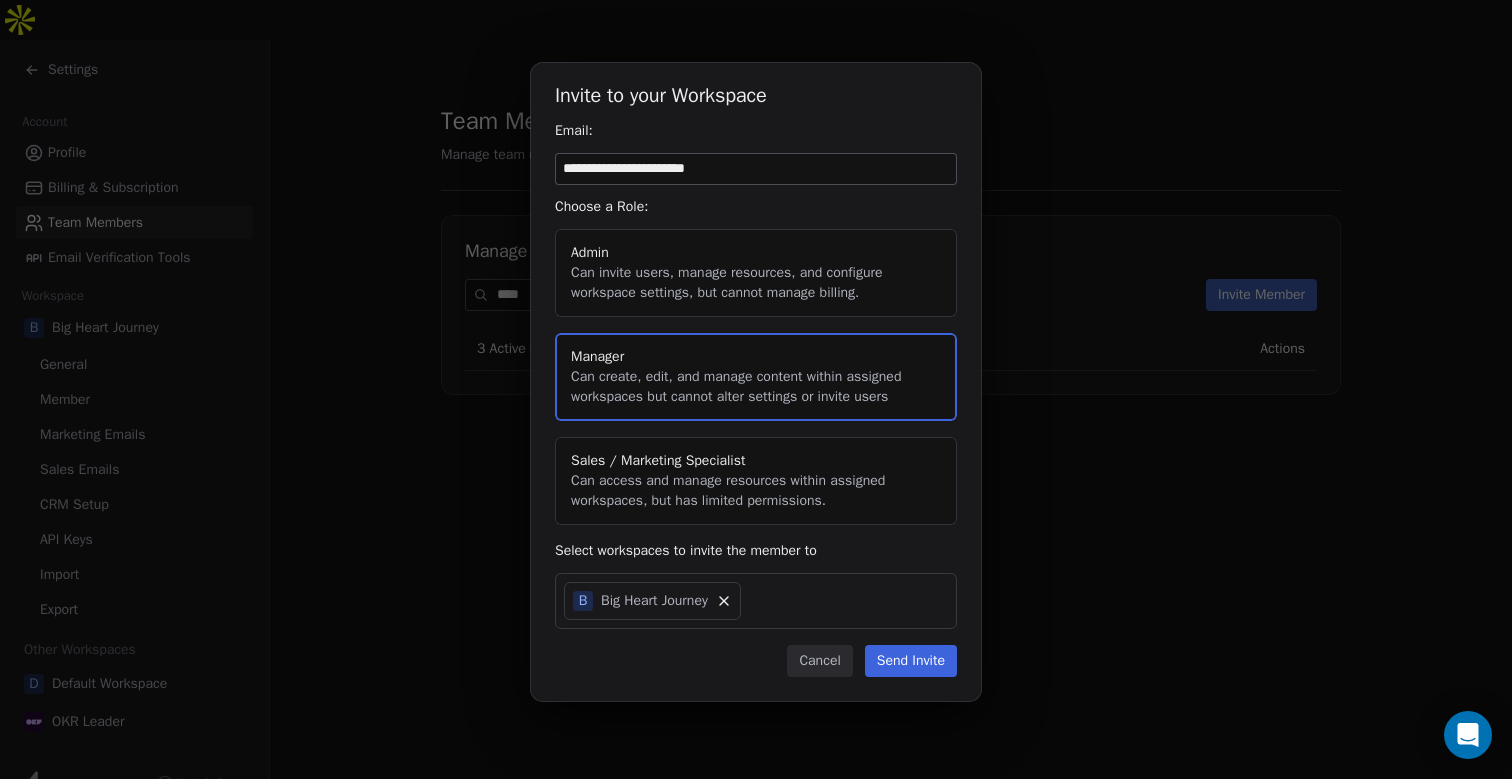 click on "Send Invite" at bounding box center (911, 661) 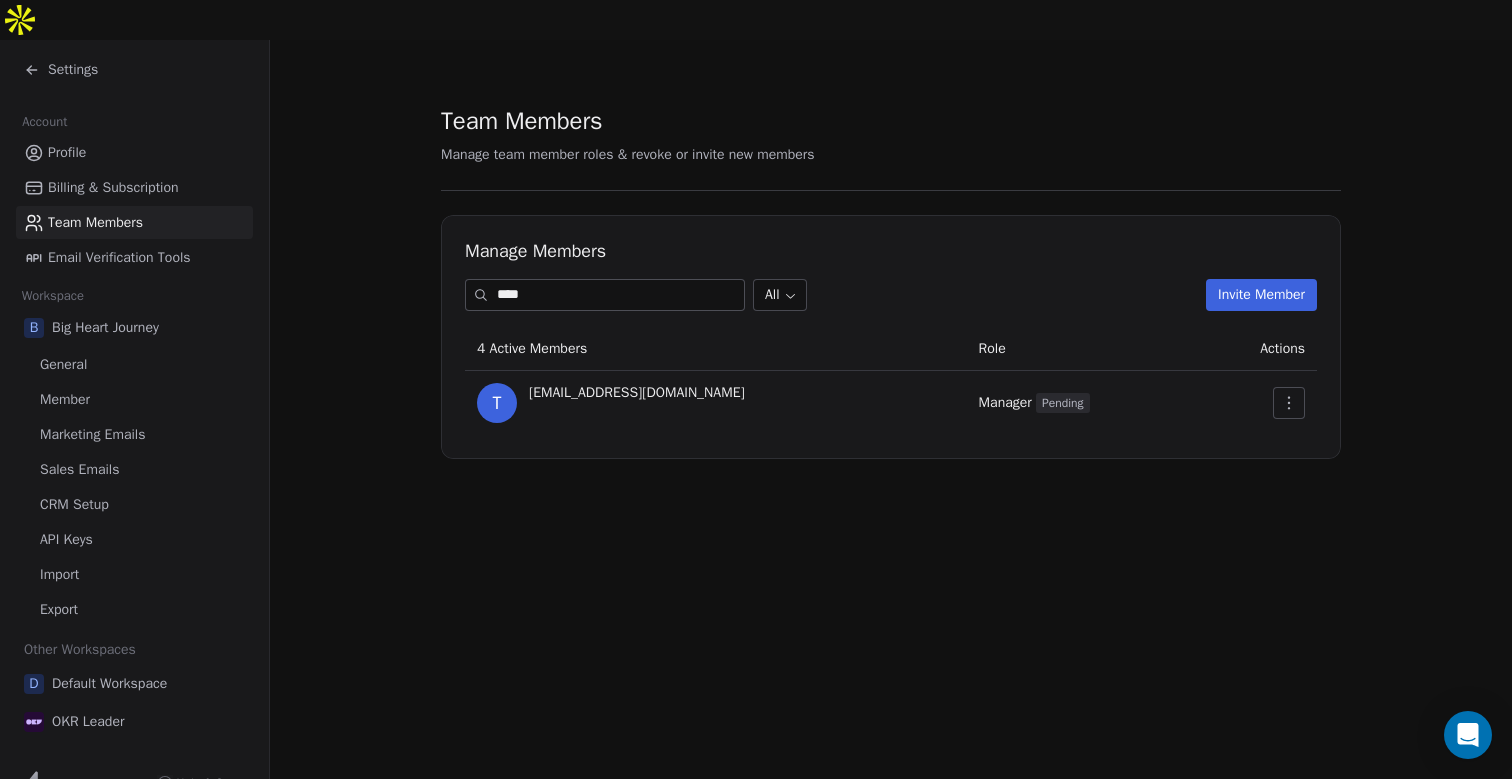click on "Settings" at bounding box center [73, 70] 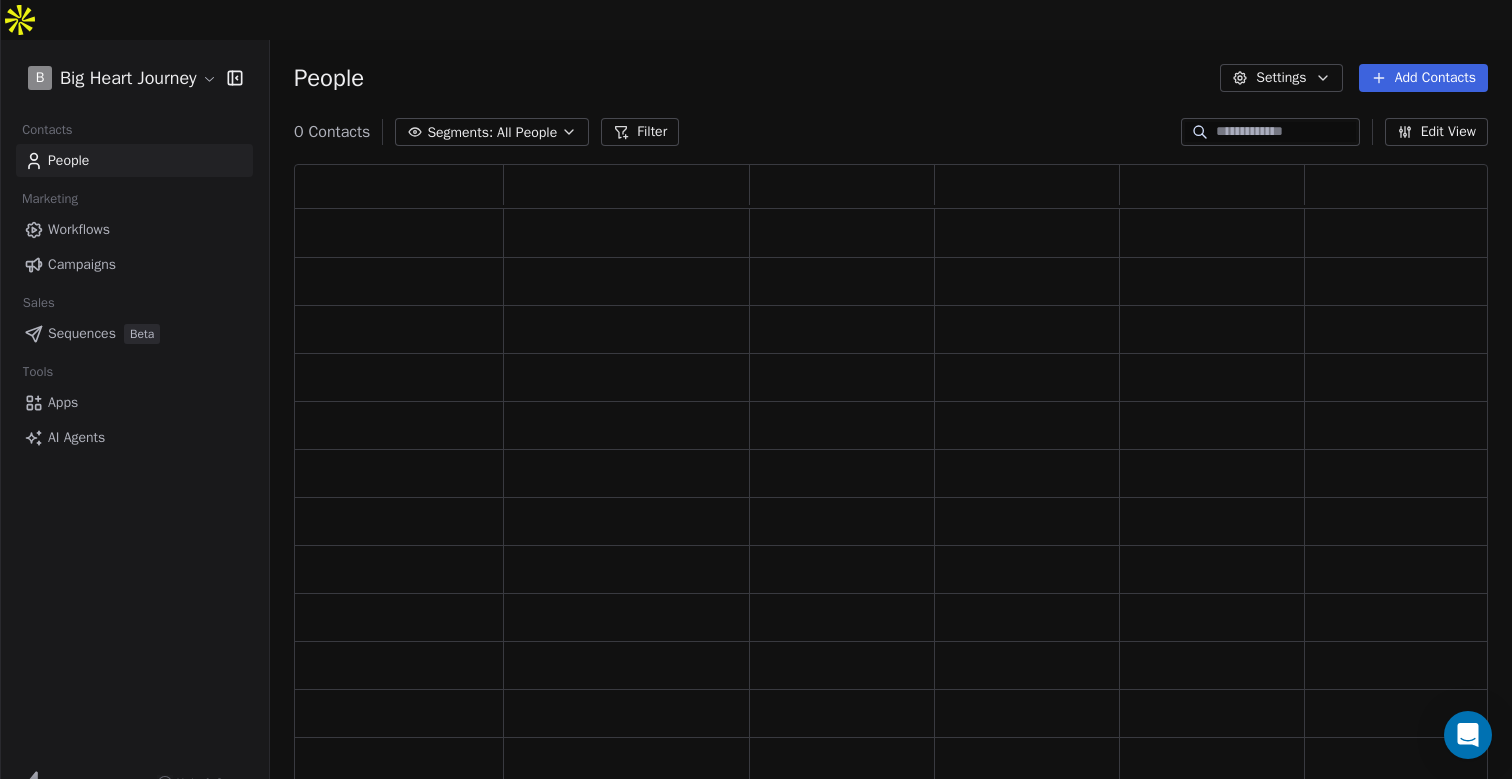 scroll, scrollTop: 1, scrollLeft: 1, axis: both 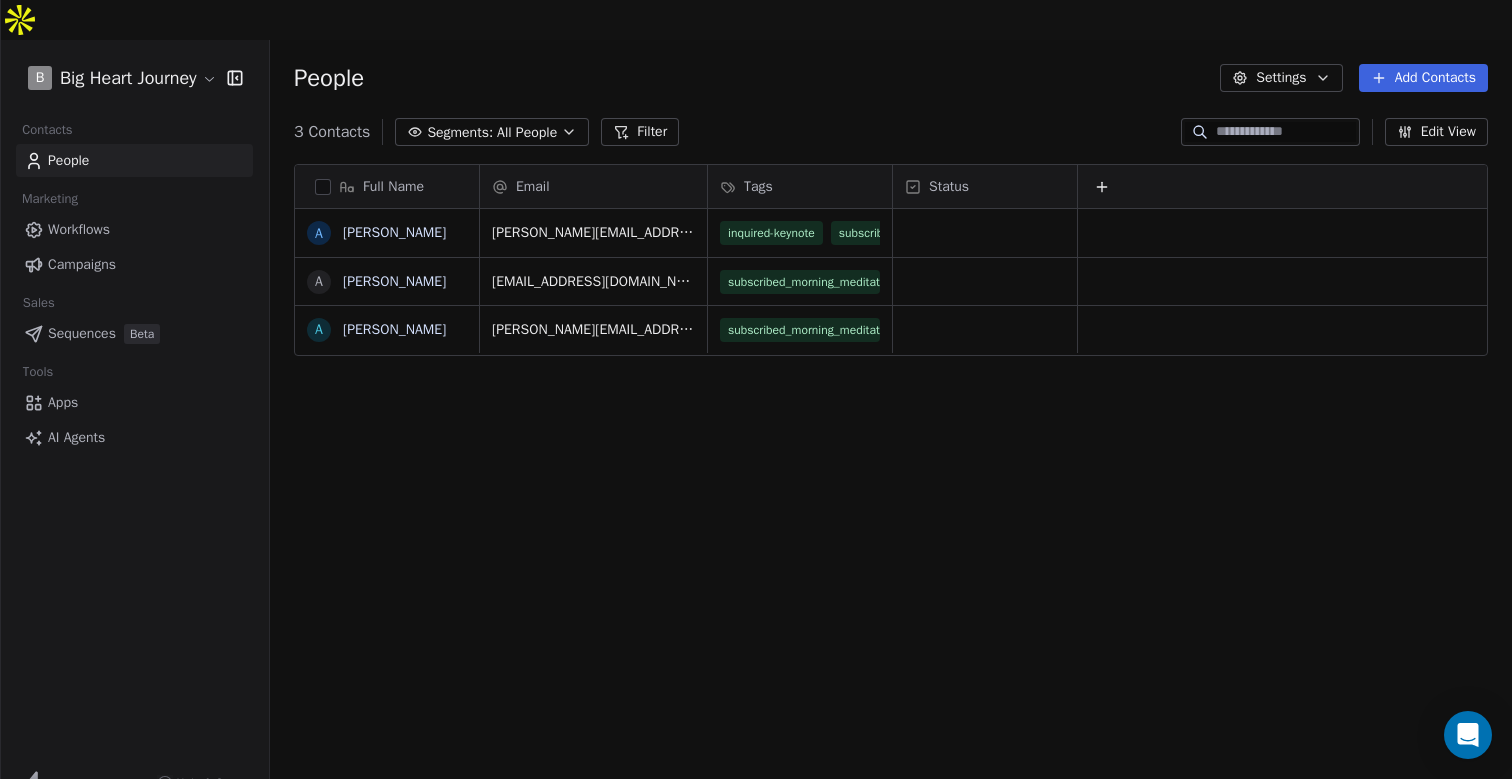 click on "Workflows" at bounding box center [79, 229] 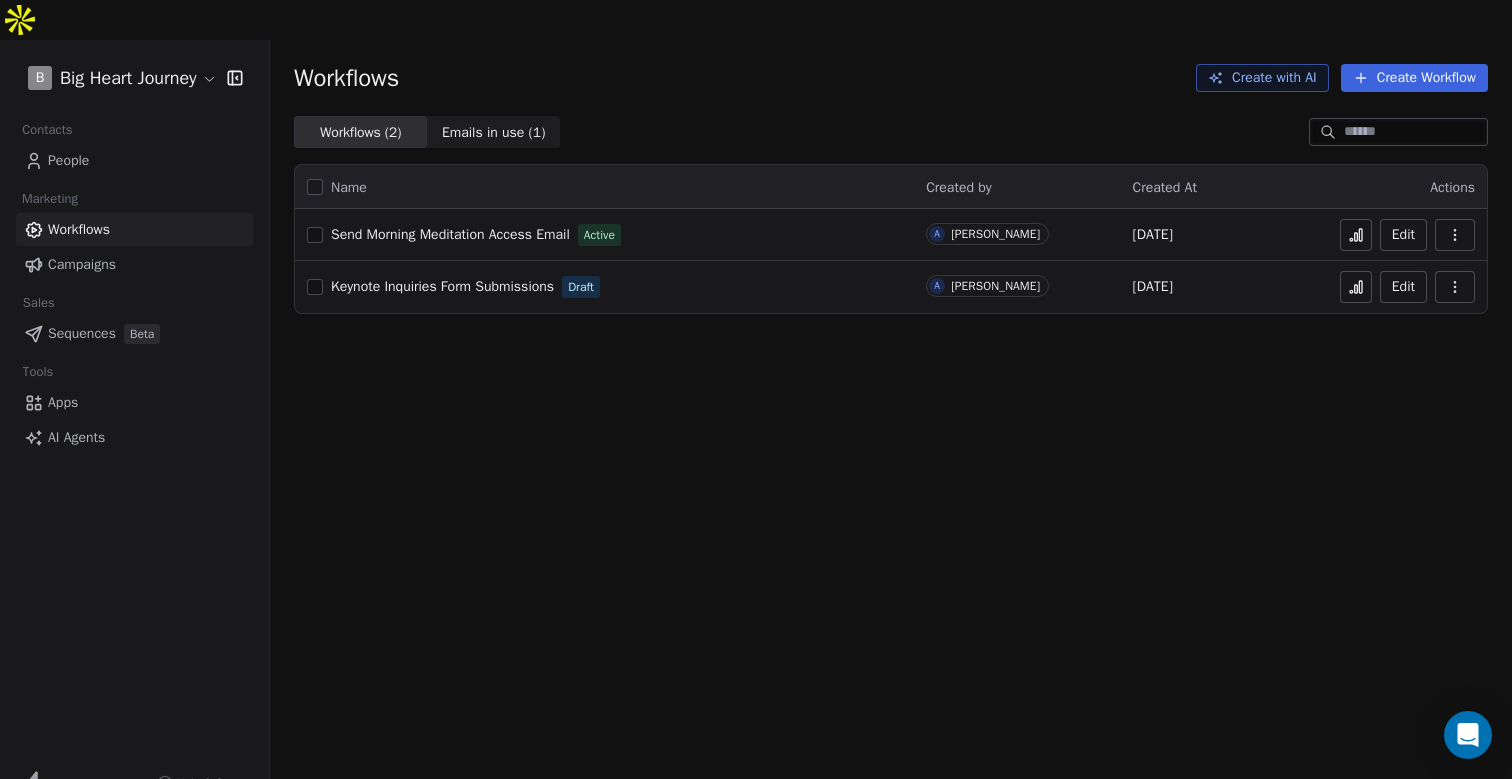 click on "Keynote Inquiries Form Submissions" at bounding box center [442, 286] 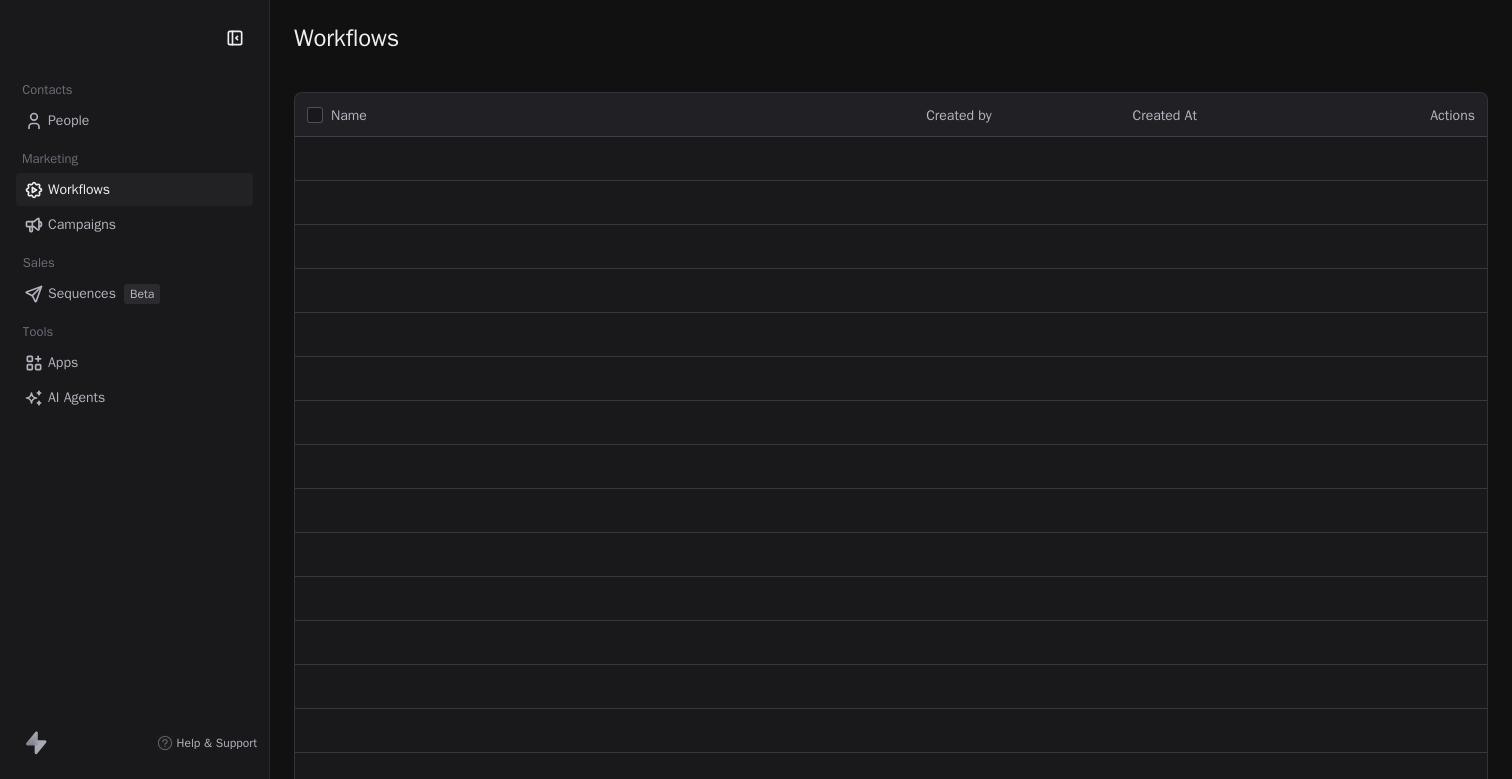scroll, scrollTop: 0, scrollLeft: 0, axis: both 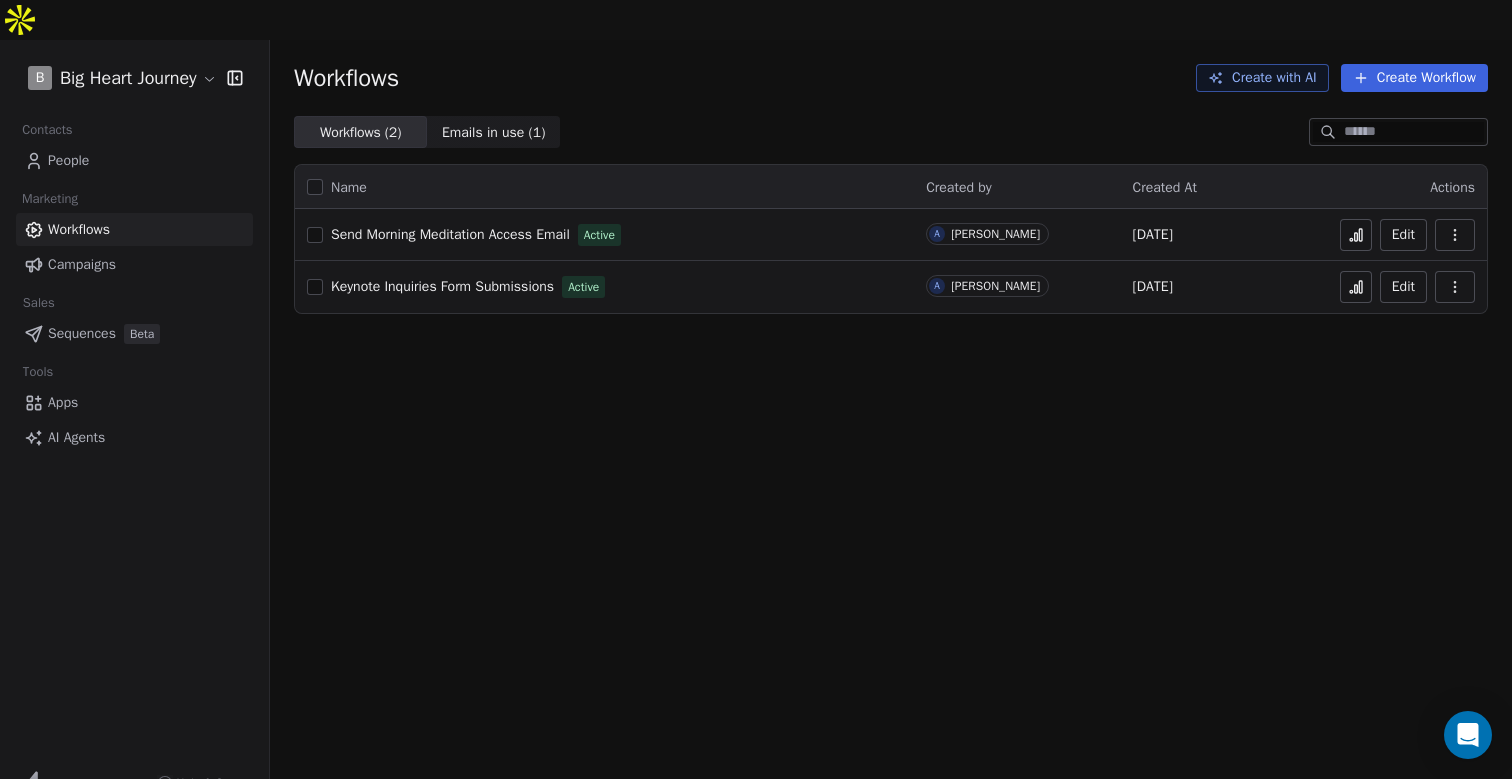 click on "Workflows  Create with AI  Create Workflow Workflows ( 2 ) Workflows ( 2 ) Emails in use ( 1 ) Emails in use ( 1 ) Name Created by Created At Actions Send Morning Meditation Access Email Active A [PERSON_NAME] [DATE] Edit Keynote Inquiries Form Submissions Active A [PERSON_NAME] [DATE] Edit" at bounding box center (891, 429) 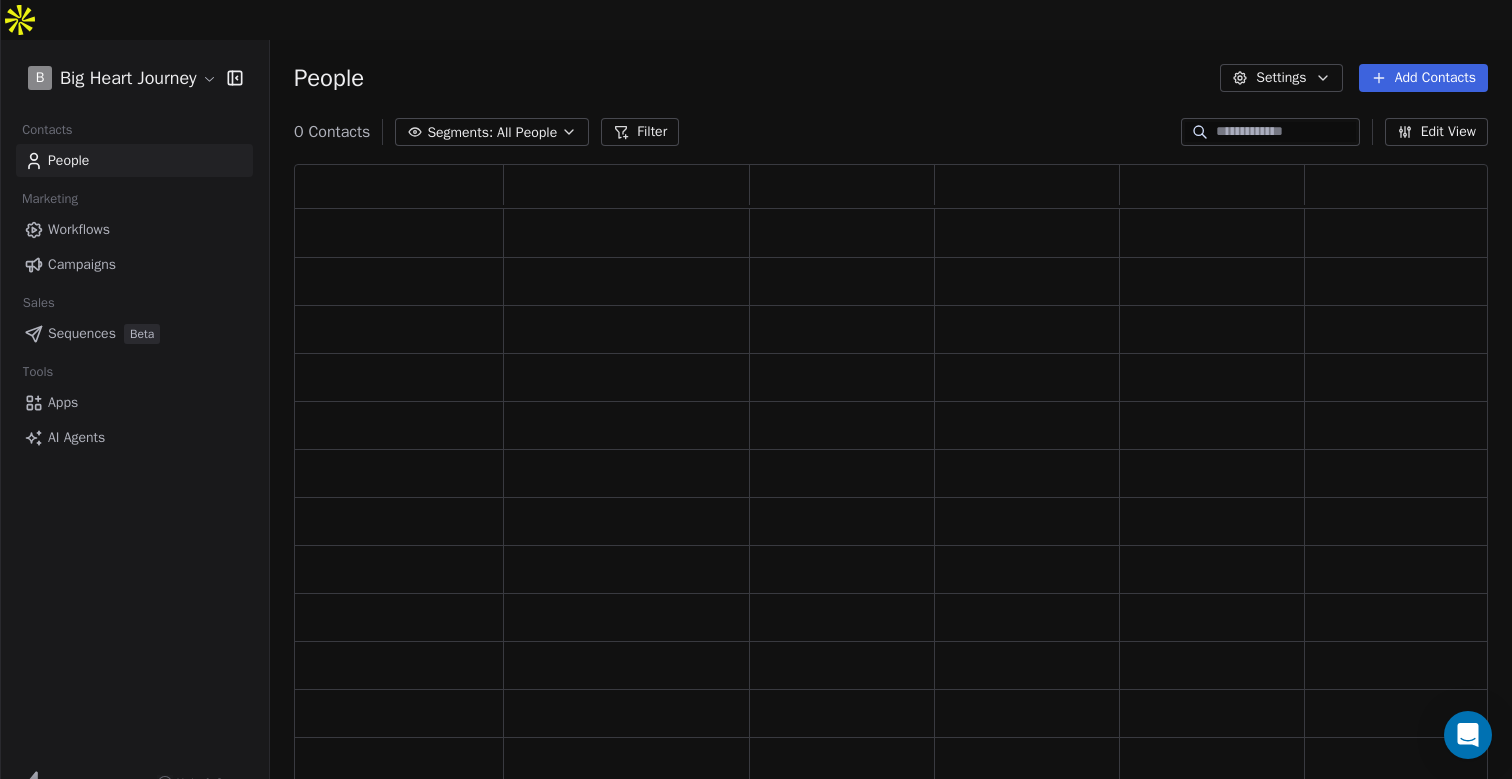 scroll, scrollTop: 1, scrollLeft: 1, axis: both 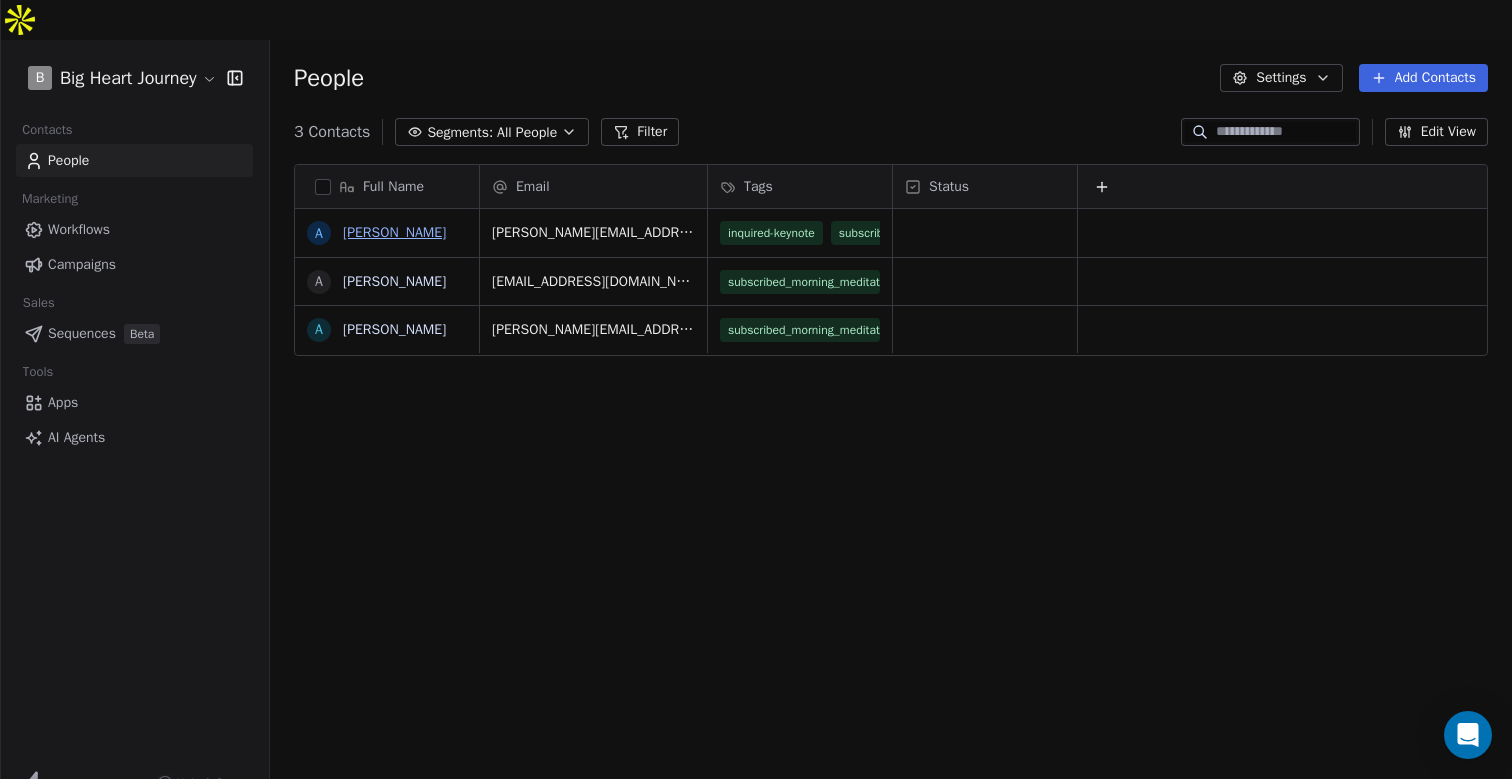 click on "[PERSON_NAME]" at bounding box center (394, 232) 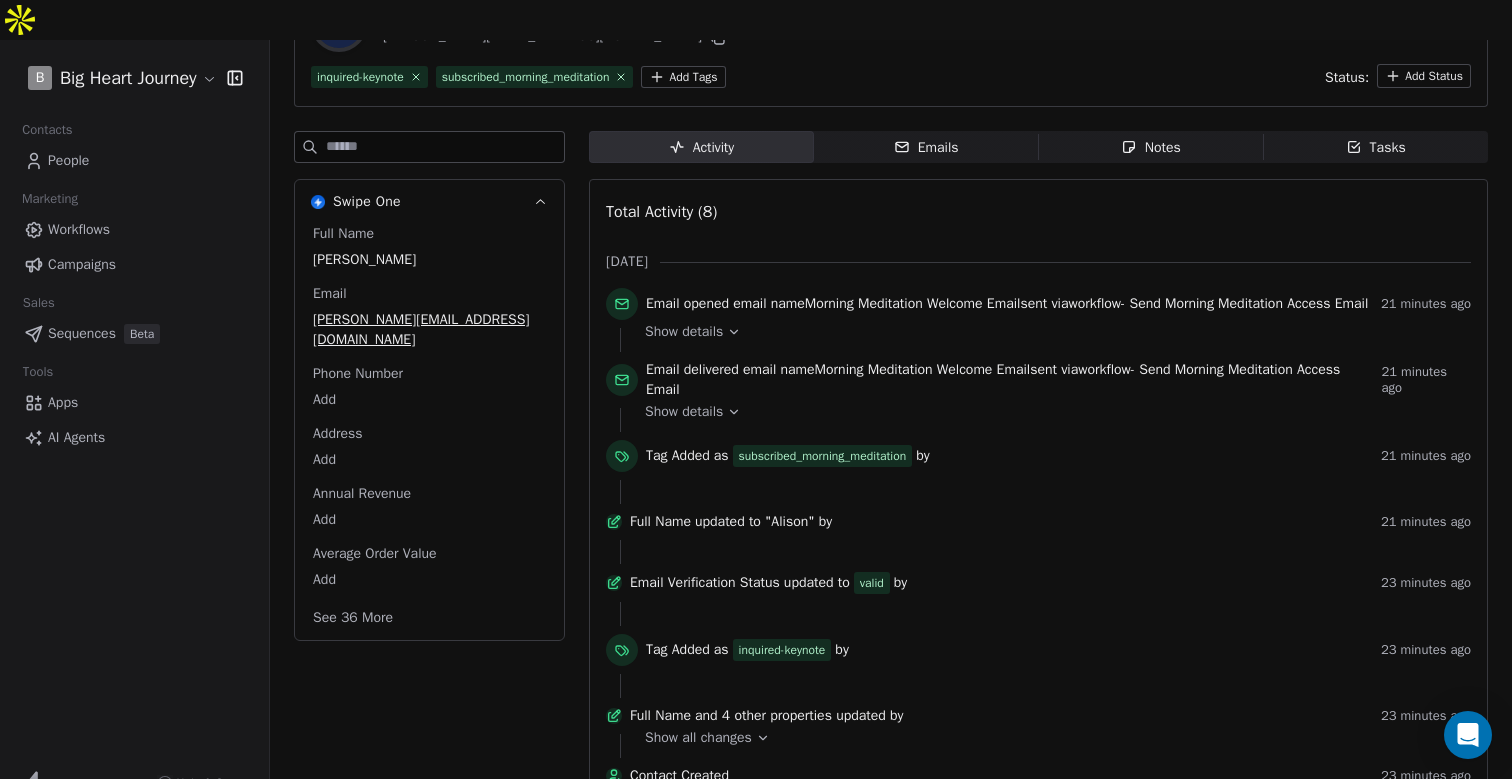 scroll, scrollTop: 209, scrollLeft: 0, axis: vertical 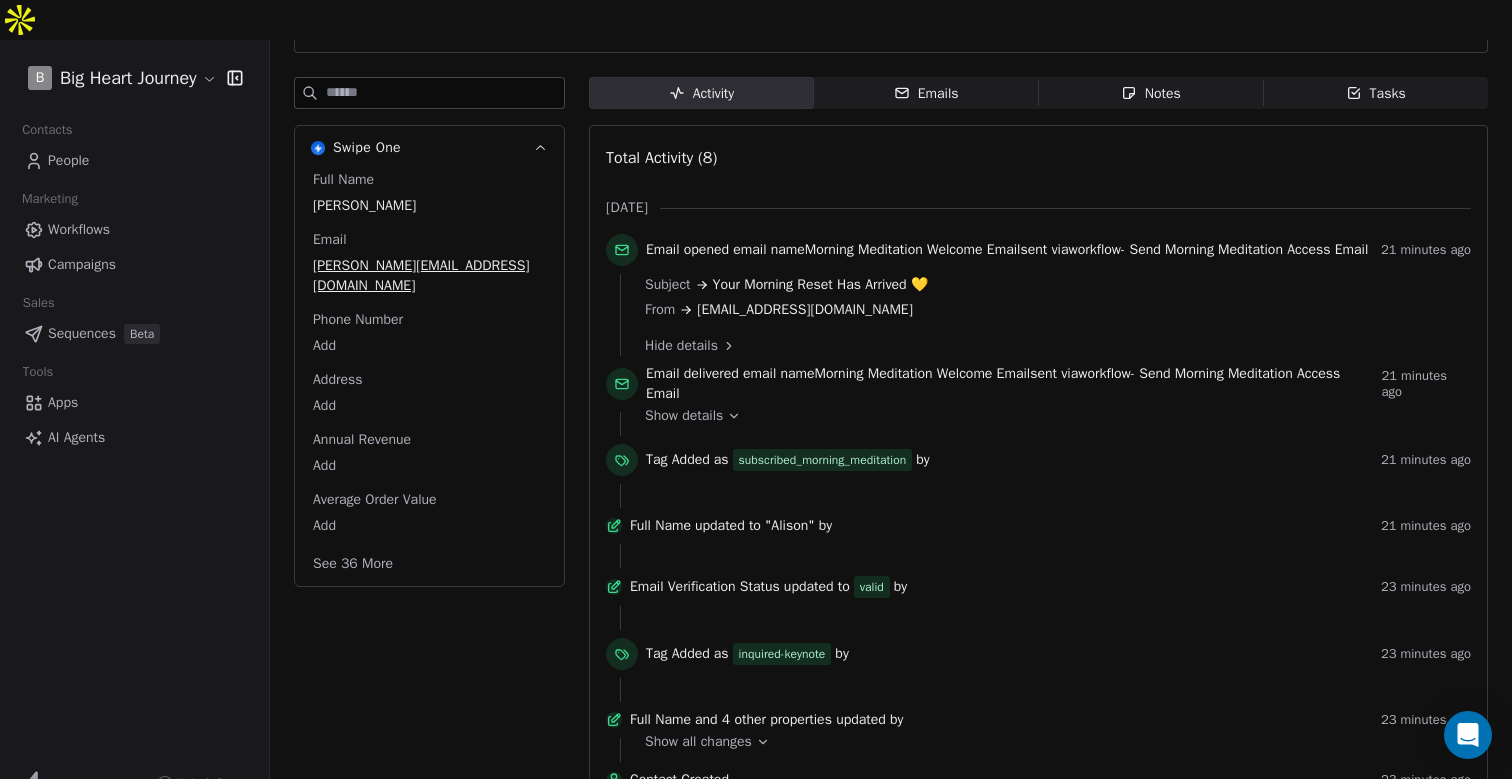 click on "Emails" at bounding box center [926, 93] 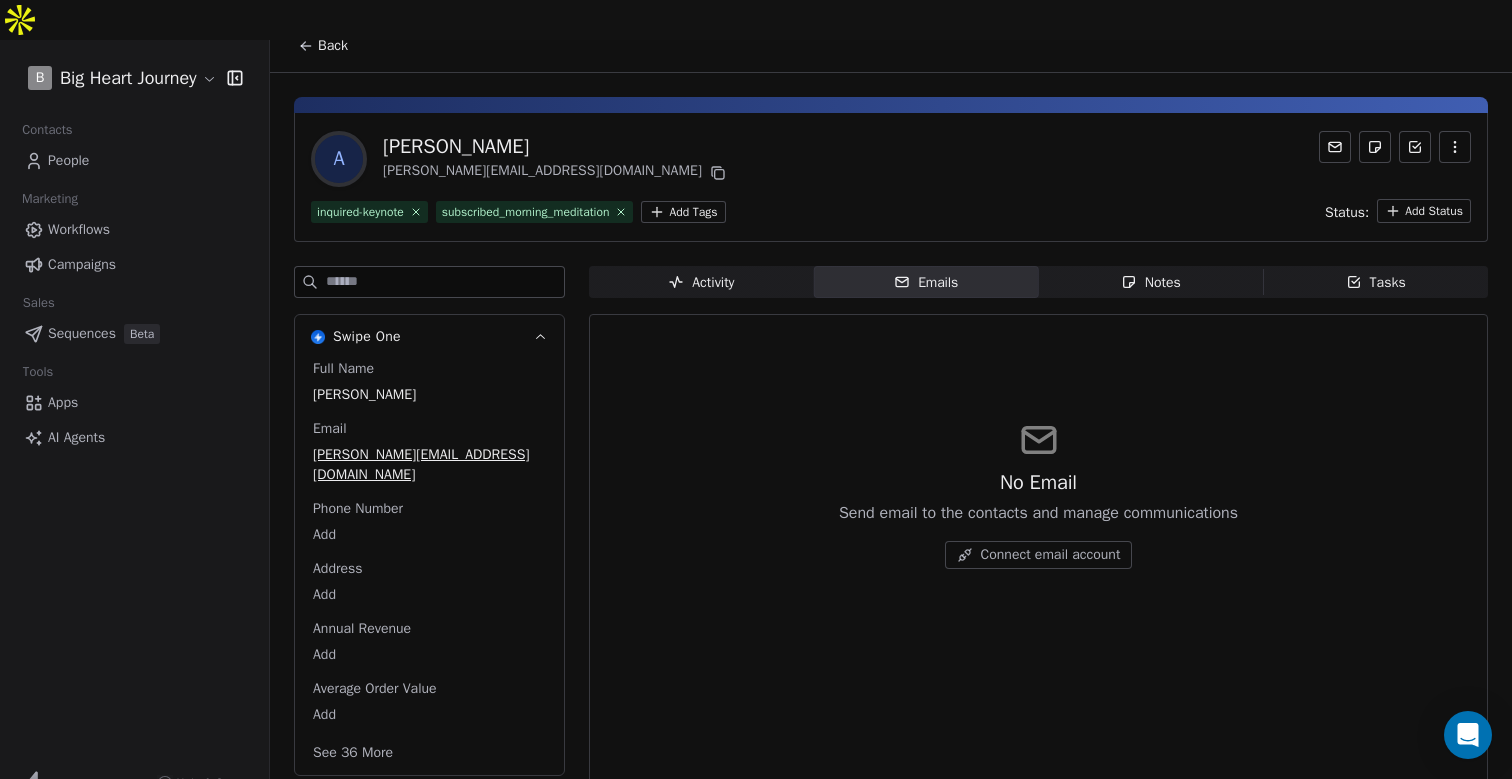 click on "Workflows" at bounding box center (79, 229) 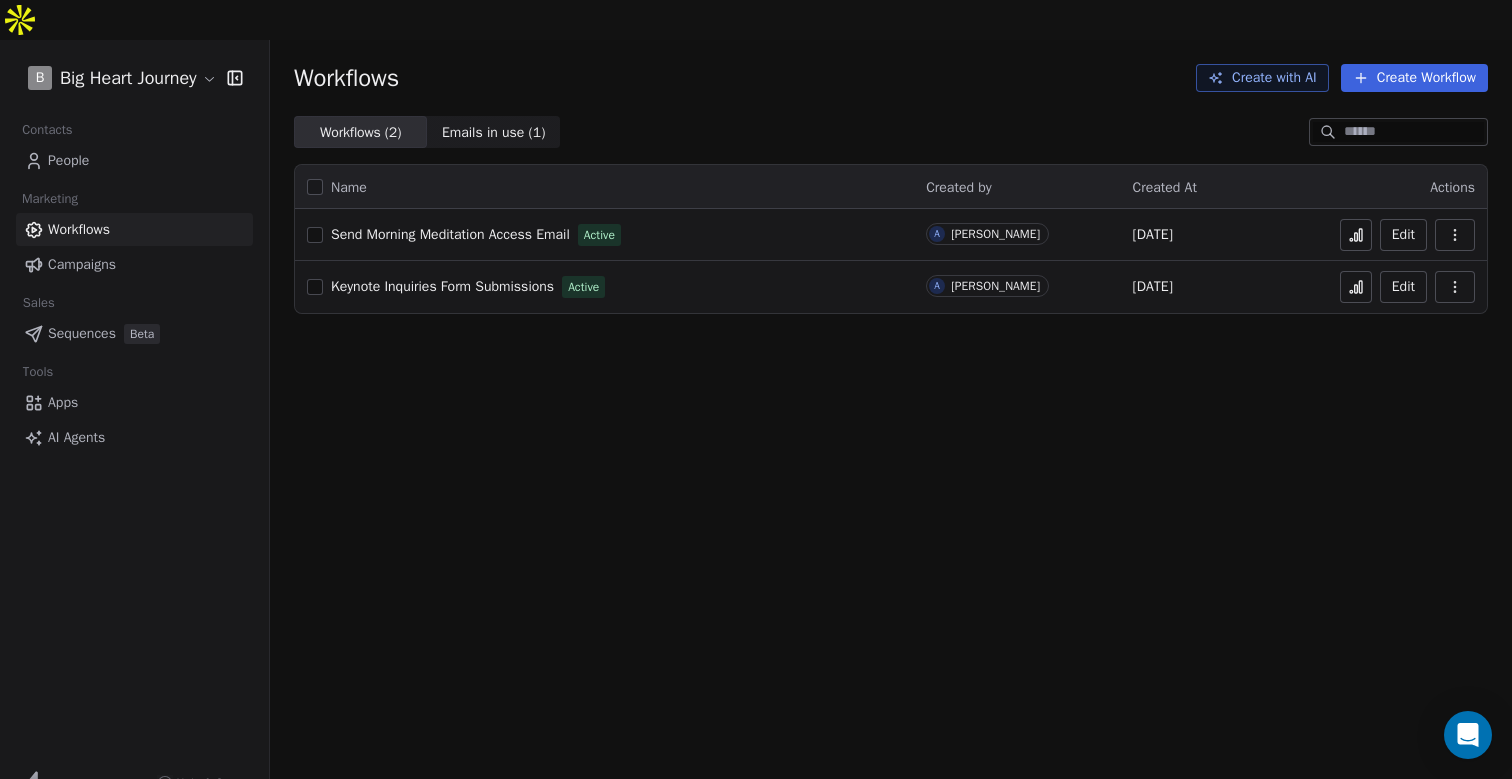 click on "Keynote Inquiries Form Submissions" at bounding box center [442, 286] 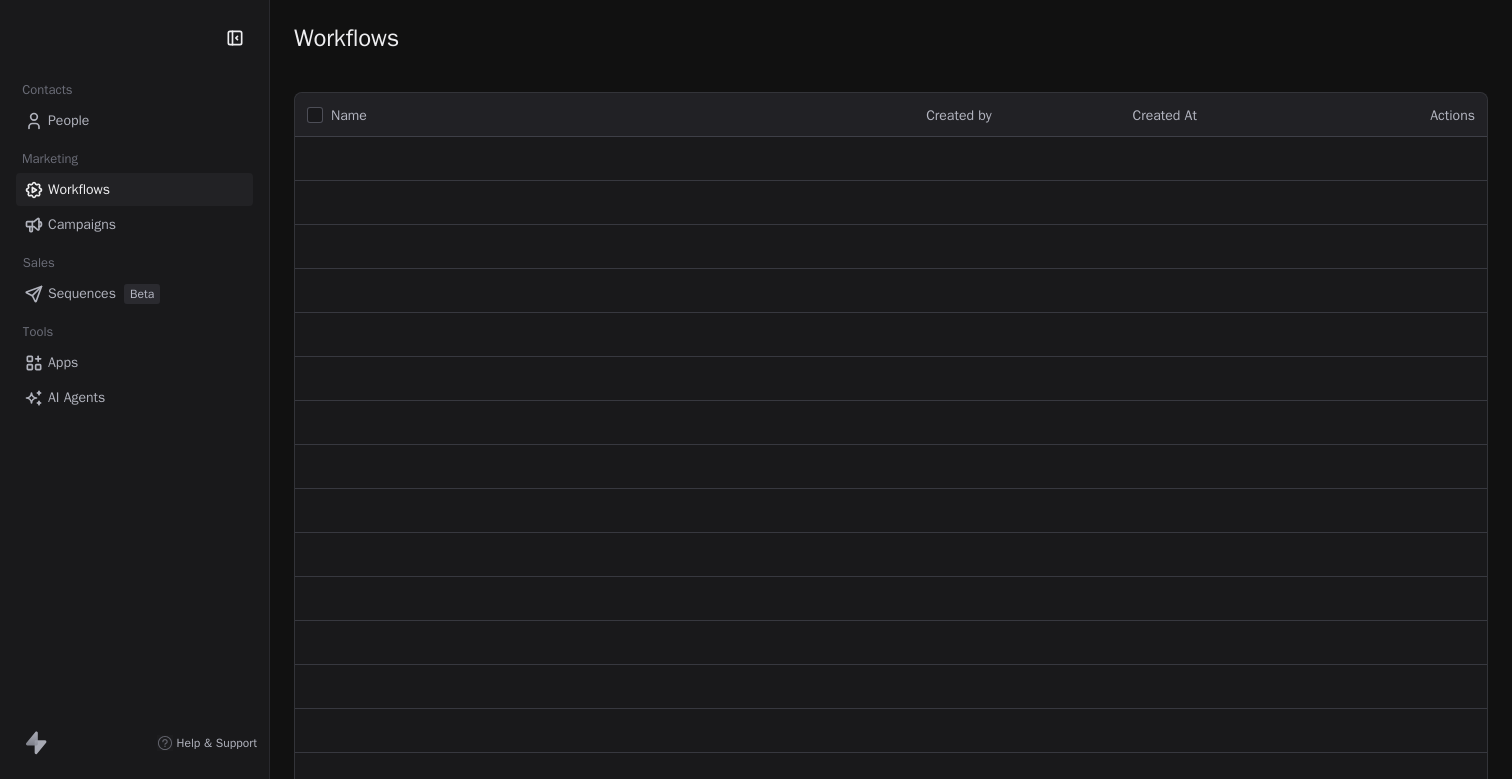 scroll, scrollTop: 0, scrollLeft: 0, axis: both 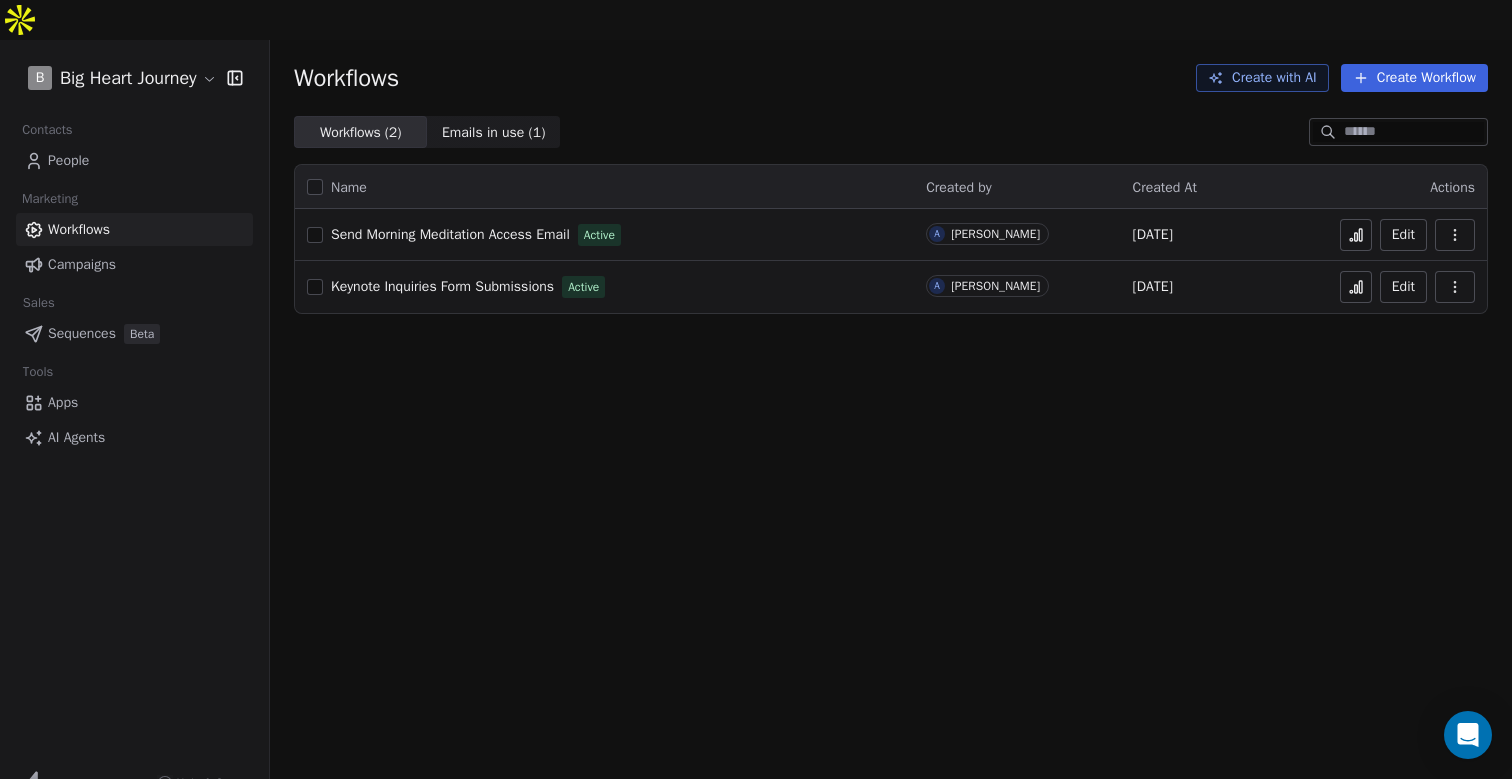 click on "People" at bounding box center (68, 160) 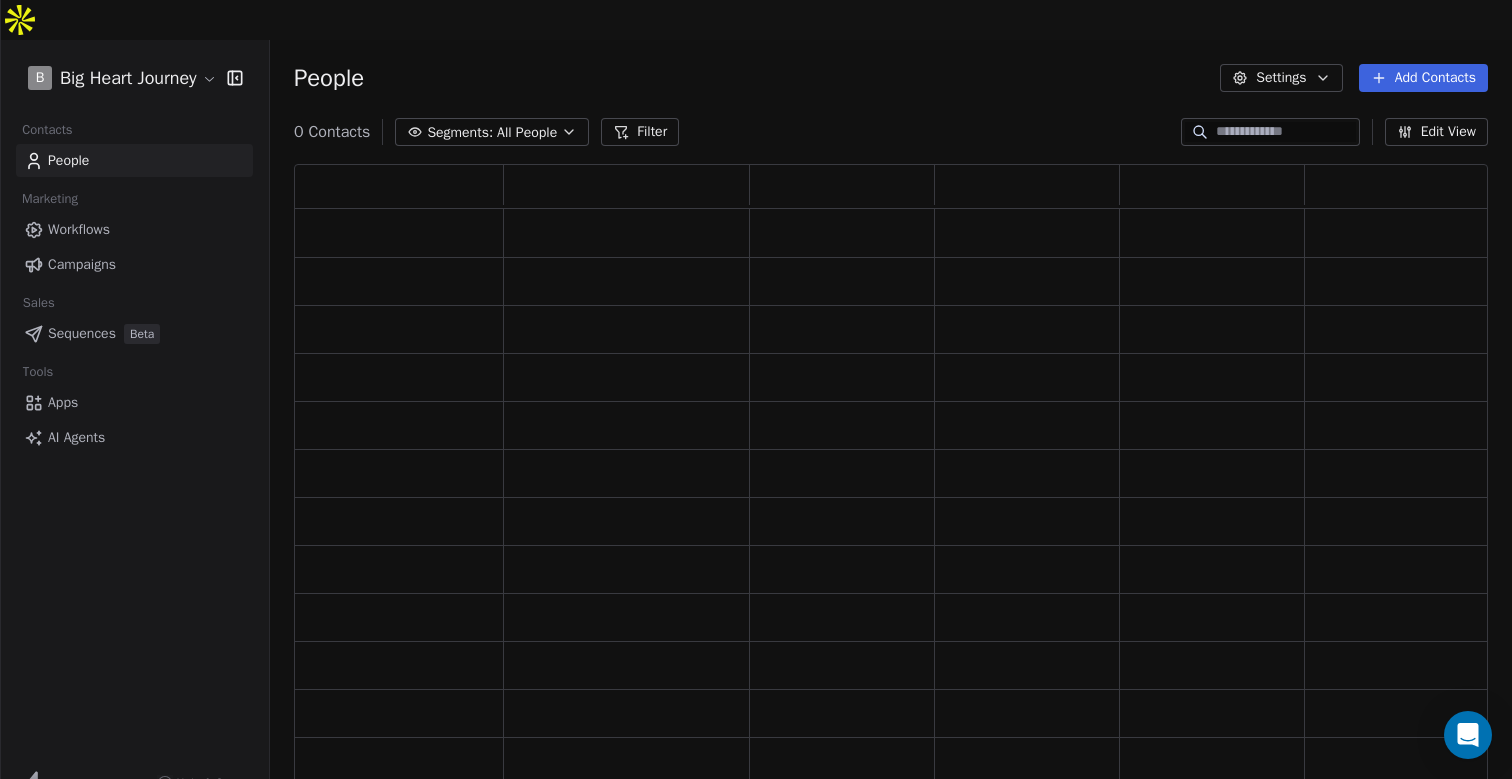 scroll, scrollTop: 1, scrollLeft: 1, axis: both 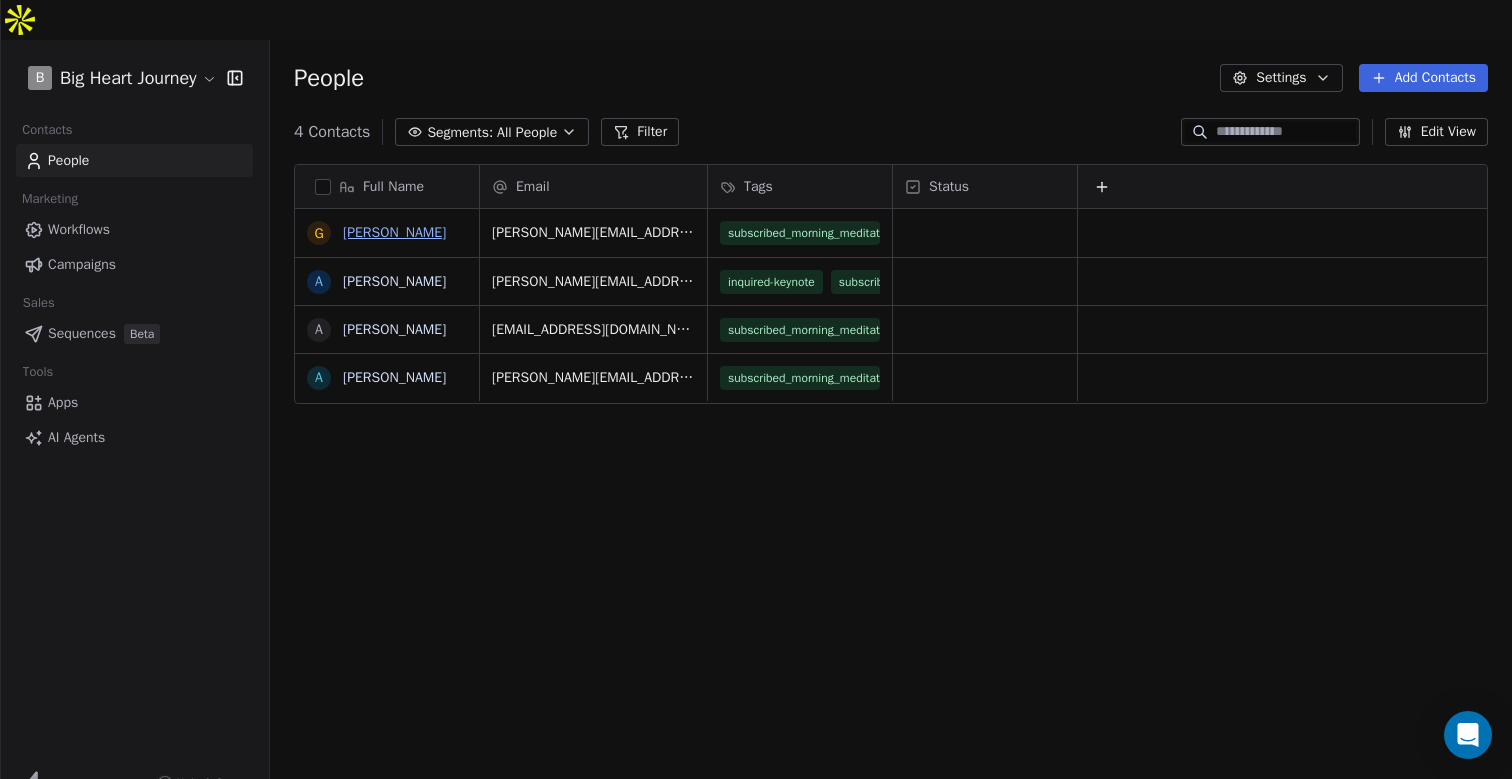 click on "[PERSON_NAME]" at bounding box center [394, 232] 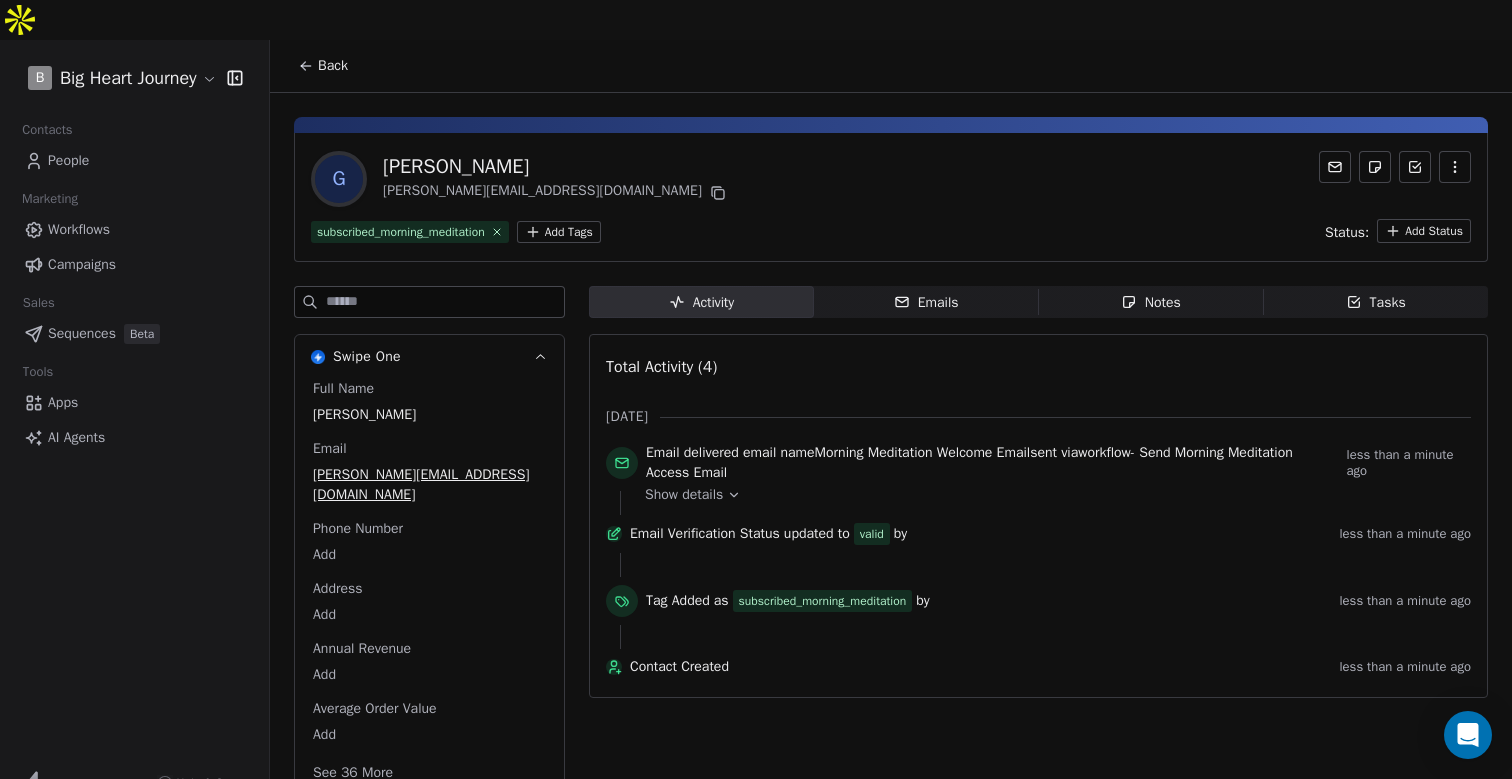 click on "Show details" at bounding box center [684, 495] 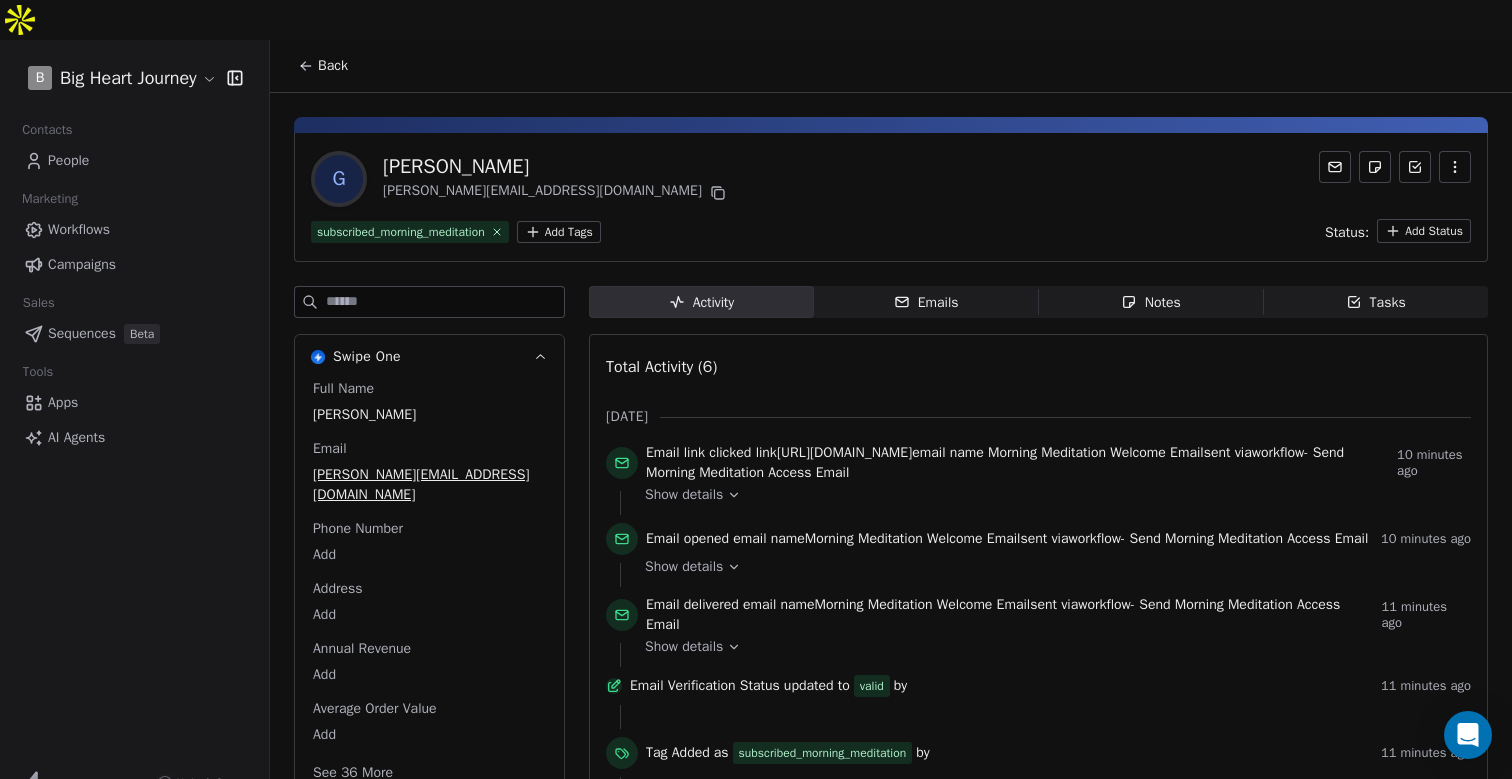 click on "Send Morning Meditation Access Email" at bounding box center (995, 462) 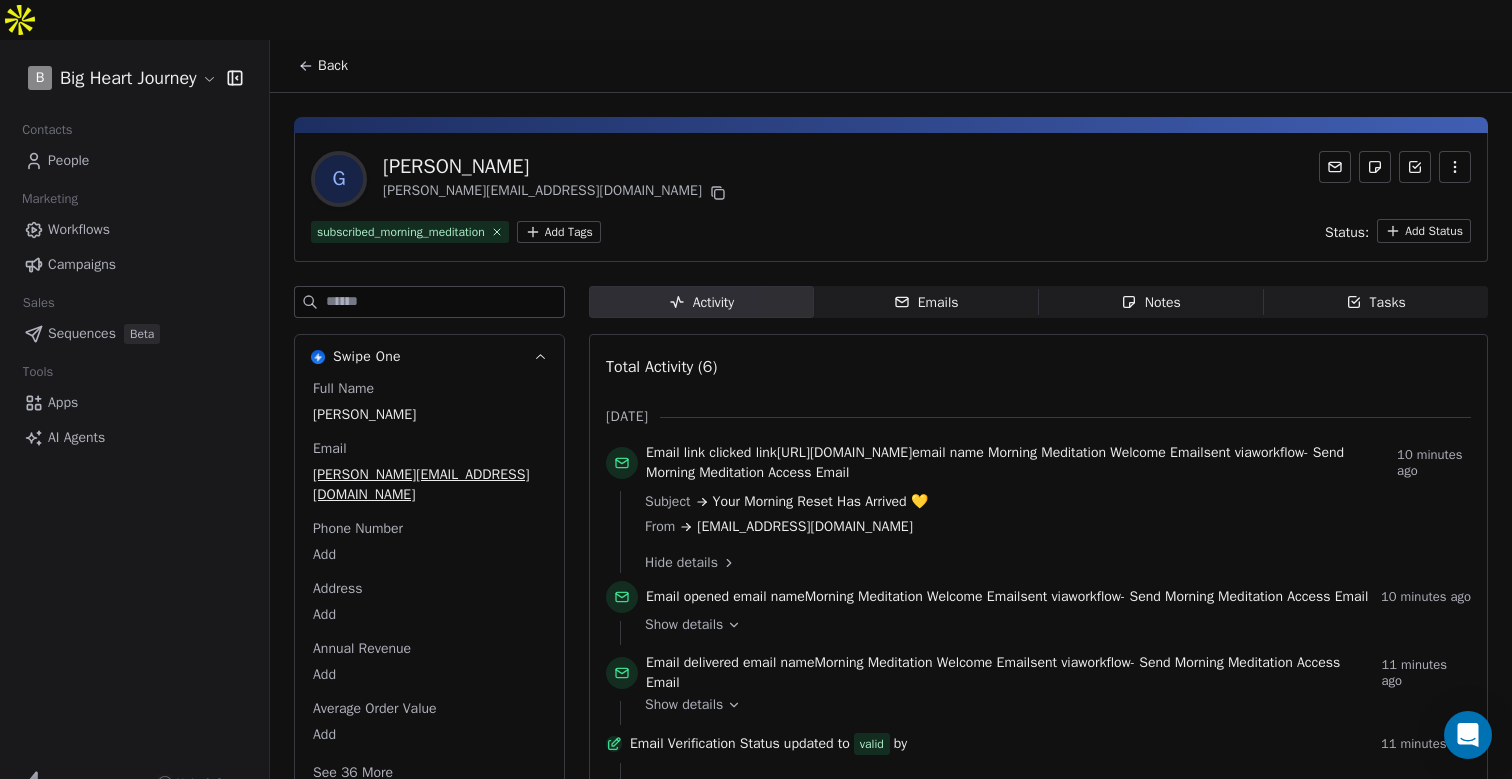 click on "People" at bounding box center (68, 160) 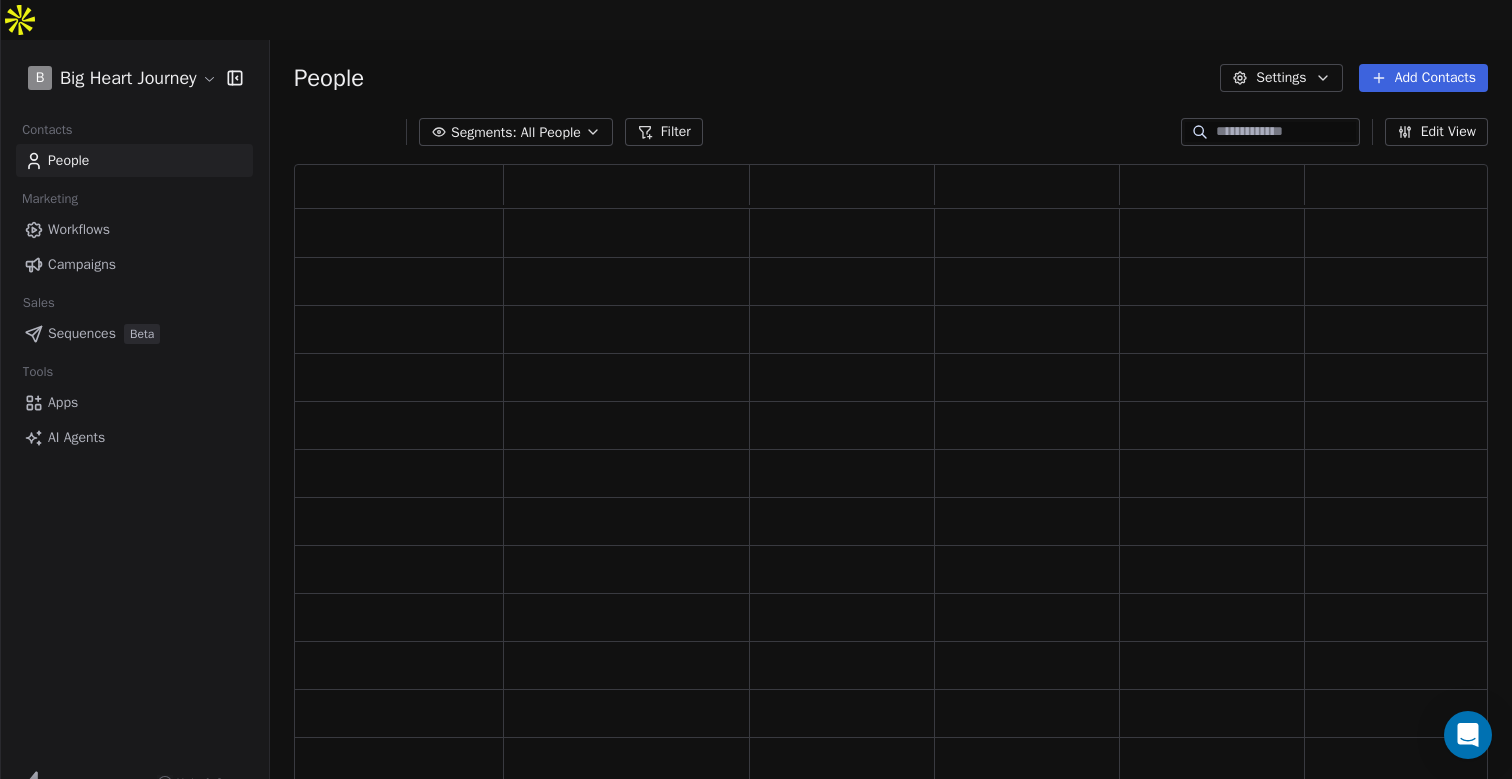 scroll, scrollTop: 1, scrollLeft: 1, axis: both 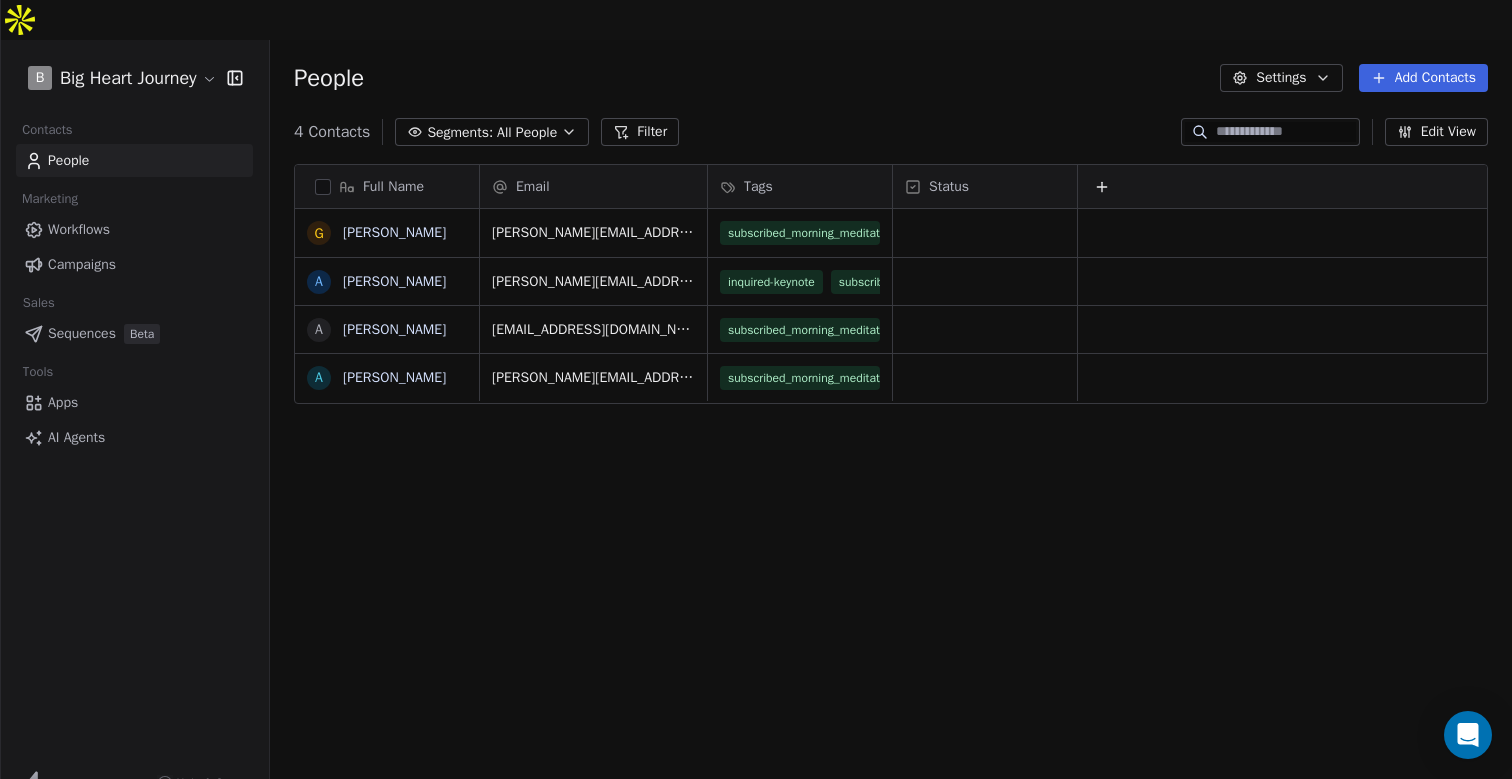 click on "All People" at bounding box center [527, 132] 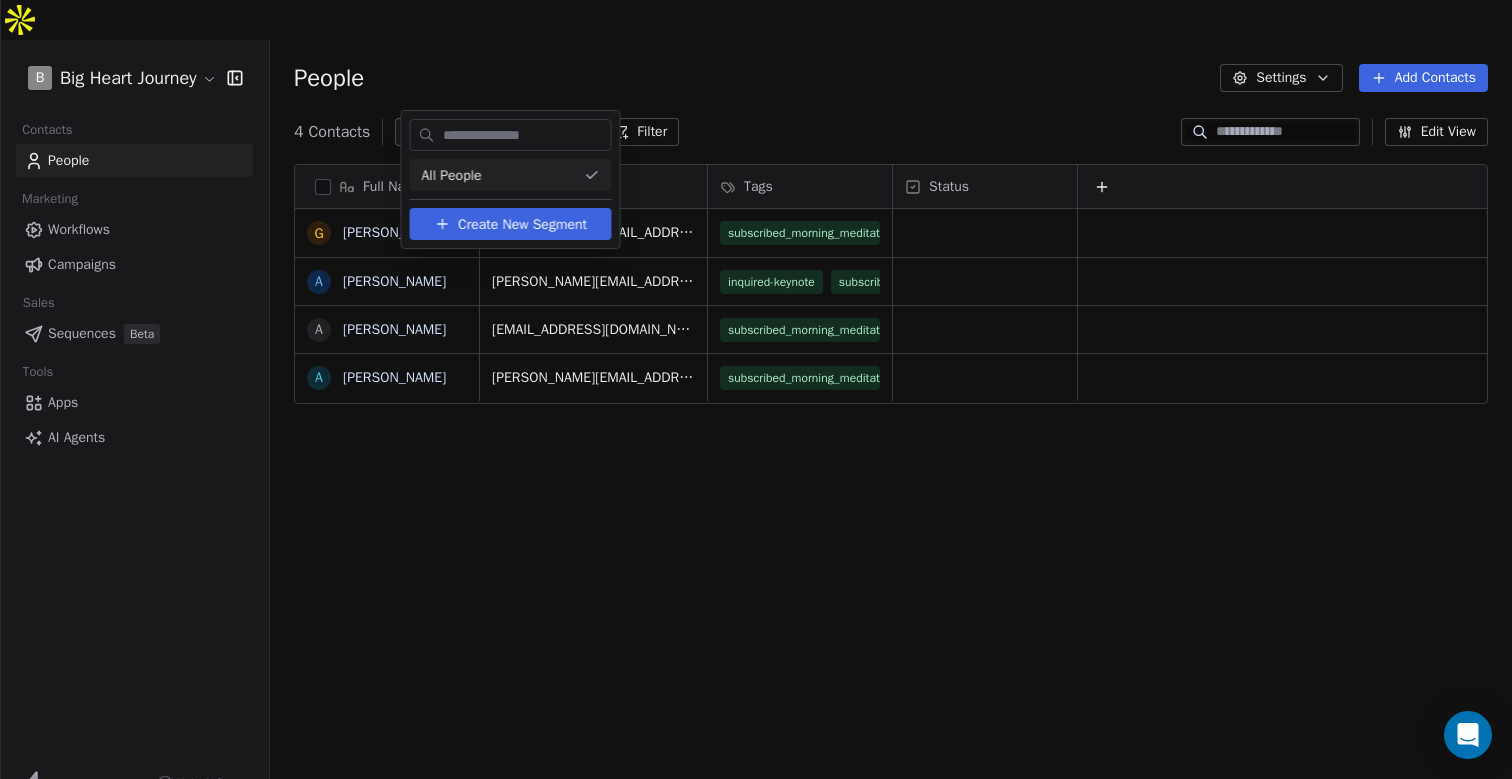 click on "B Big Heart Journey Contacts People Marketing Workflows Campaigns Sales Sequences Beta Tools Apps AI Agents Help & Support People Settings  Add Contacts 4 Contacts Segments: All People Filter  Edit View Tag Add to Sequence Export Full Name G [PERSON_NAME] A [PERSON_NAME] A [PERSON_NAME] A [PERSON_NAME] Email Tags Status [PERSON_NAME][EMAIL_ADDRESS][DOMAIN_NAME] subscribed_morning_meditation [PERSON_NAME][EMAIL_ADDRESS][DOMAIN_NAME] inquired-keynote subscribed_morning_meditation [EMAIL_ADDRESS][DOMAIN_NAME] subscribed_morning_meditation [PERSON_NAME][EMAIL_ADDRESS][DOMAIN_NAME] subscribed_morning_meditation inquired-keynote
To pick up a draggable item, press the space bar.
While dragging, use the arrow keys to move the item.
Press space again to drop the item in its new position, or press escape to cancel.
All People Create New Segment" at bounding box center (756, 409) 